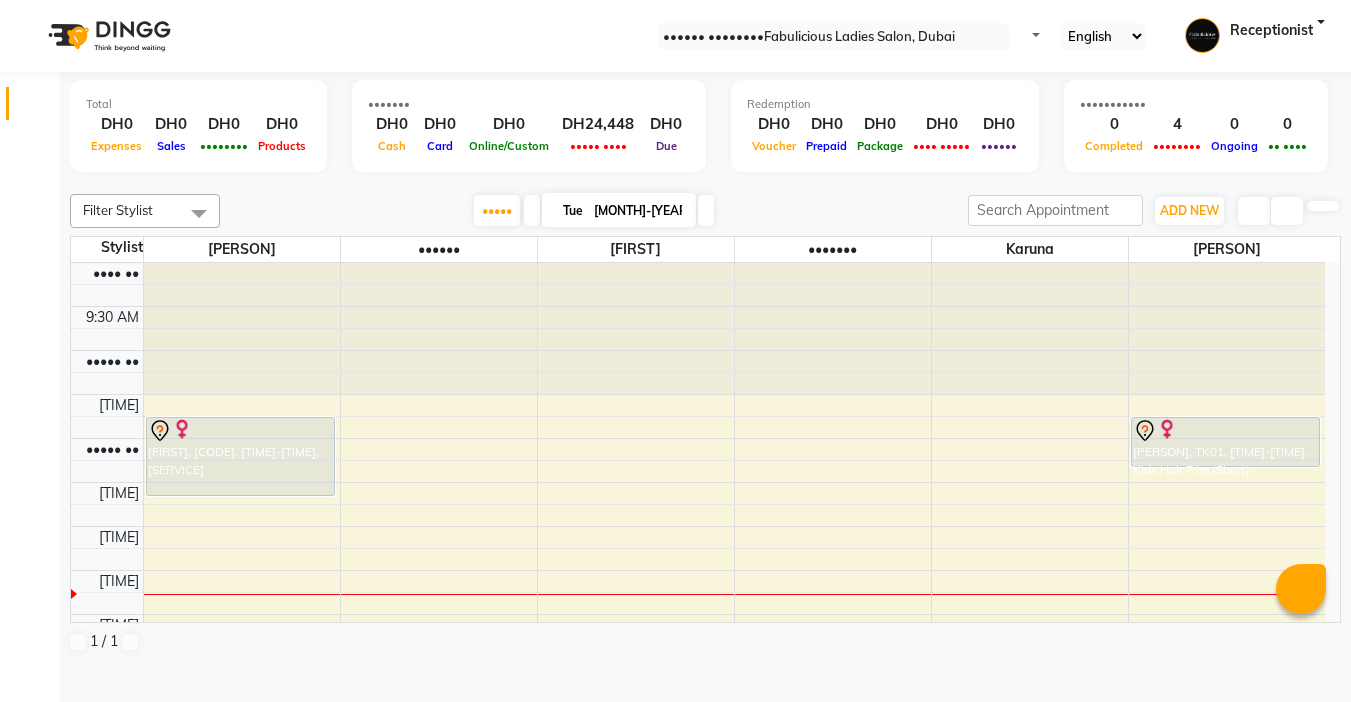 scroll, scrollTop: 0, scrollLeft: 0, axis: both 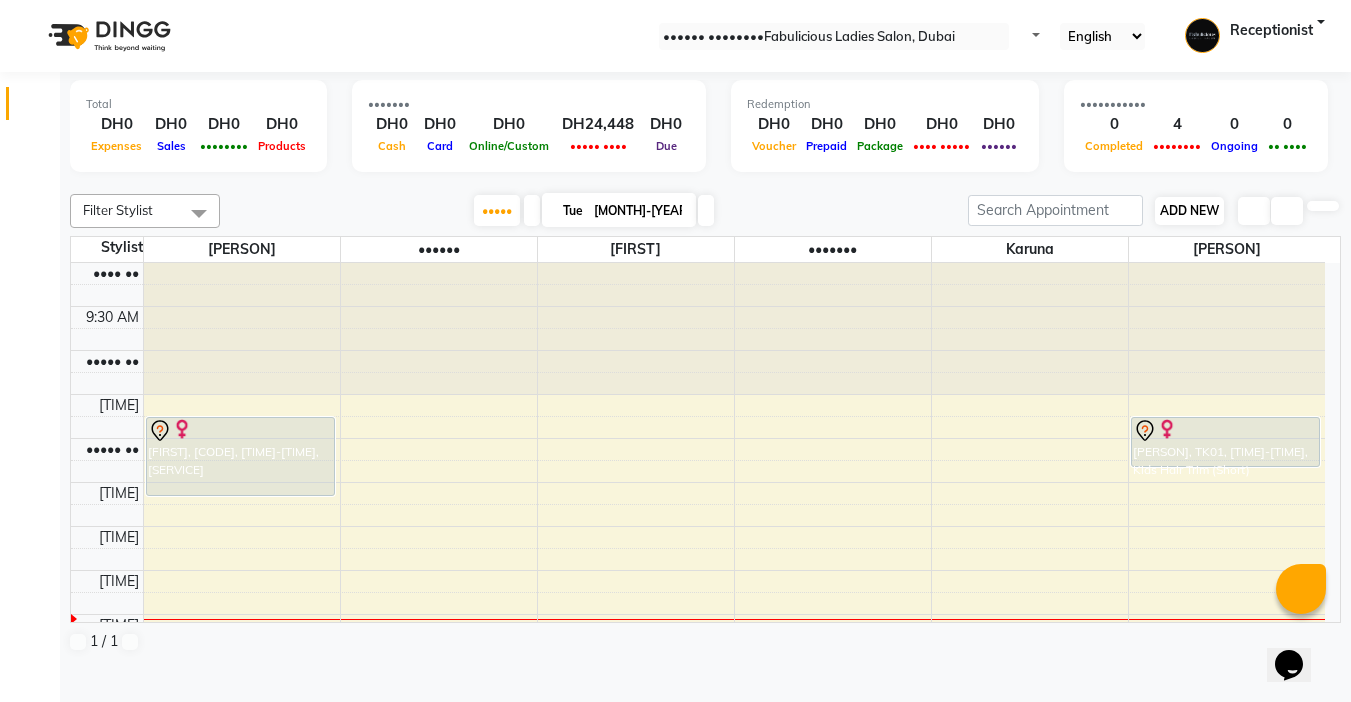 click on "ADD NEW" at bounding box center [1189, 210] 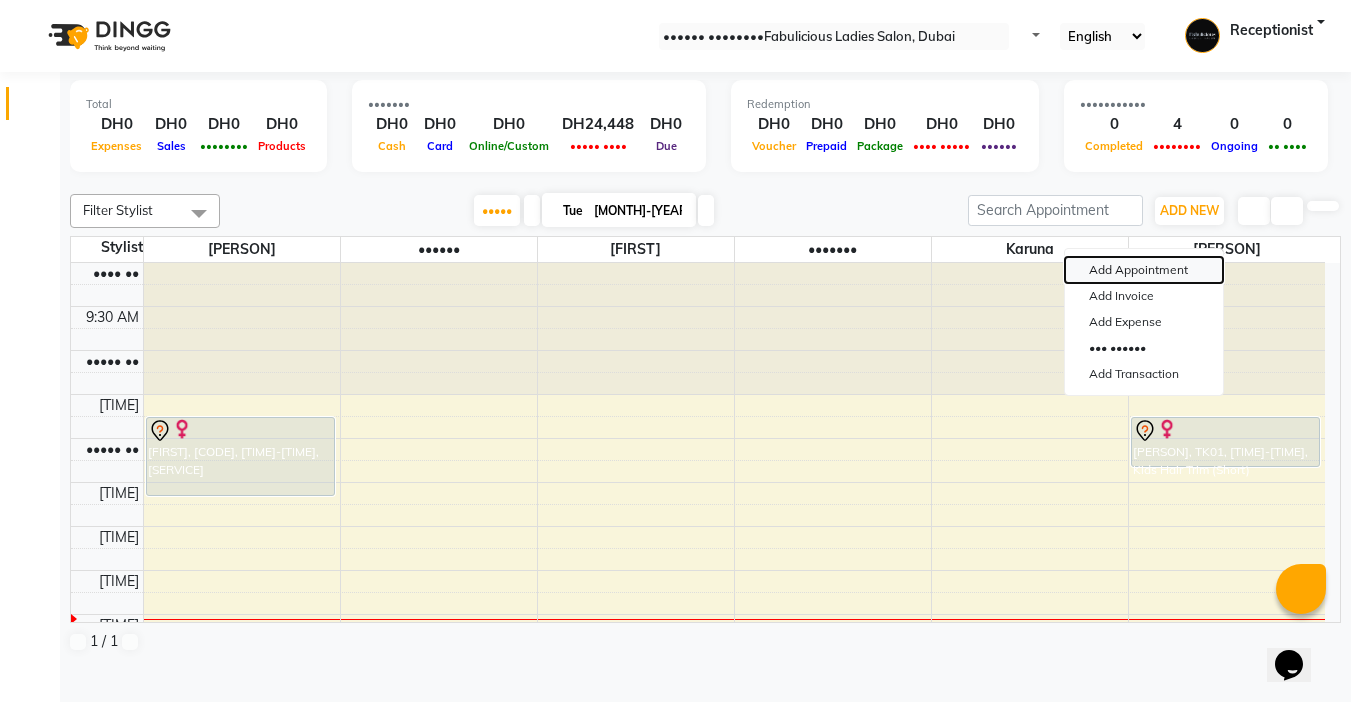 click on "Add Appointment" at bounding box center (1144, 270) 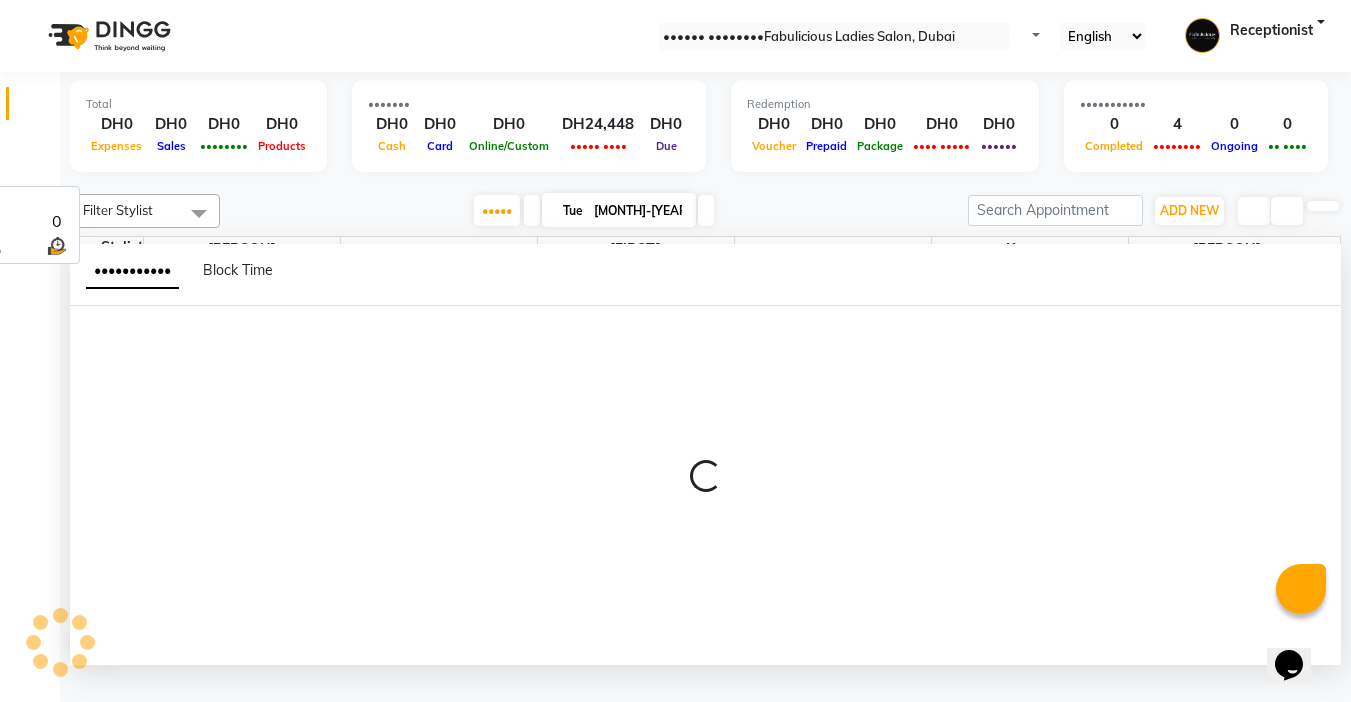 scroll, scrollTop: 1, scrollLeft: 0, axis: vertical 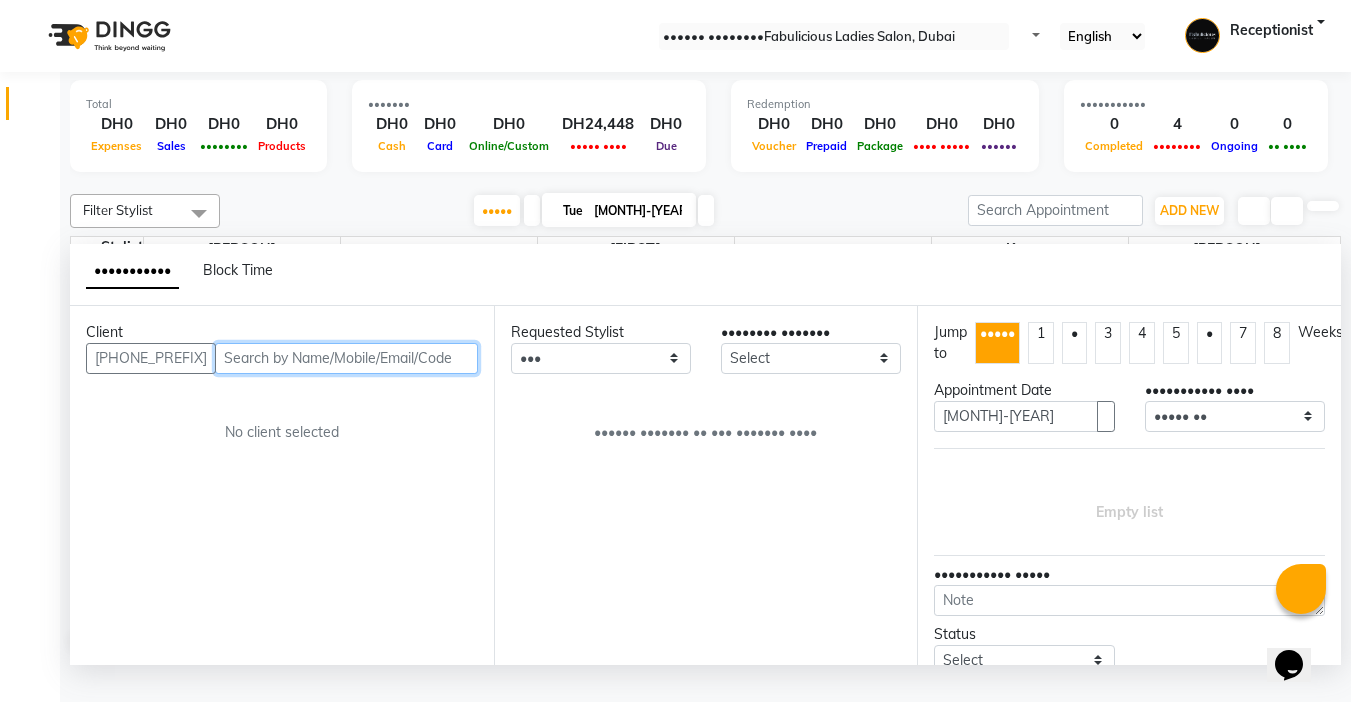 click at bounding box center (346, 358) 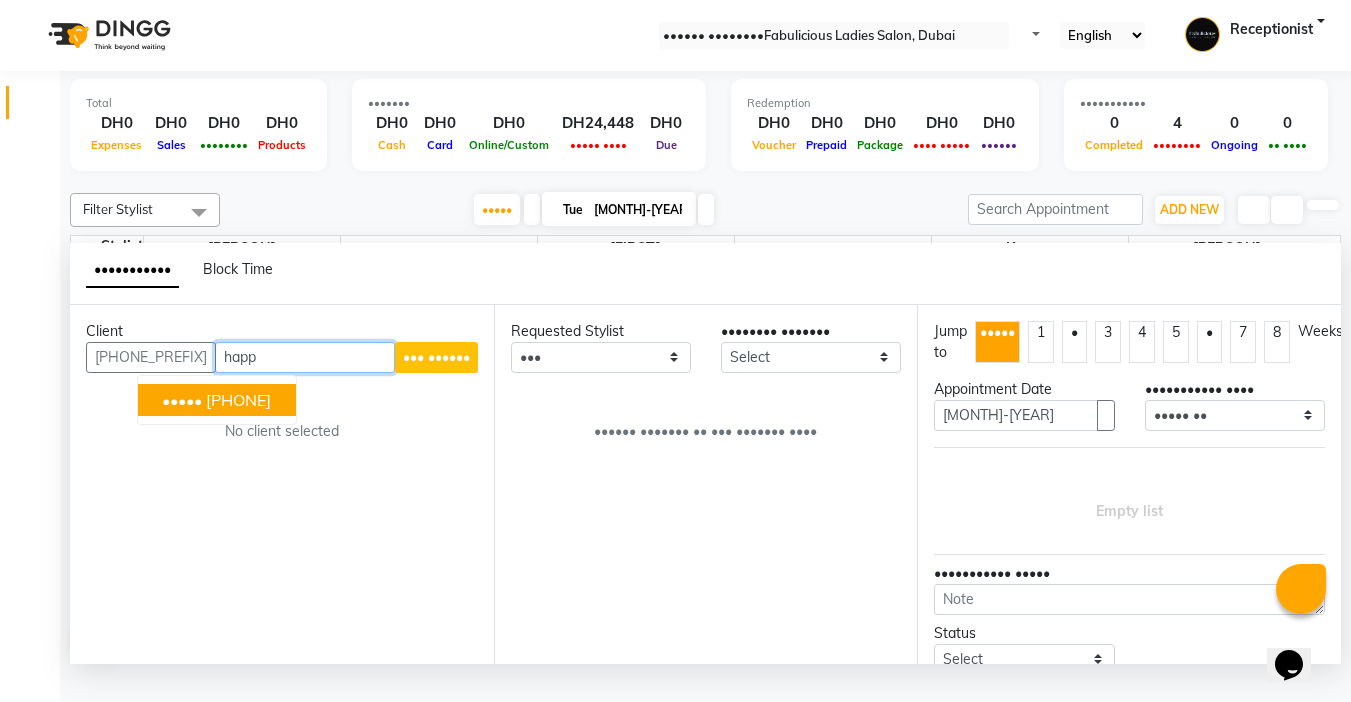 click on "[PHONE]" at bounding box center (238, 400) 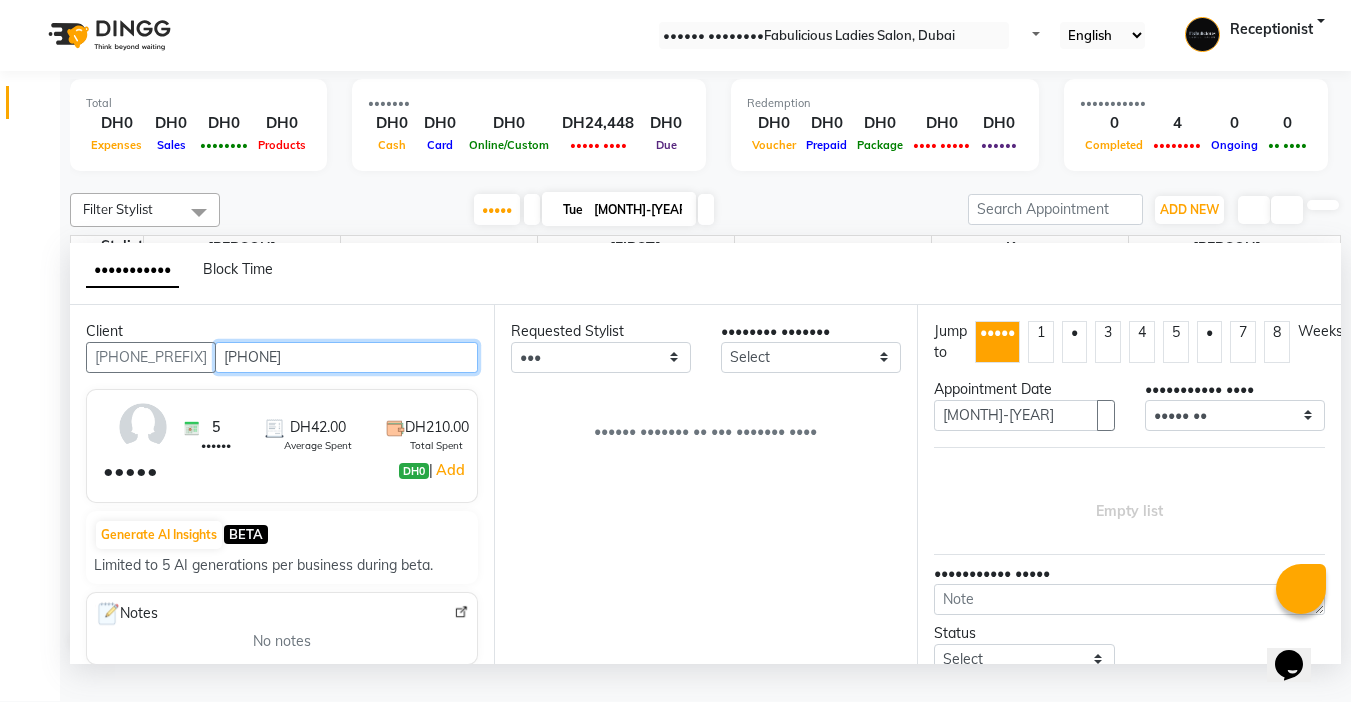 type on "[PHONE]" 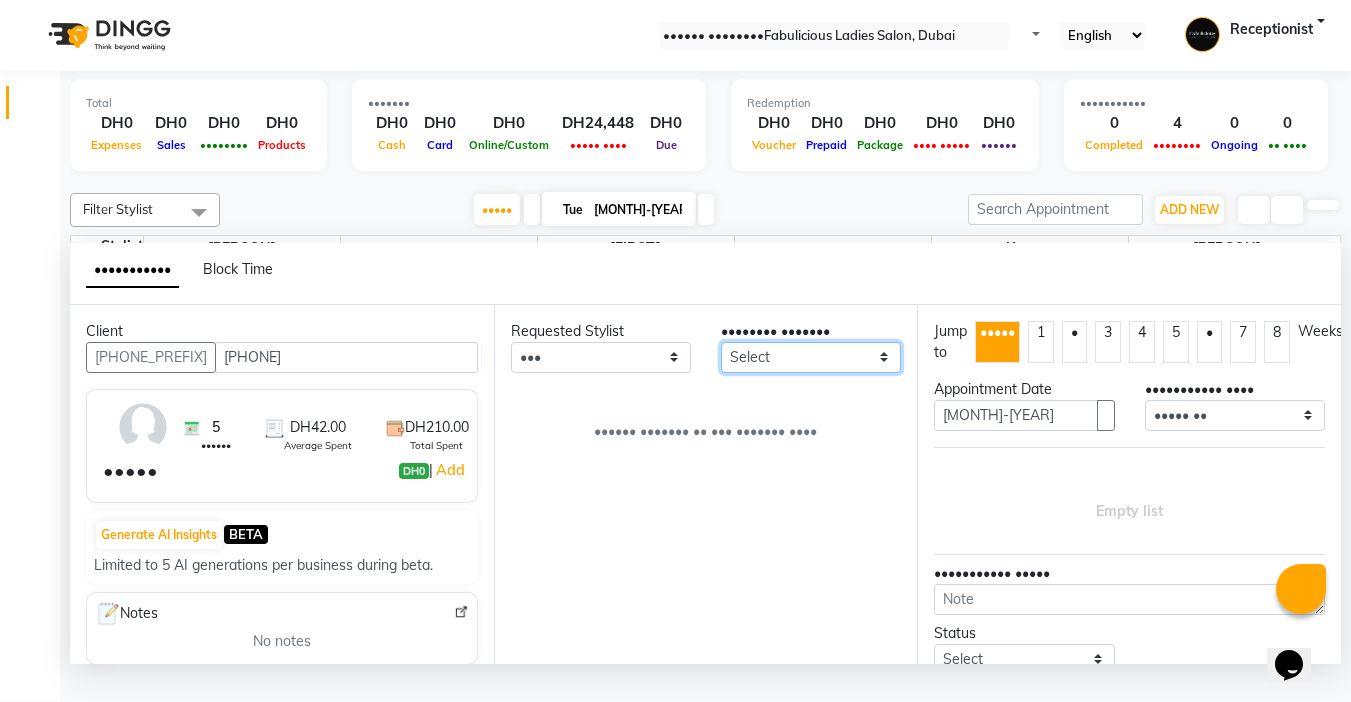 click on "Select [FIRST] [FIRST] [FIRST] [FIRST] [FIRST]" at bounding box center [601, 357] 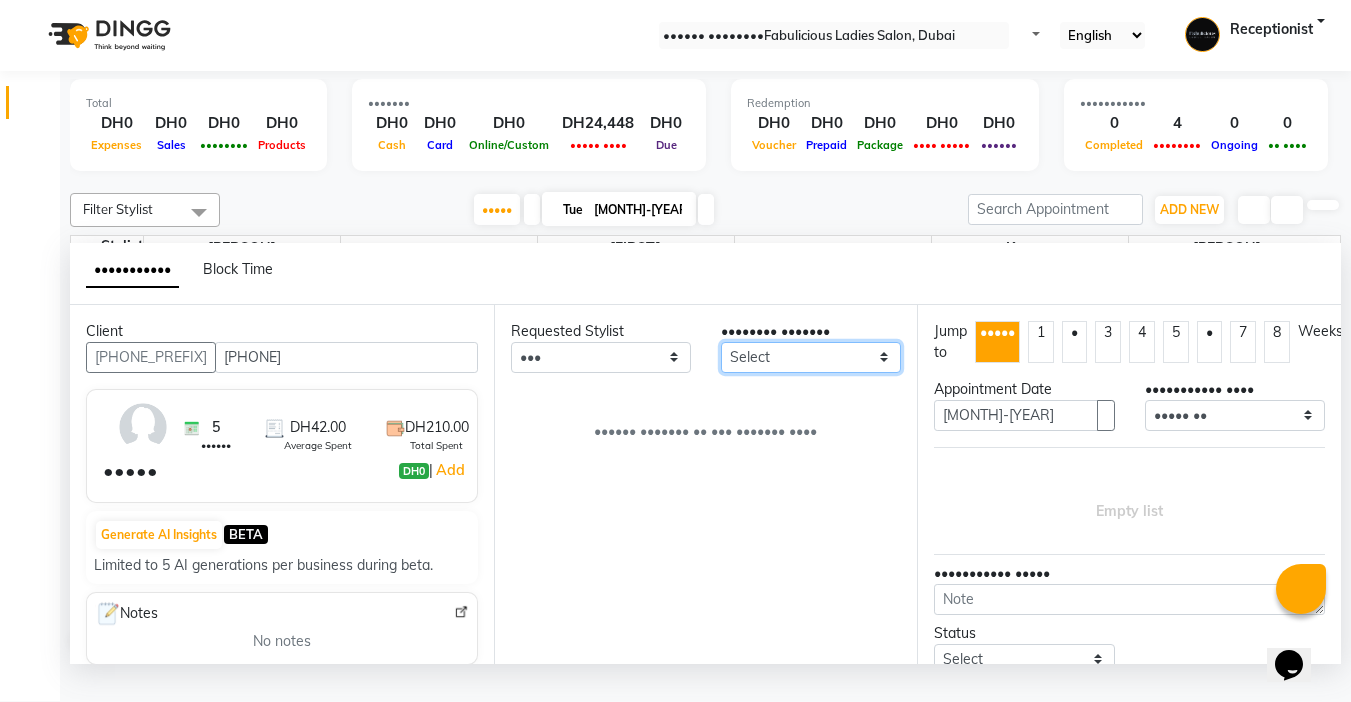 select on "•••••" 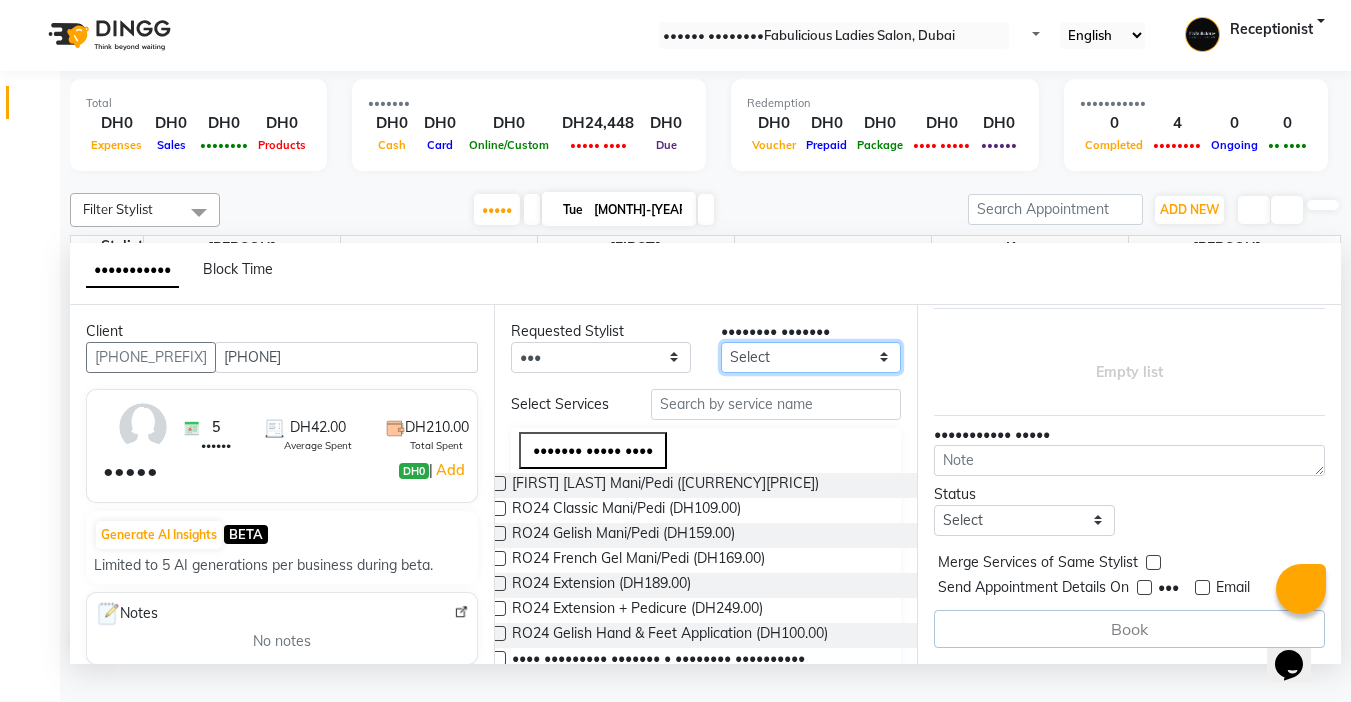 scroll, scrollTop: 163, scrollLeft: 0, axis: vertical 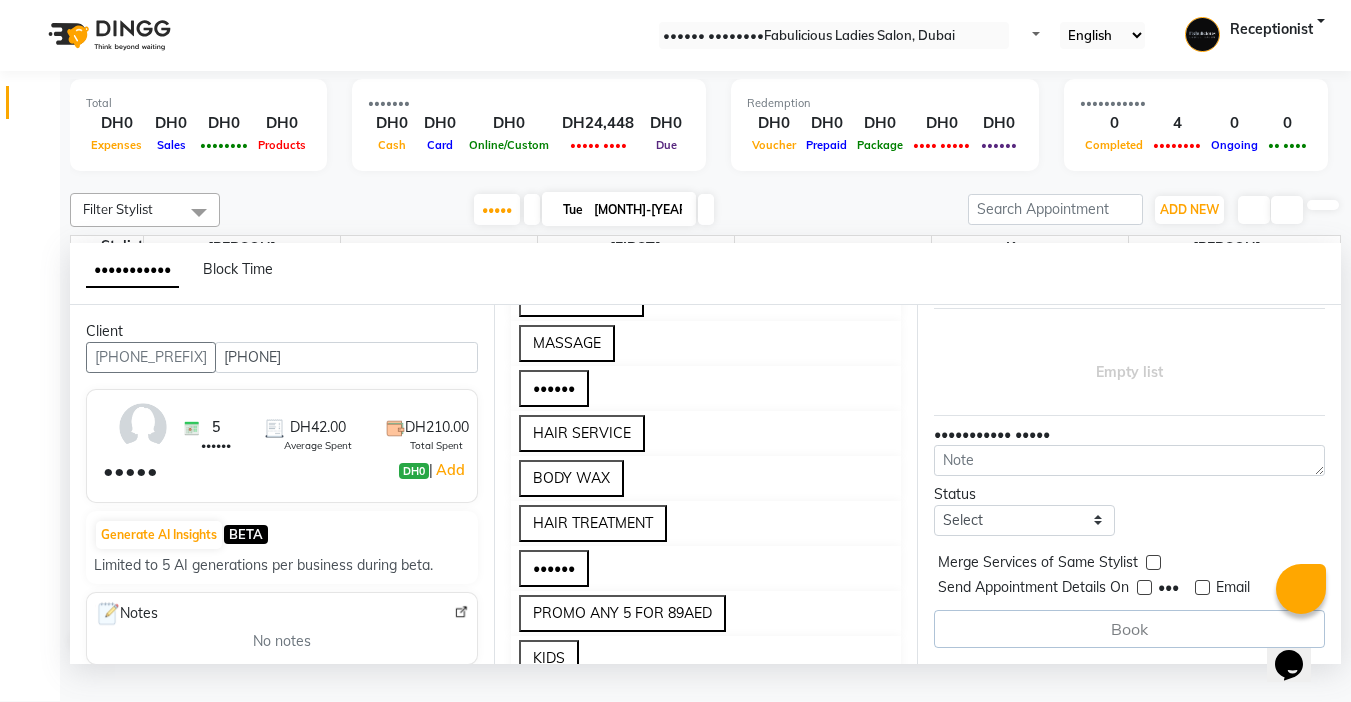 click on "FACE THREADING" at bounding box center [593, 253] 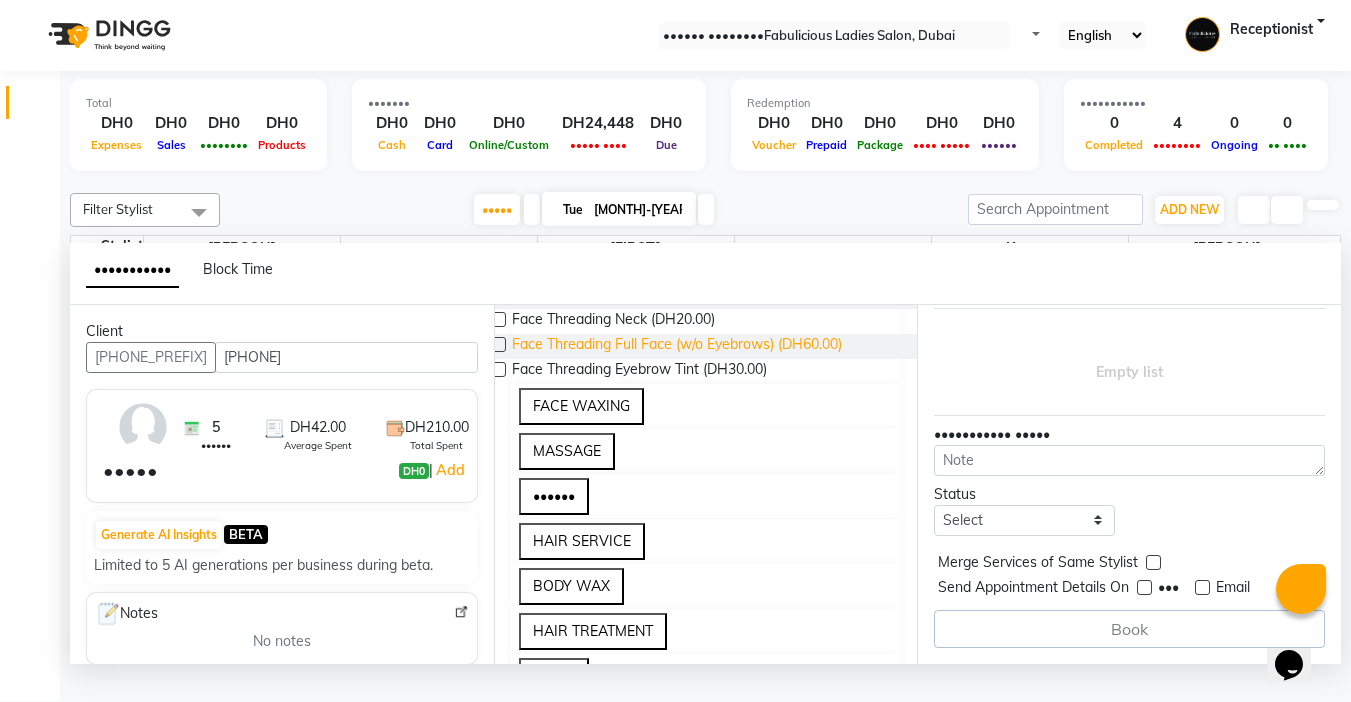 scroll, scrollTop: 1432, scrollLeft: 0, axis: vertical 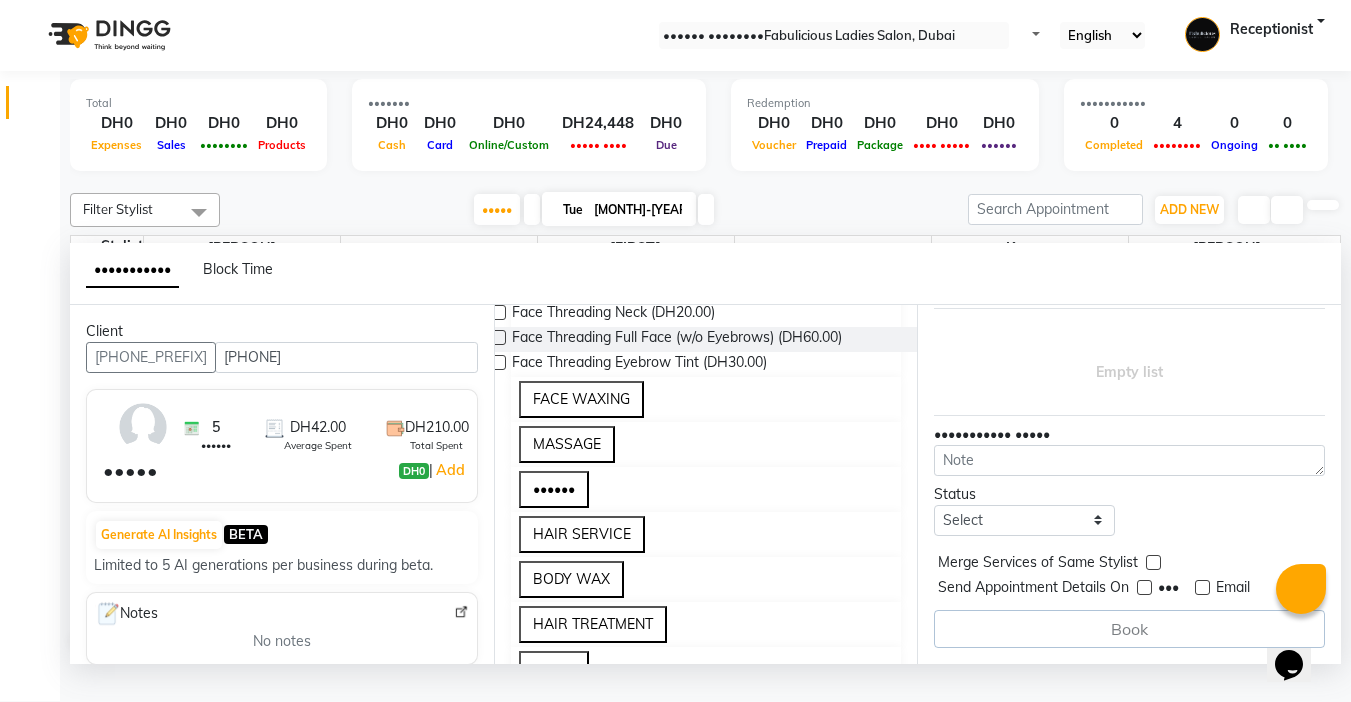 click at bounding box center (498, 187) 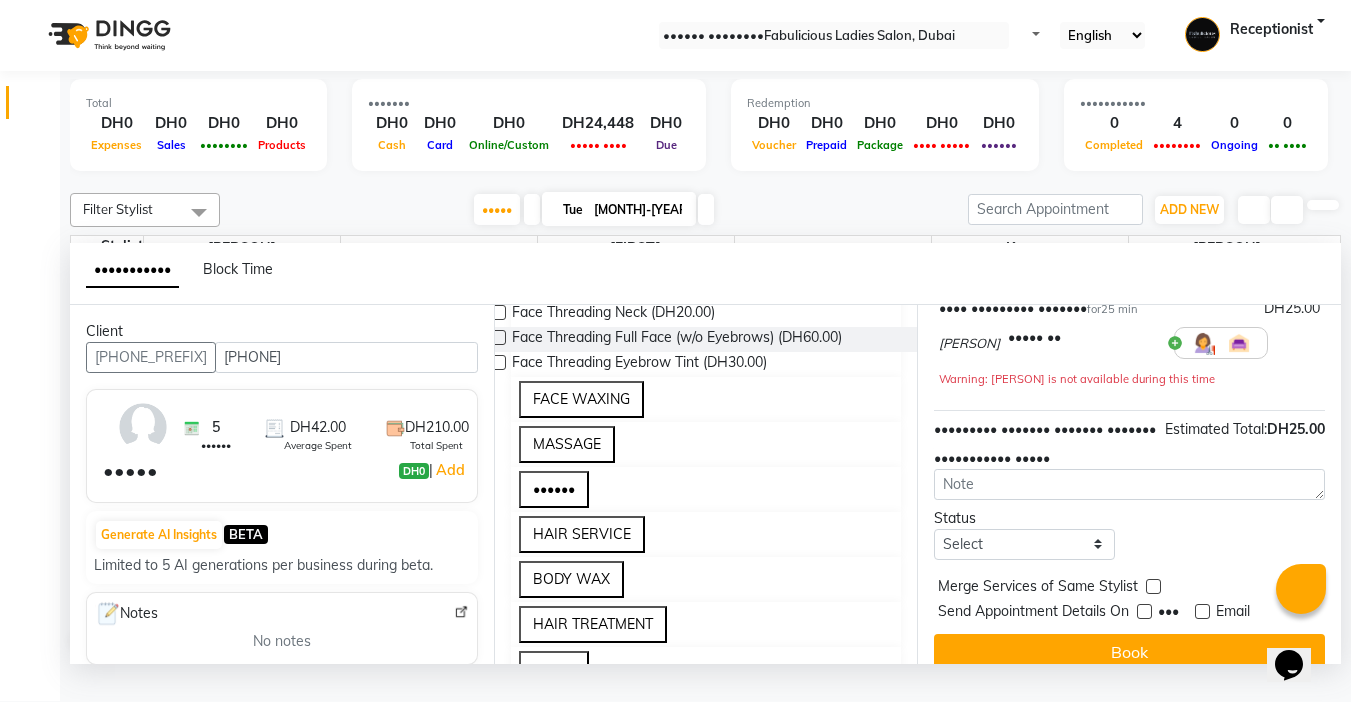 click at bounding box center [497, 191] 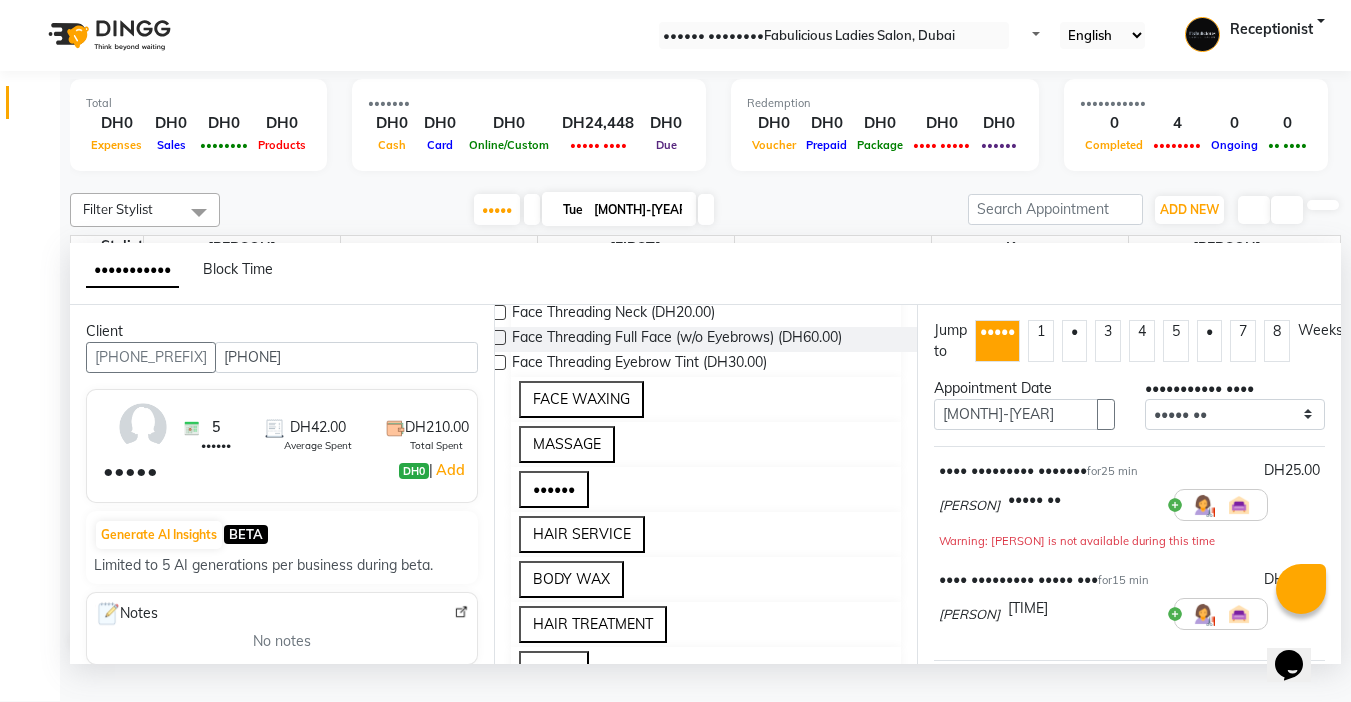 scroll, scrollTop: 0, scrollLeft: 0, axis: both 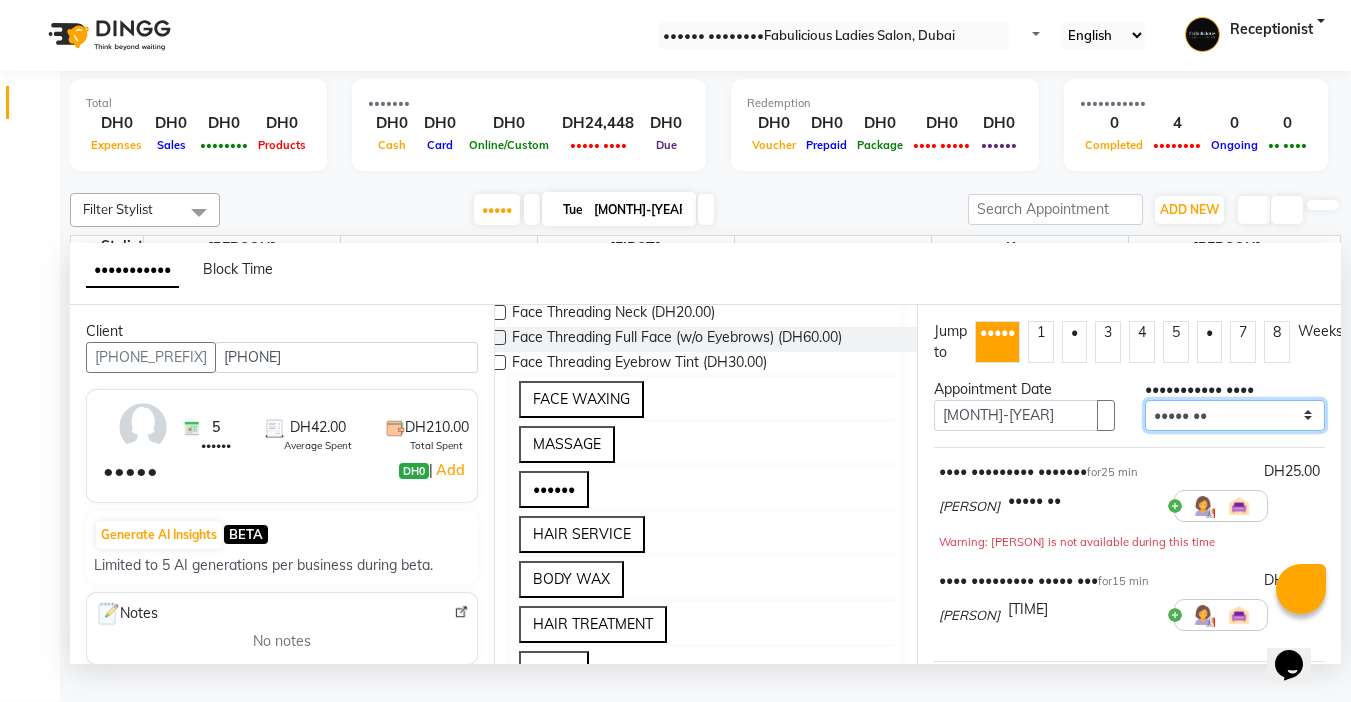 click on "Select [TIME] [TIME] [TIME] [TIME] [TIME] [TIME] [TIME] [TIME] [TIME] [TIME] [TIME] [TIME] [TIME] [TIME] [TIME] [TIME] [TIME] [TIME] [TIME] [TIME] [TIME] [TIME] [TIME] [TIME] [TIME] [TIME] [TIME] [TIME] [TIME] [TIME] [TIME] [TIME] [TIME] [TIME] [TIME] [TIME] [TIME] [TIME] [TIME] [TIME] [TIME] [TIME] [TIME] [TIME] [TIME] [TIME] [TIME] [TIME] [TIME] [TIME] [TIME] [TIME] [TIME] [TIME] [TIME]" at bounding box center (1235, 415) 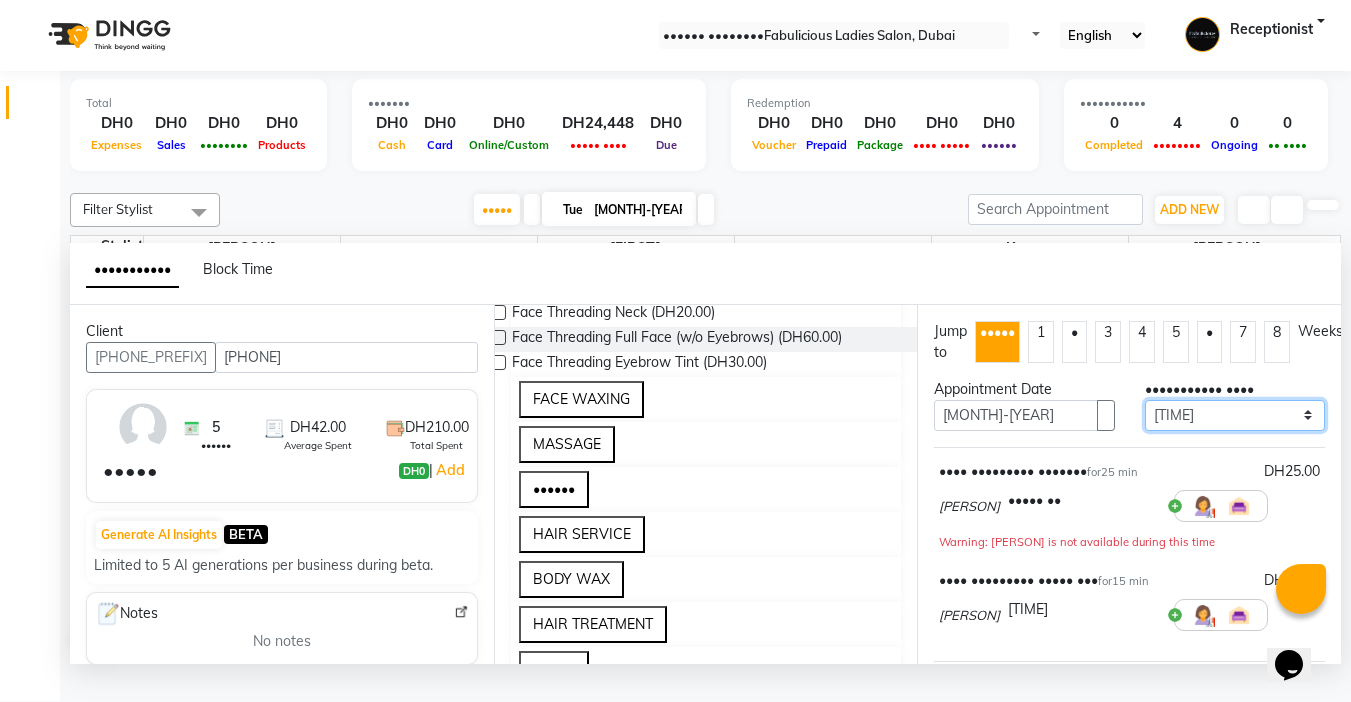 click on "Select [TIME] [TIME] [TIME] [TIME] [TIME] [TIME] [TIME] [TIME] [TIME] [TIME] [TIME] [TIME] [TIME] [TIME] [TIME] [TIME] [TIME] [TIME] [TIME] [TIME] [TIME] [TIME] [TIME] [TIME] [TIME] [TIME] [TIME] [TIME] [TIME] [TIME] [TIME] [TIME] [TIME] [TIME] [TIME] [TIME] [TIME] [TIME] [TIME] [TIME] [TIME] [TIME] [TIME] [TIME] [TIME] [TIME] [TIME] [TIME] [TIME] [TIME] [TIME] [TIME] [TIME] [TIME] [TIME]" at bounding box center (1235, 415) 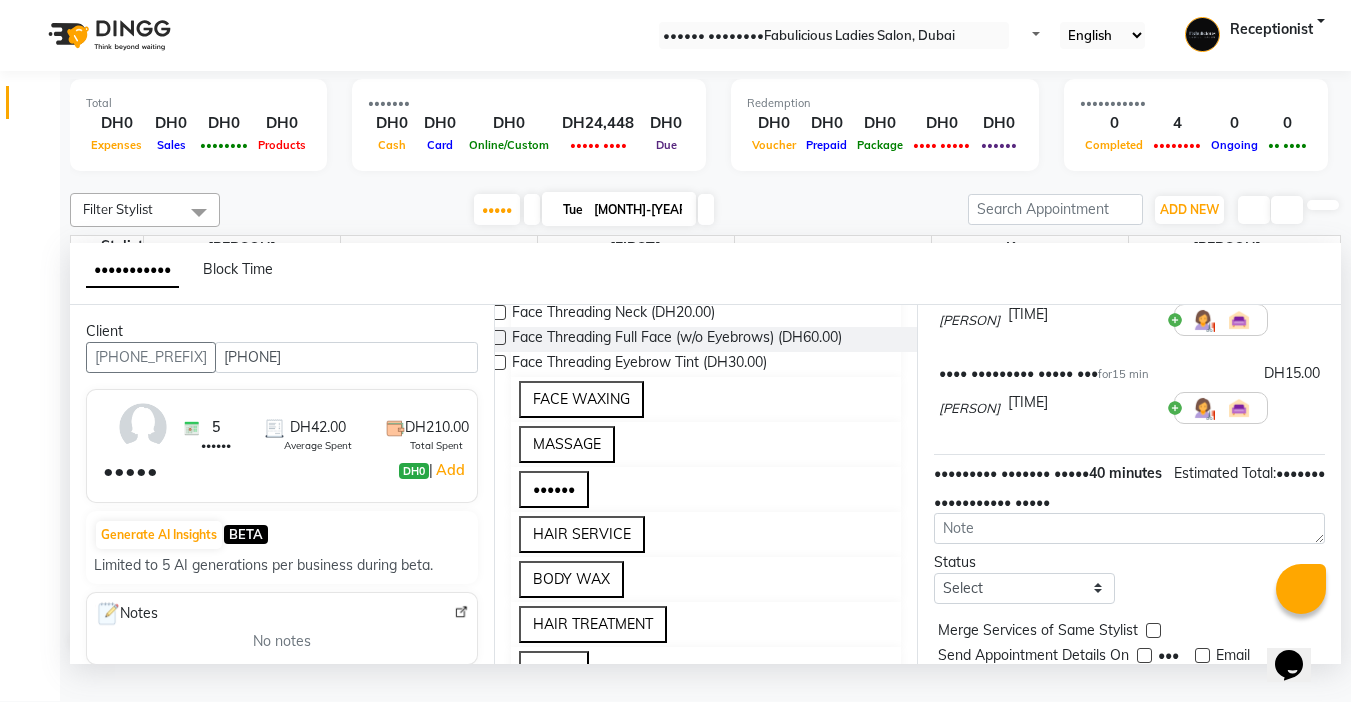 scroll, scrollTop: 0, scrollLeft: 0, axis: both 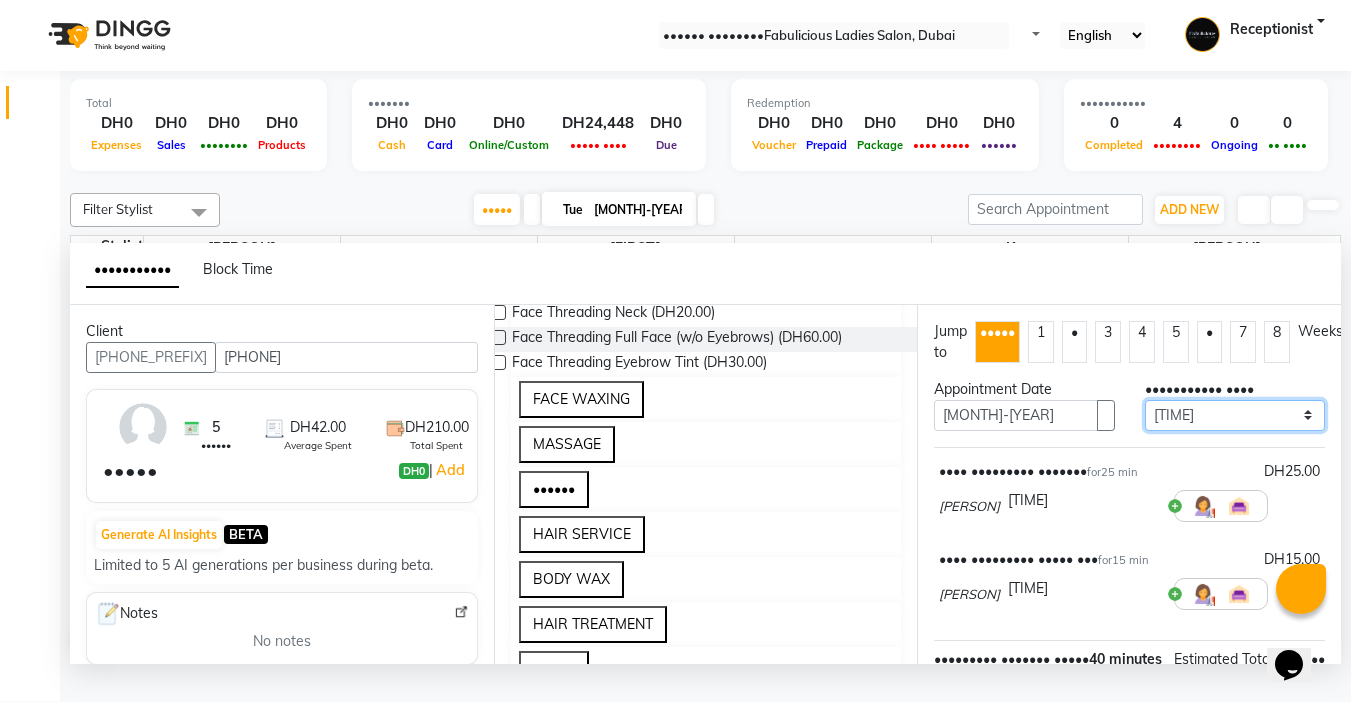 click on "Select [TIME] [TIME] [TIME] [TIME] [TIME] [TIME] [TIME] [TIME] [TIME] [TIME] [TIME] [TIME] [TIME] [TIME] [TIME] [TIME] [TIME] [TIME] [TIME] [TIME] [TIME] [TIME] [TIME] [TIME] [TIME] [TIME] [TIME] [TIME] [TIME] [TIME] [TIME] [TIME] [TIME] [TIME] [TIME] [TIME] [TIME] [TIME] [TIME] [TIME] [TIME] [TIME] [TIME] [TIME] [TIME] [TIME] [TIME] [TIME] [TIME] [TIME] [TIME] [TIME] [TIME] [TIME] [TIME]" at bounding box center (1235, 415) 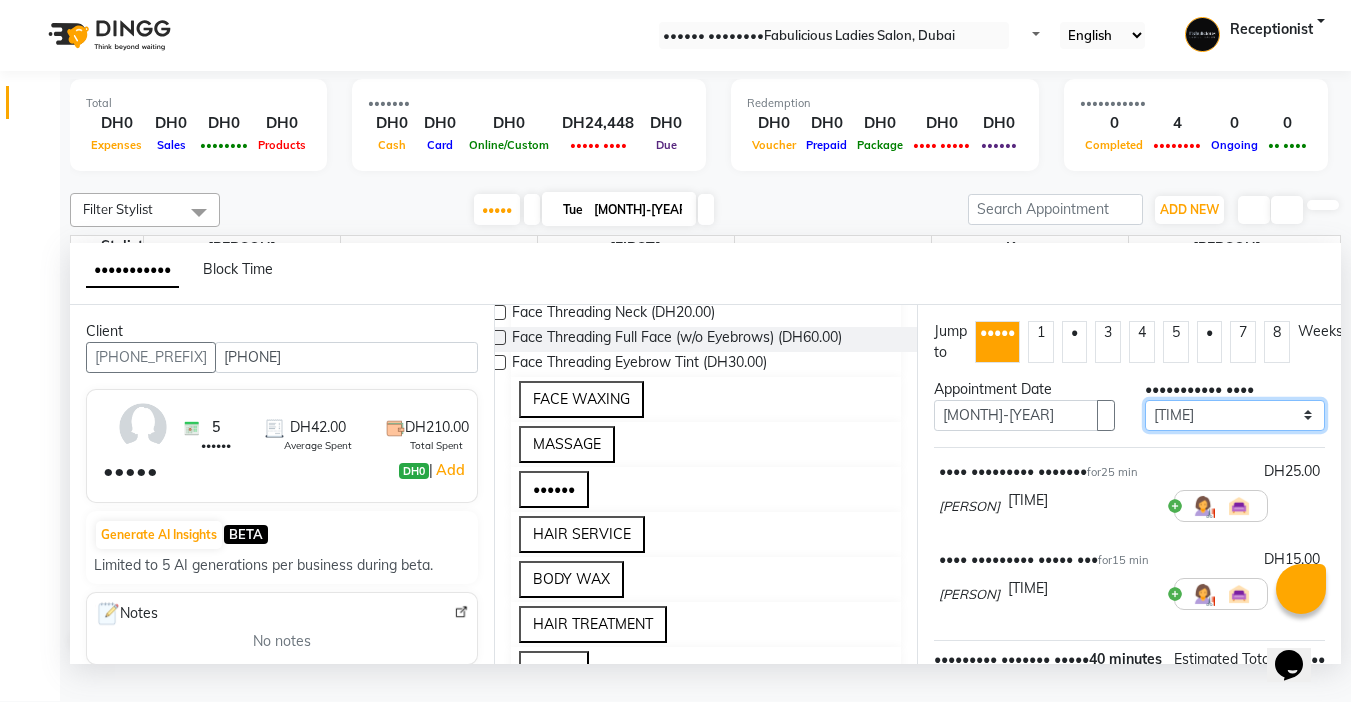 click on "Select [TIME] [TIME] [TIME] [TIME] [TIME] [TIME] [TIME] [TIME] [TIME] [TIME] [TIME] [TIME] [TIME] [TIME] [TIME] [TIME] [TIME] [TIME] [TIME] [TIME] [TIME] [TIME] [TIME] [TIME] [TIME] [TIME] [TIME] [TIME] [TIME] [TIME] [TIME] [TIME] [TIME] [TIME] [TIME] [TIME] [TIME] [TIME] [TIME] [TIME] [TIME] [TIME] [TIME] [TIME] [TIME] [TIME] [TIME] [TIME] [TIME] [TIME] [TIME] [TIME] [TIME] [TIME] [TIME]" at bounding box center (1235, 415) 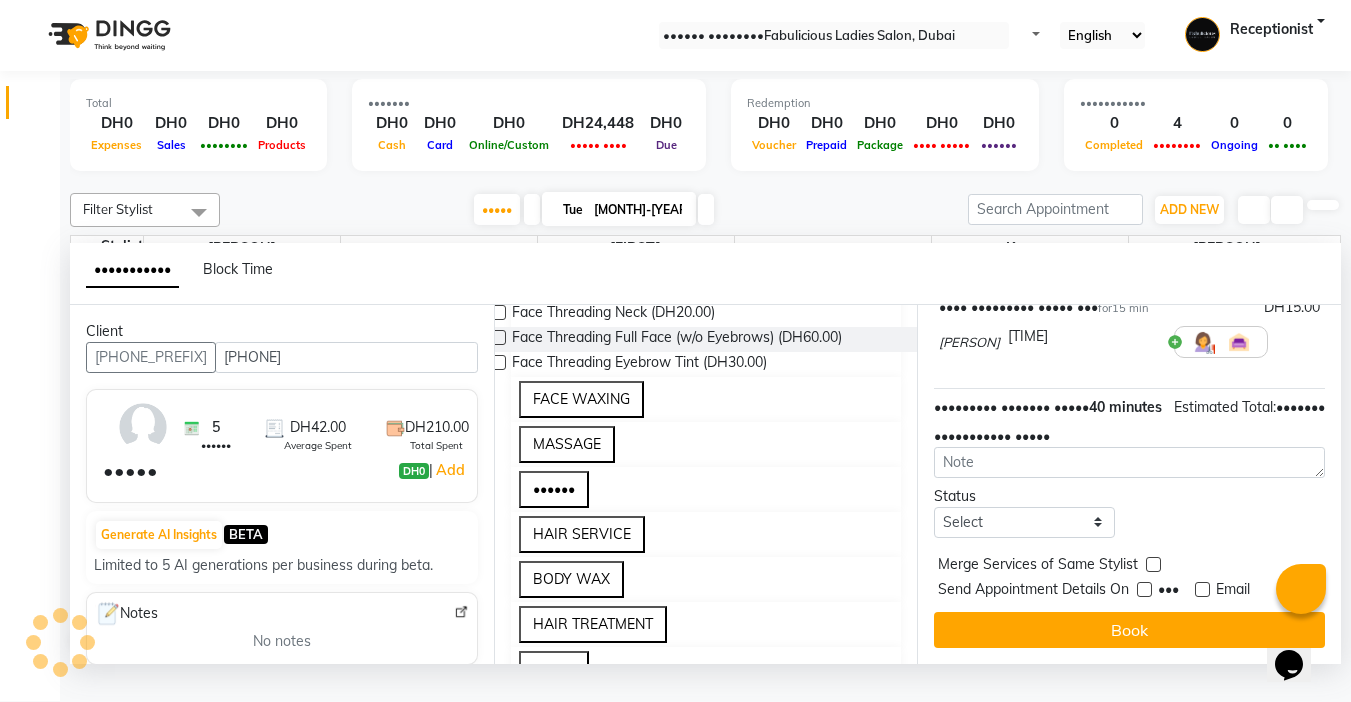 click at bounding box center (1153, 564) 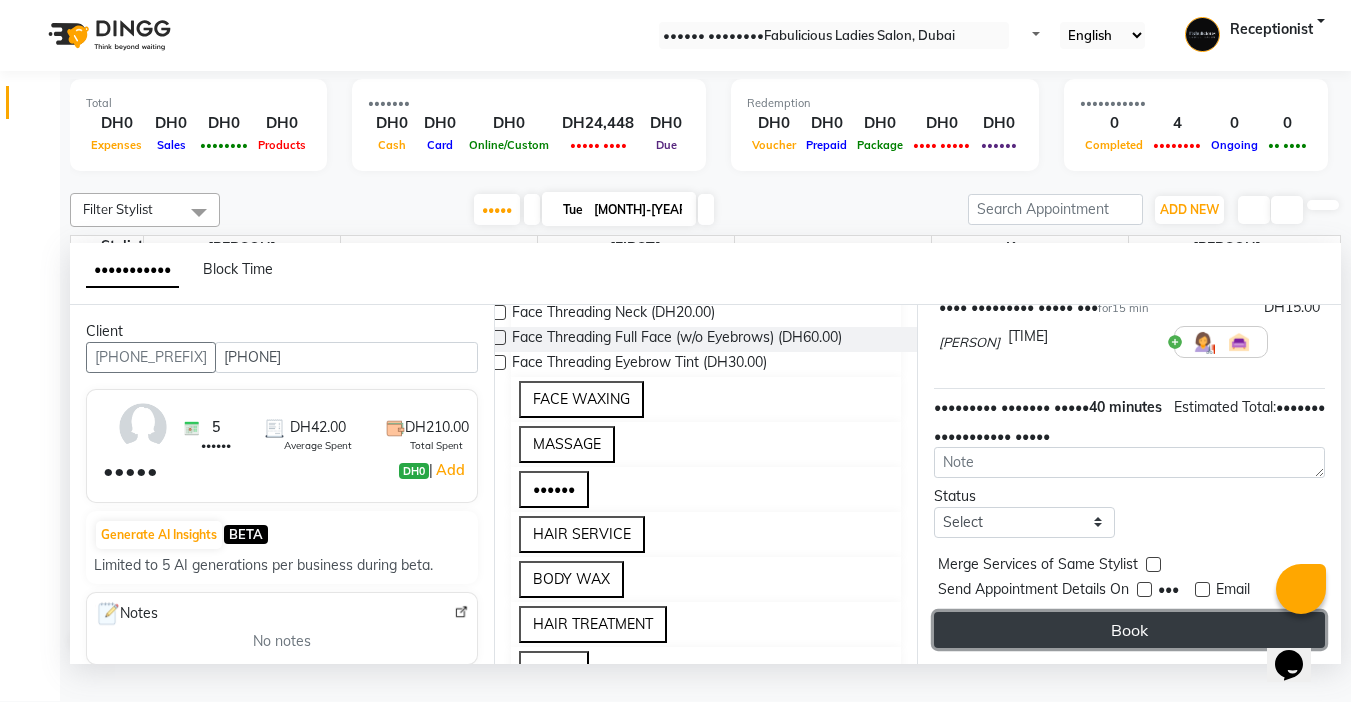 click on "Book" at bounding box center [1129, 630] 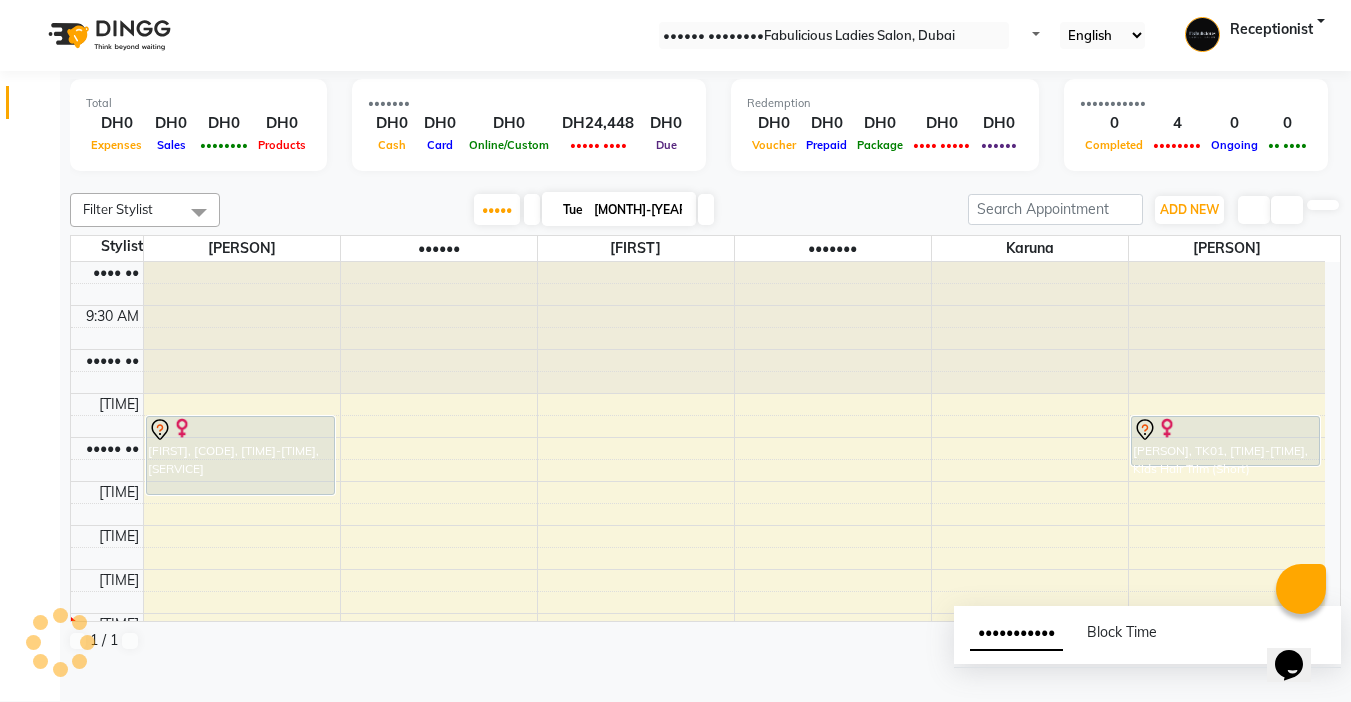 scroll, scrollTop: 0, scrollLeft: 0, axis: both 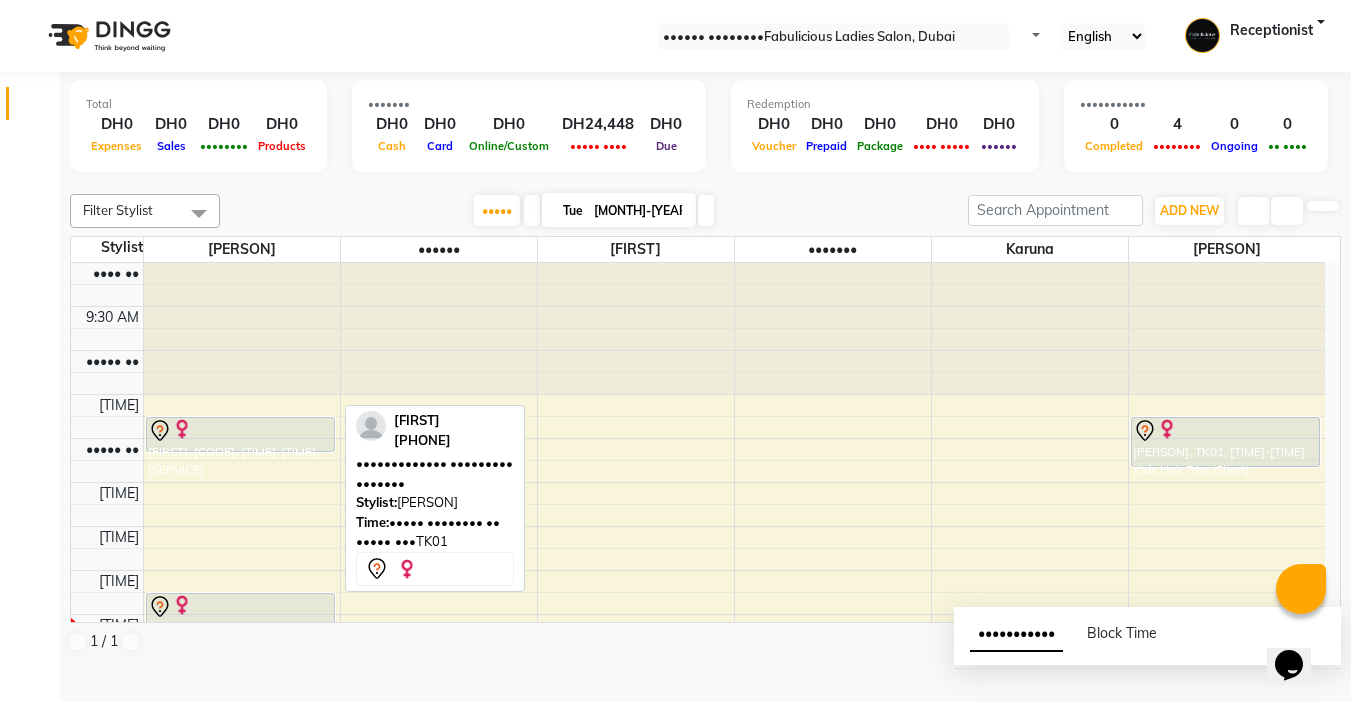 drag, startPoint x: 256, startPoint y: 516, endPoint x: 246, endPoint y: 478, distance: 39.293766 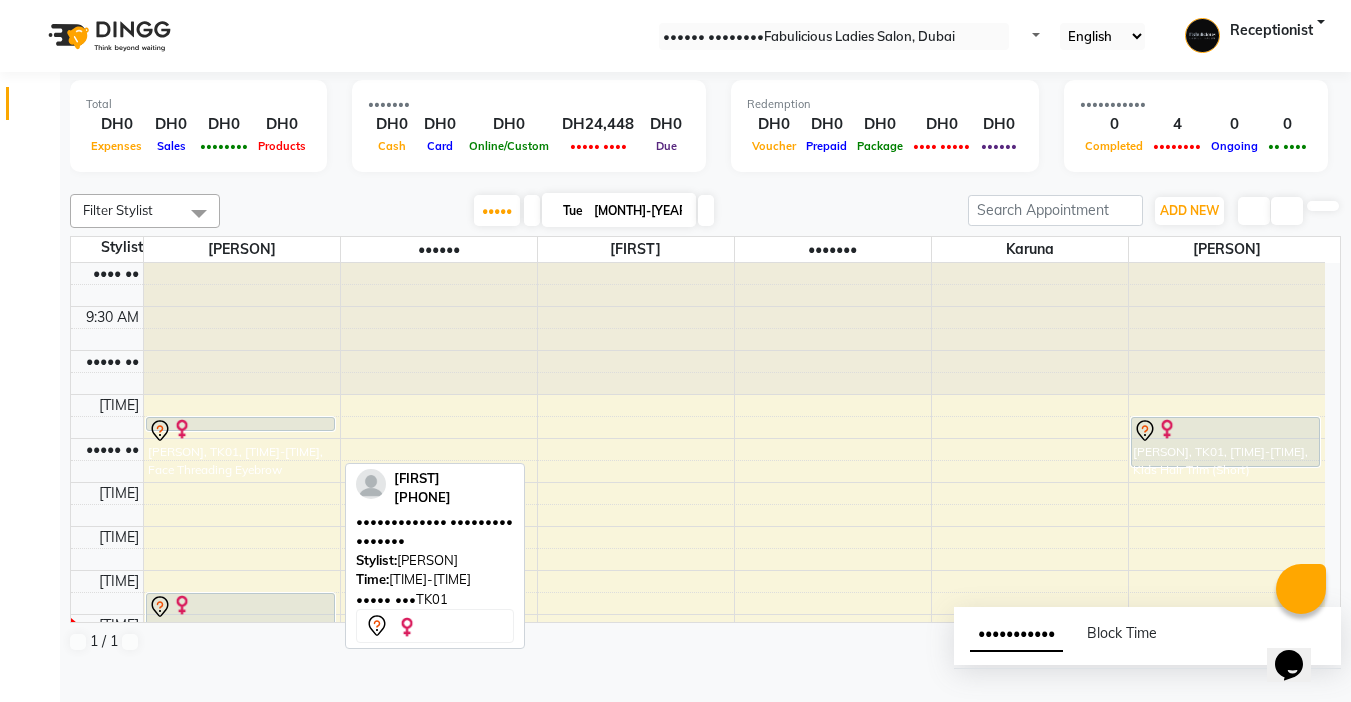 drag, startPoint x: 296, startPoint y: 473, endPoint x: 296, endPoint y: 457, distance: 16 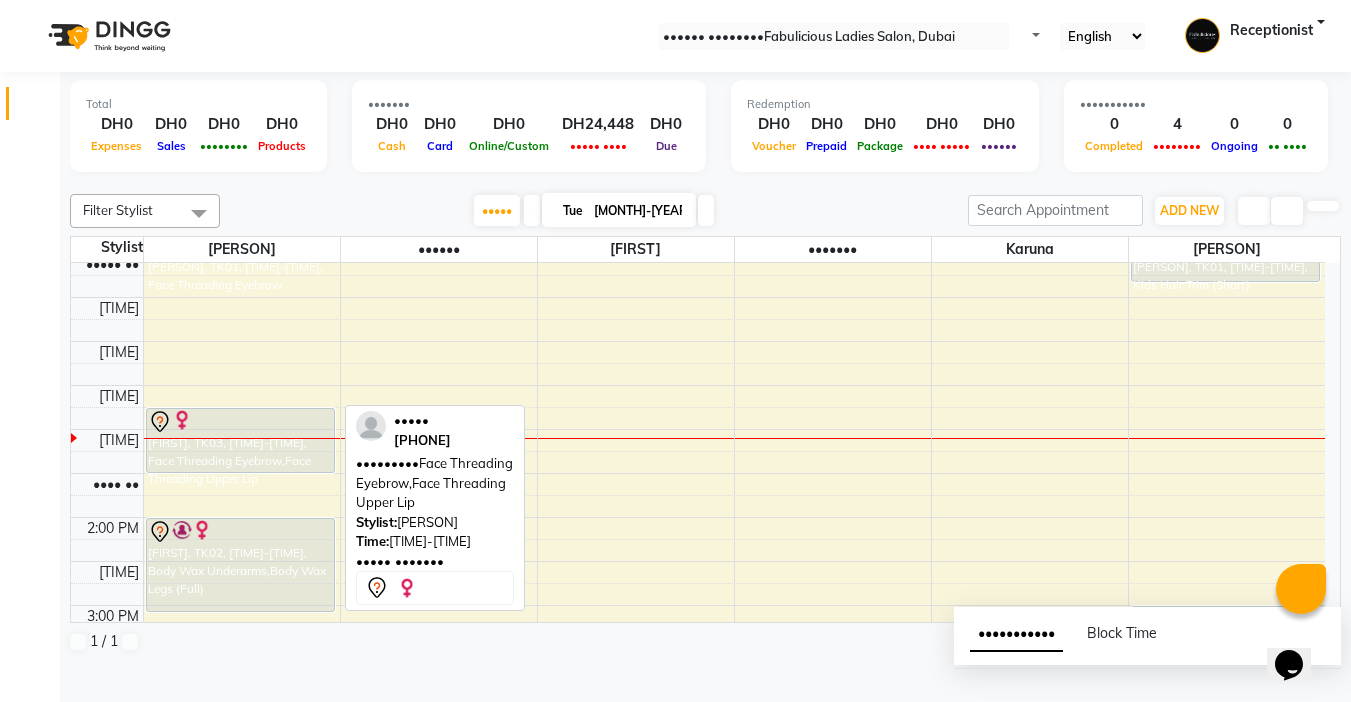 scroll, scrollTop: 200, scrollLeft: 0, axis: vertical 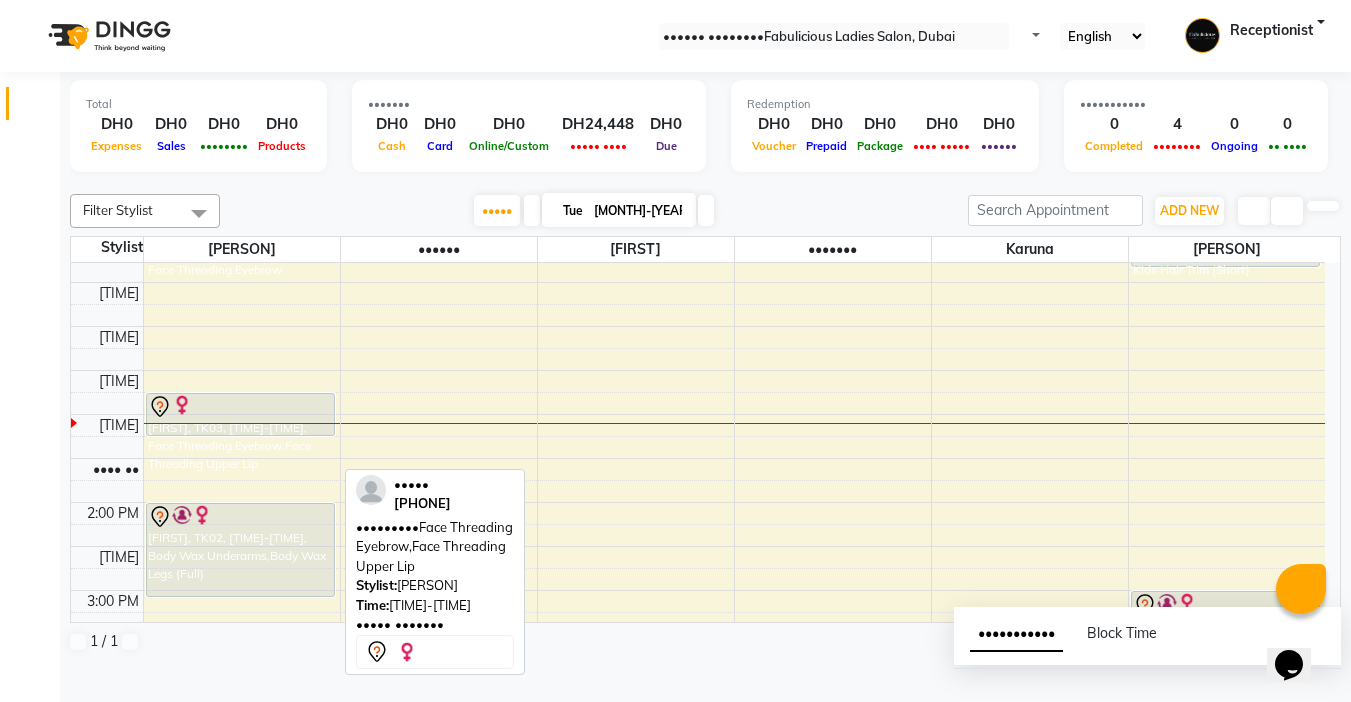 click on "•••••••• ••••• ••••• •••••••• ••• •••• ••••••••• •••••••             •••••• ••••• ••••• •••••••• ••• •••• ••••••••• •••••••••••• ••••••••• ••••• •••             •••••••••• ••••• ••••• •••••••• ••• •••• ••• •••••••••••••• ••• •••• ••••••             •••••• ••••• ••••• •••••••• ••• •••• ••••••••• •••••••••••• ••••••••• ••••• •••" at bounding box center (242, 722) 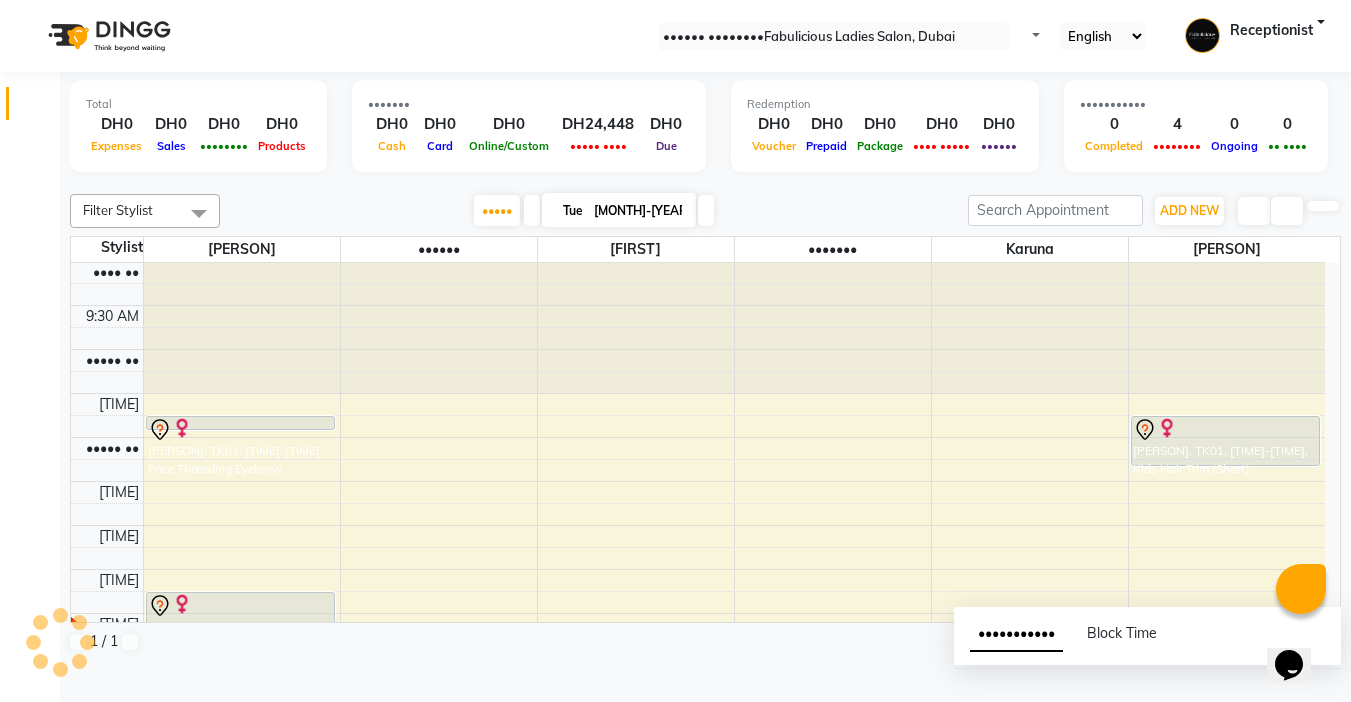 scroll, scrollTop: 0, scrollLeft: 0, axis: both 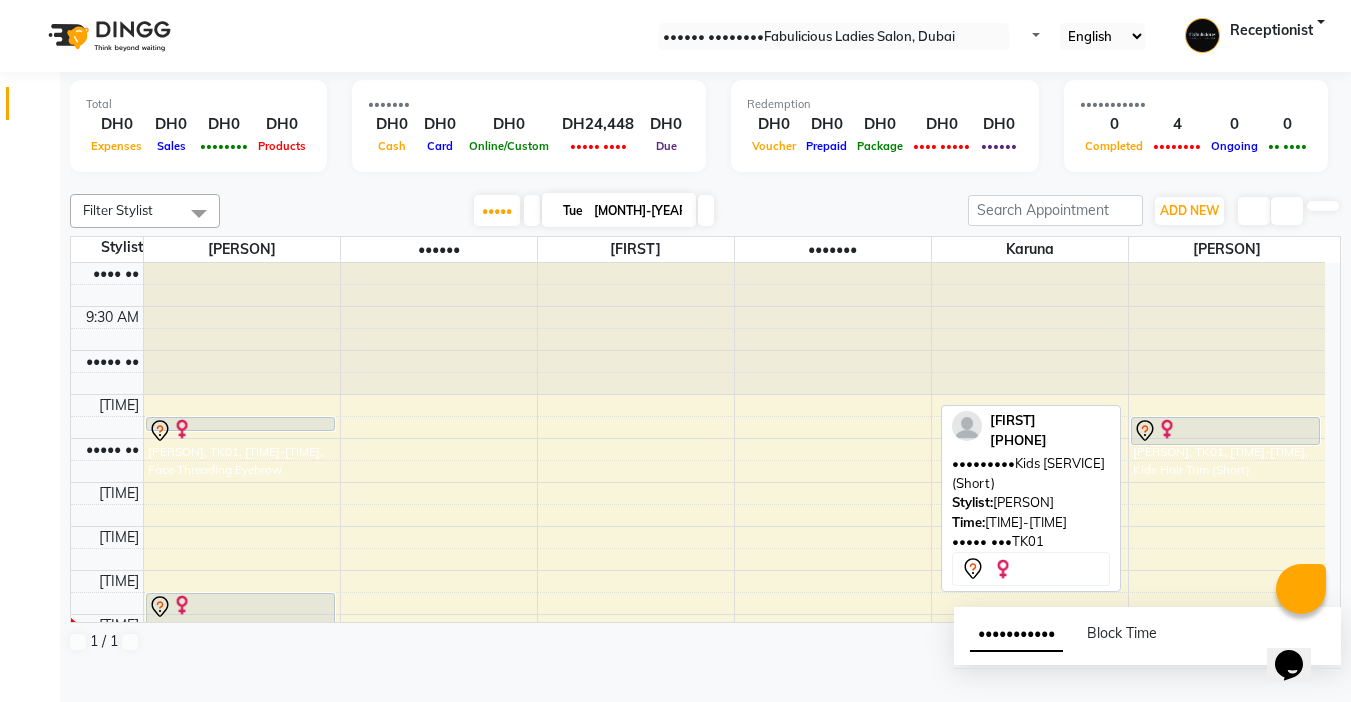 click on "[PERSON], TK01, [TIME]-[TIME], Face Threading Eyebrow [PERSON], TK03, [TIME]-[TIME], Face Threading Eyebrow,Face Threading Upper Lip [PERSON], TK02, [TIME]-[TIME], Body Wax Underarms,Body Wax Legs (Full) [PERSON], TK01, [TIME]-[TIME], Kids Hair Trim (Short) [PERSON], TK02, [TIME]-[TIME], Loreal Hair Spa + Wash + Blowdry [PERSON], TK01, [TIME]-[TIME], Kids Hair Trim (Short)" at bounding box center (698, 922) 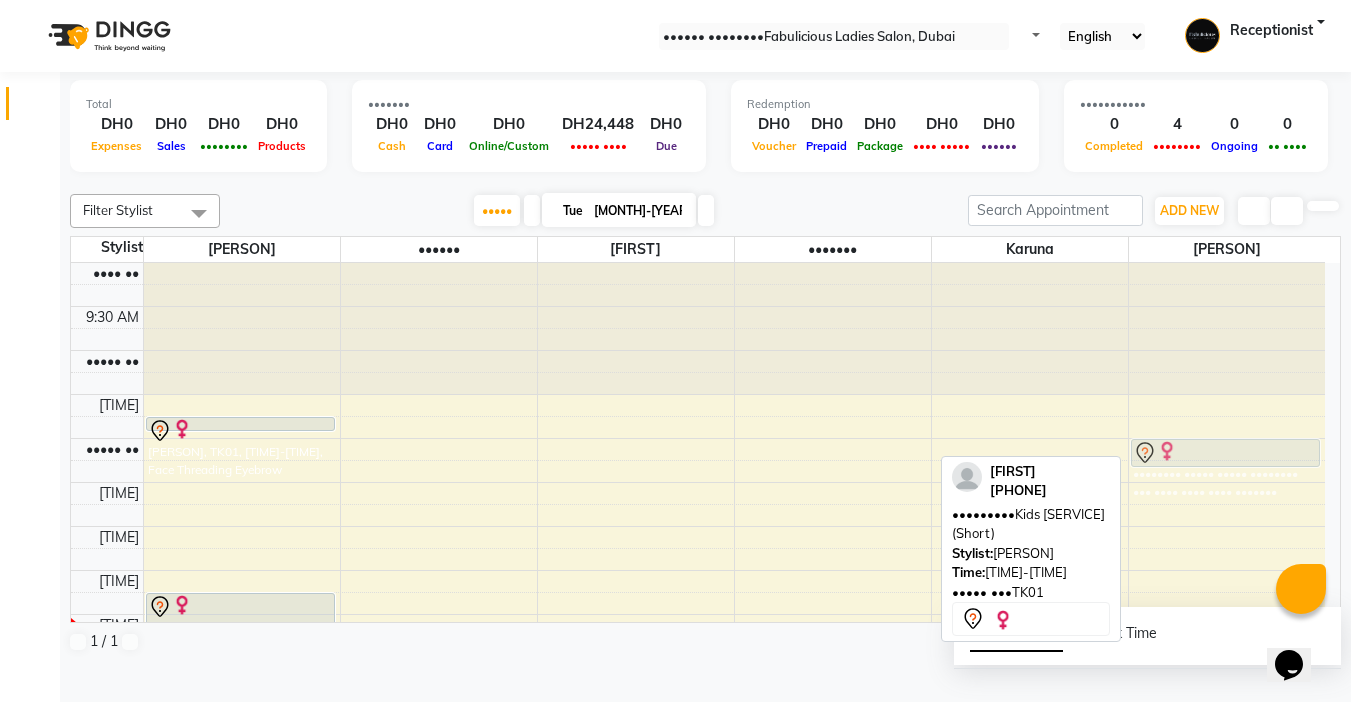 click on "[FIRST], TK01, [TIME]-[TIME], Kids Hair Trim (Short)             [FIRST], TK02, [TIME]-[TIME], Loreal Hair Spa + Wash + Blowdry             [FIRST], TK01, [TIME]-[TIME], Kids Hair Trim (Short)" at bounding box center (242, 922) 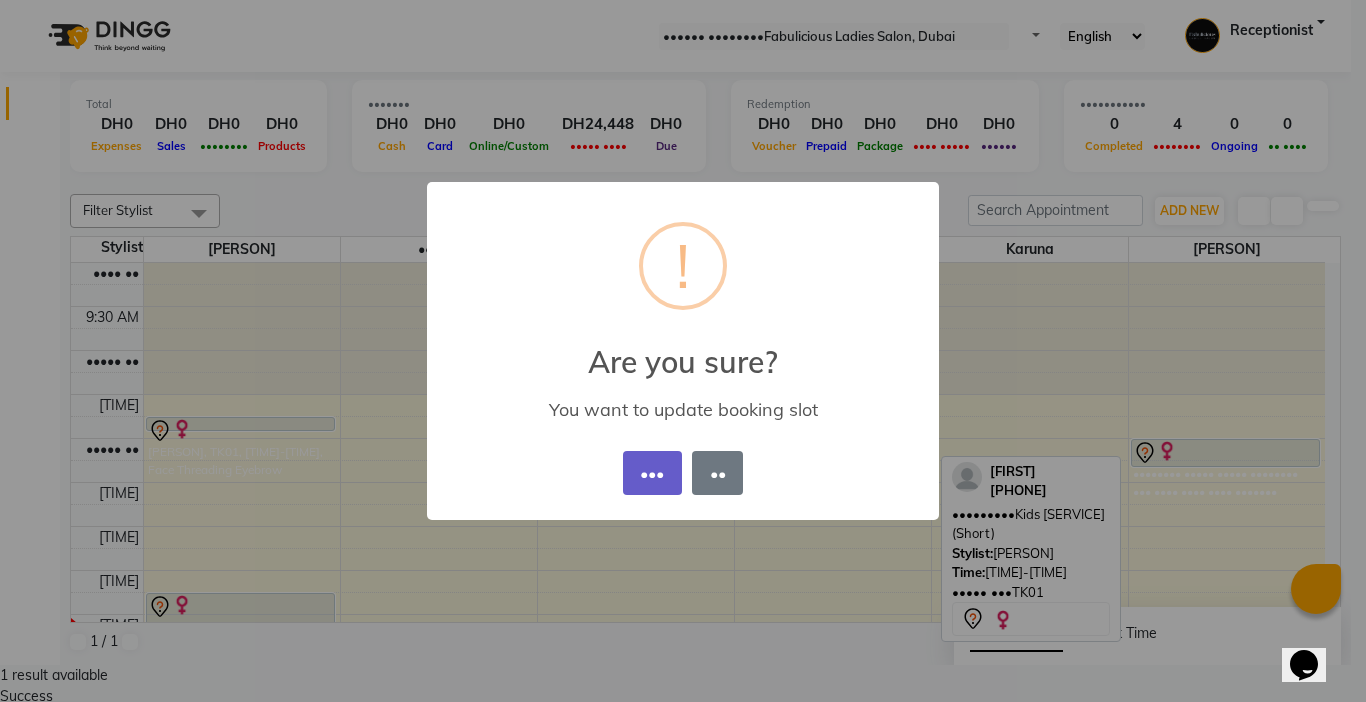click on "•••" at bounding box center [652, 473] 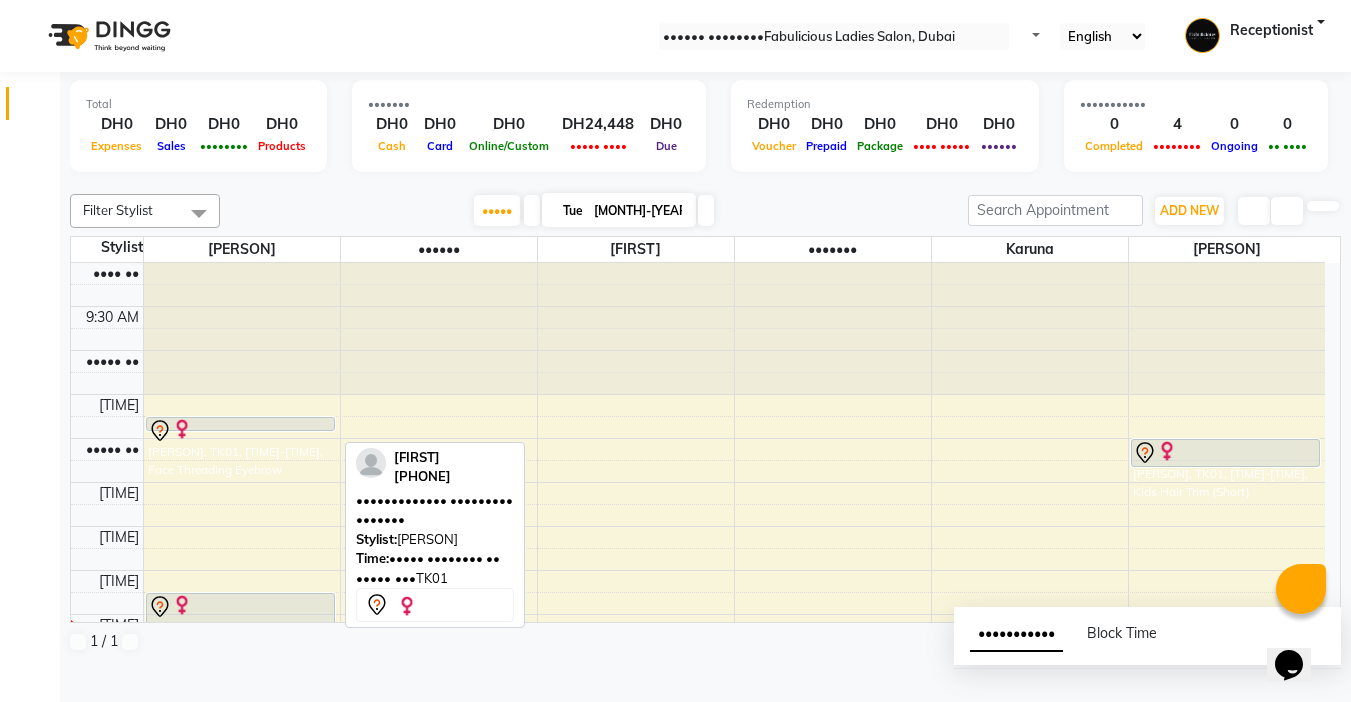 click at bounding box center [240, 430] 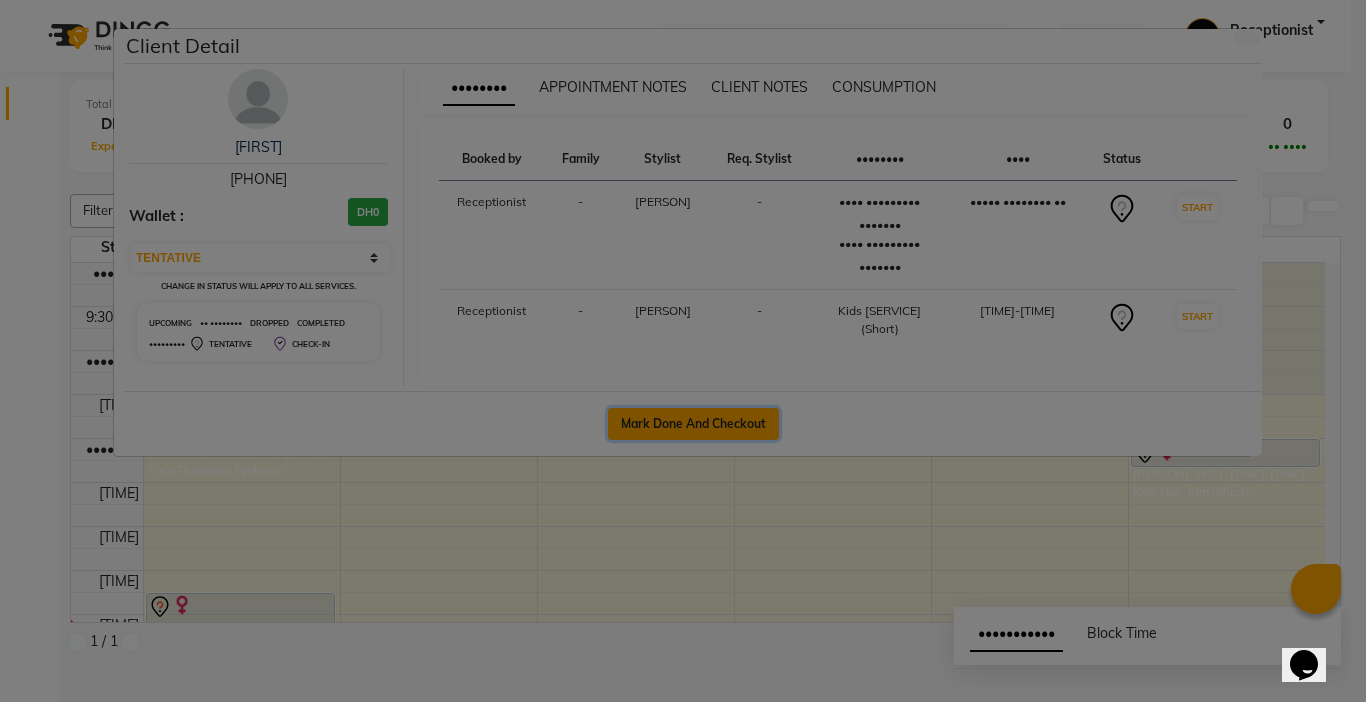 click on "Mark Done And Checkout" at bounding box center (693, 424) 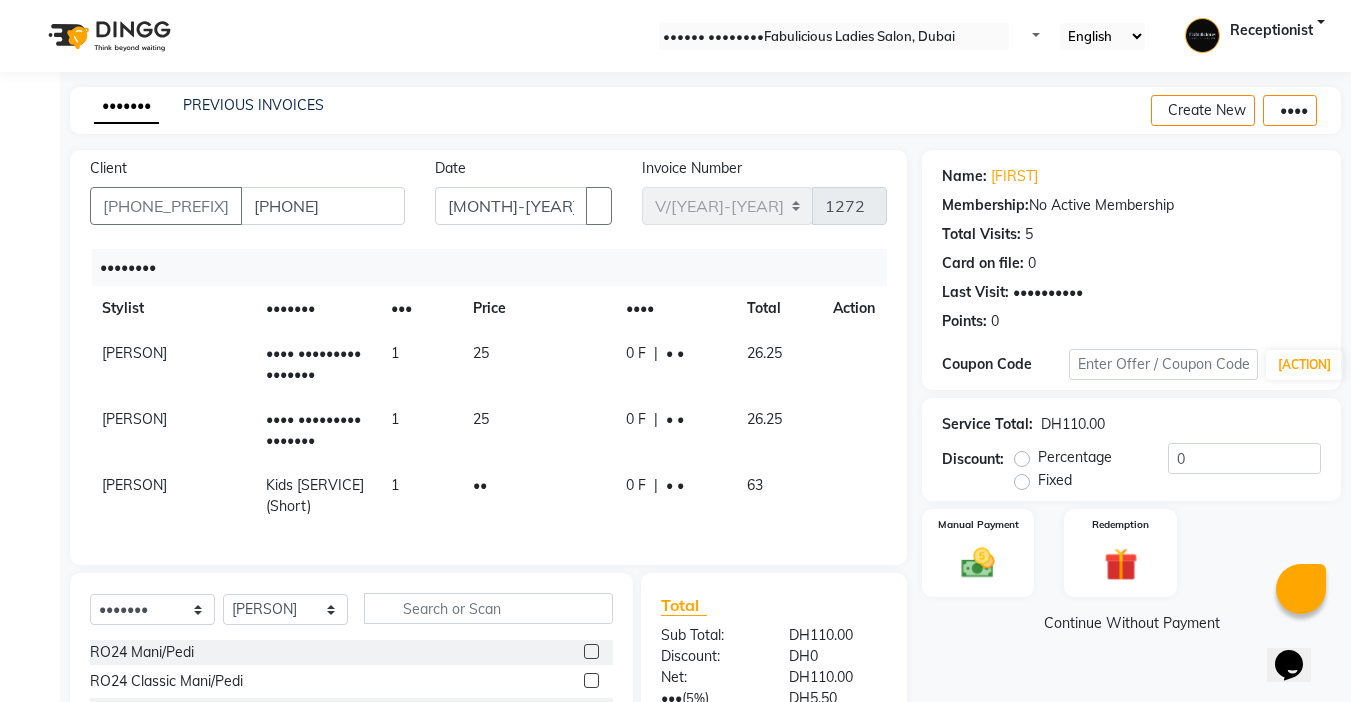 click at bounding box center (841, 343) 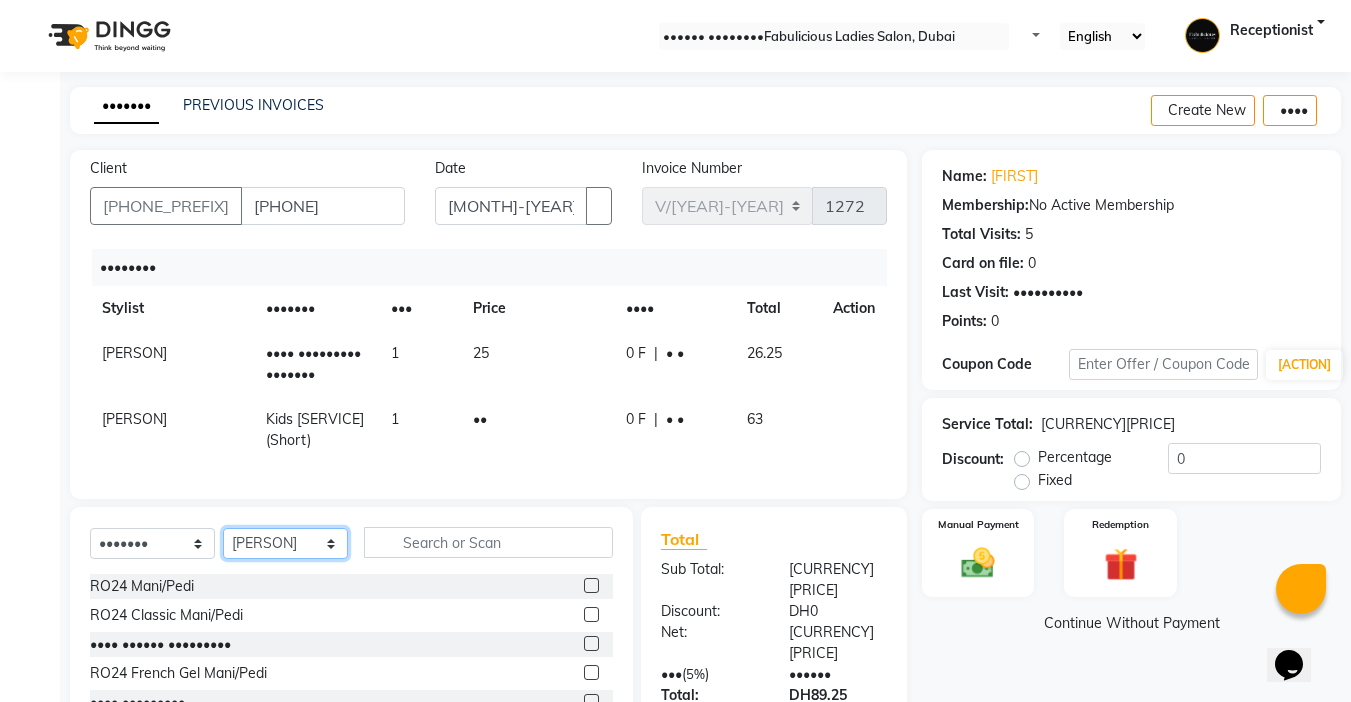 click on "Select Stylist Anisha Arlene Hemlata Karuna Karuna Sara Raj Receptionist Saba Shaheen" at bounding box center (285, 543) 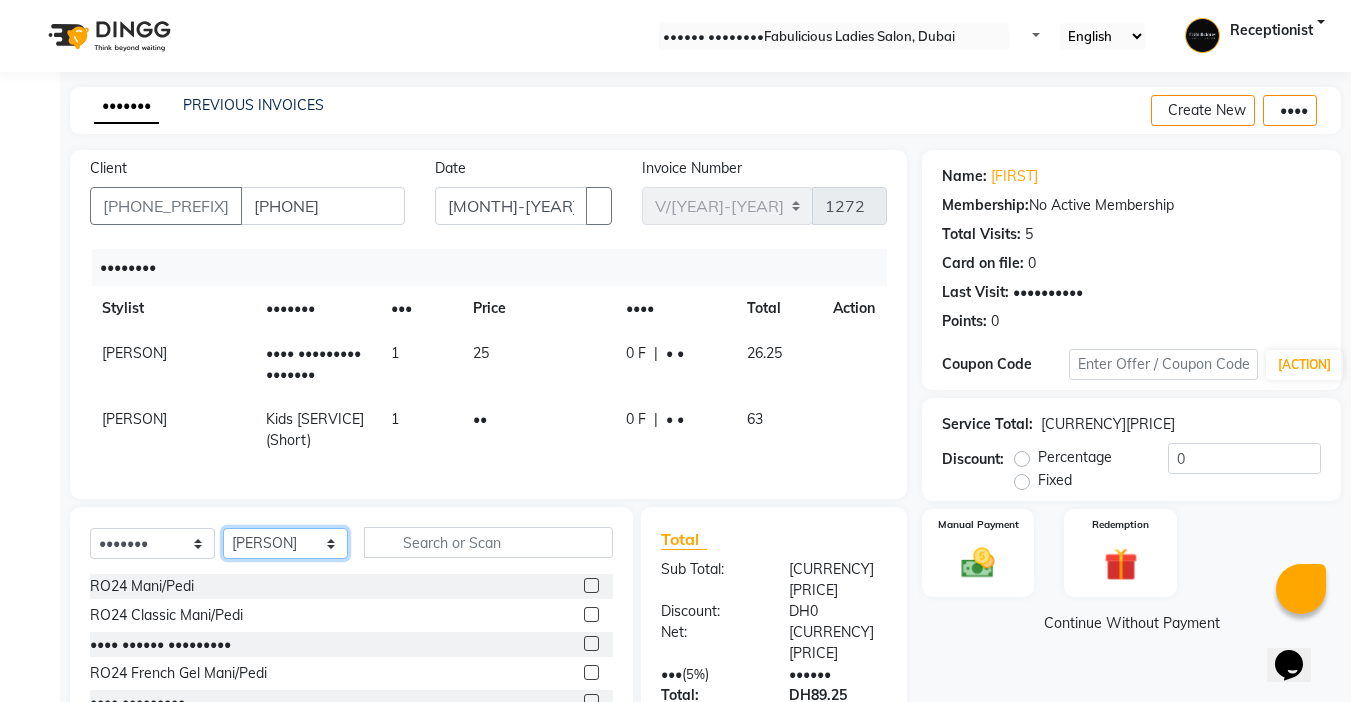 select on "•••••" 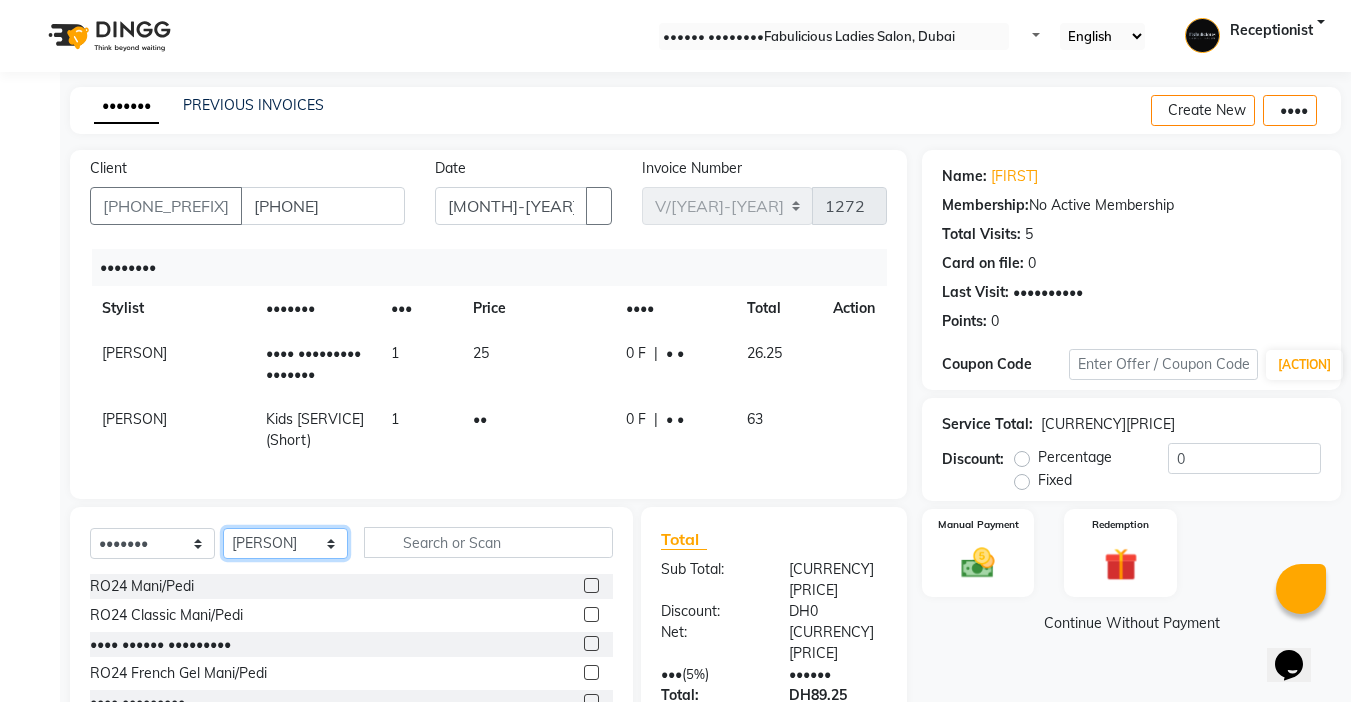 click on "Select Stylist Anisha Arlene Hemlata Karuna Karuna Sara Raj Receptionist Saba Shaheen" at bounding box center [285, 543] 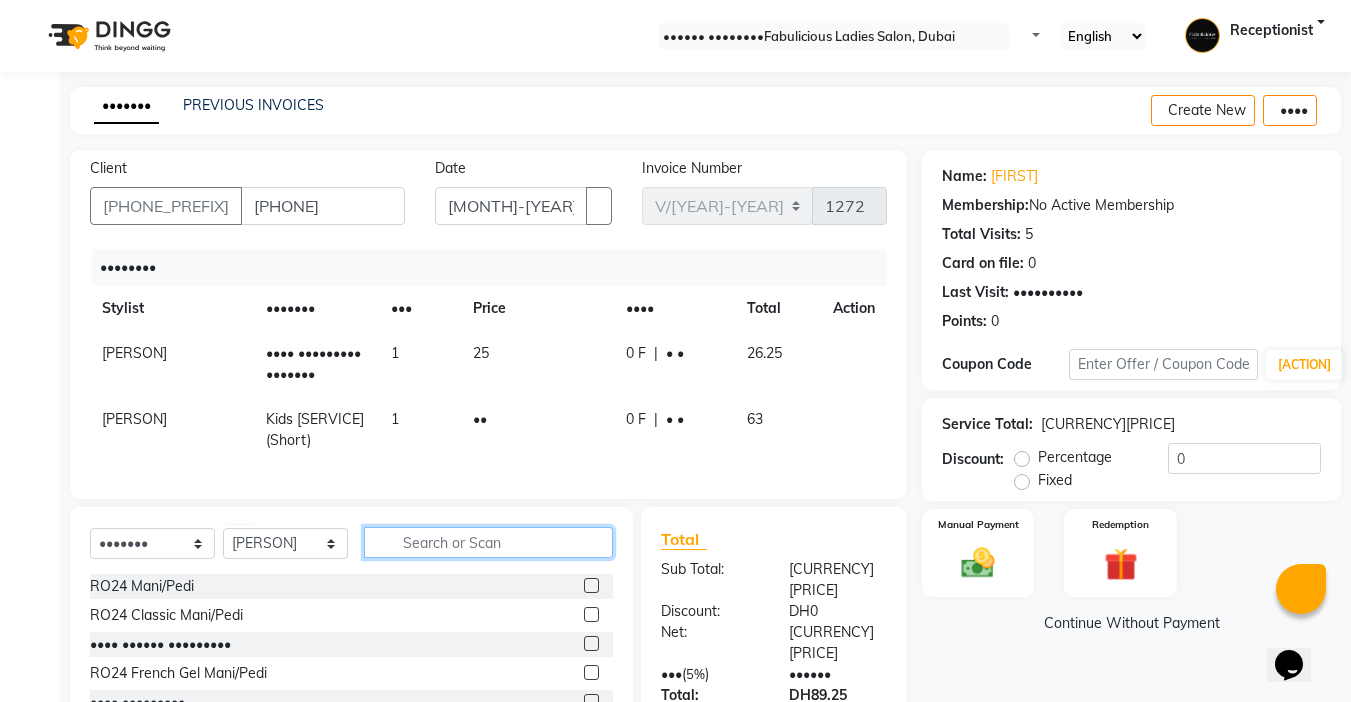 click at bounding box center (488, 542) 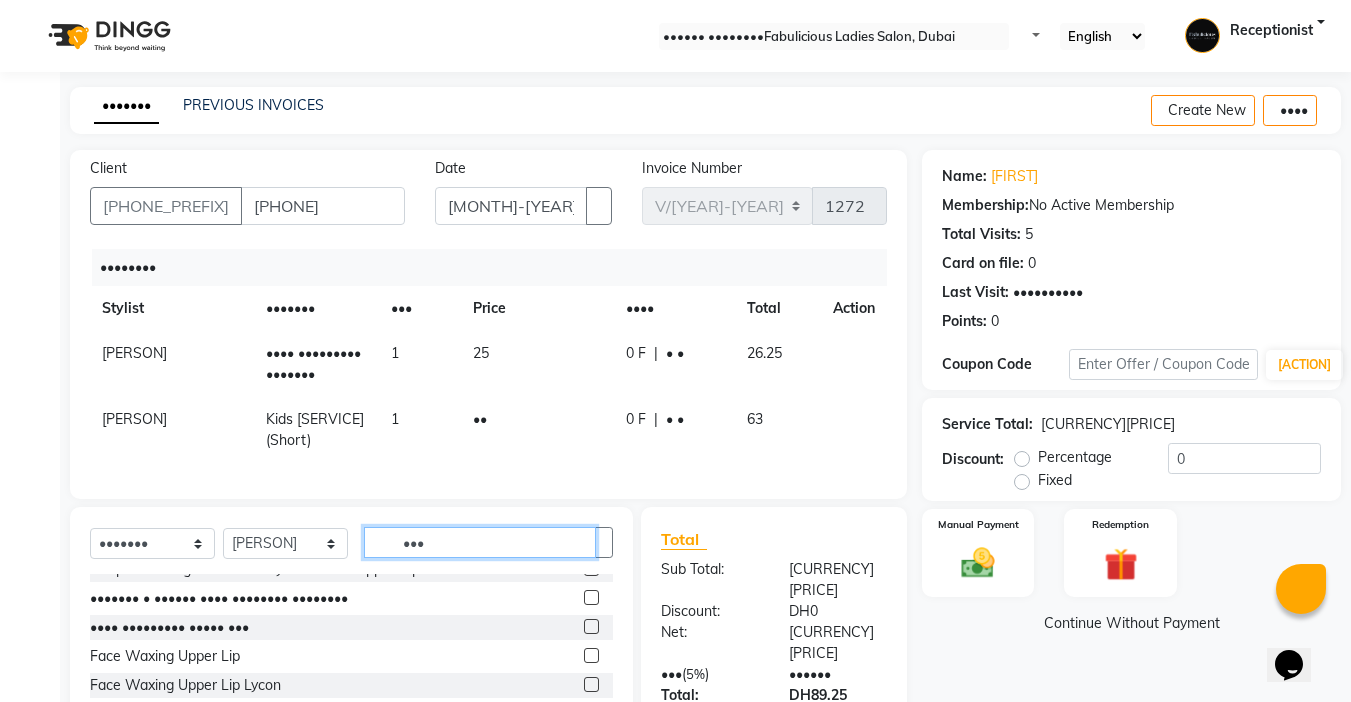 scroll, scrollTop: 85, scrollLeft: 0, axis: vertical 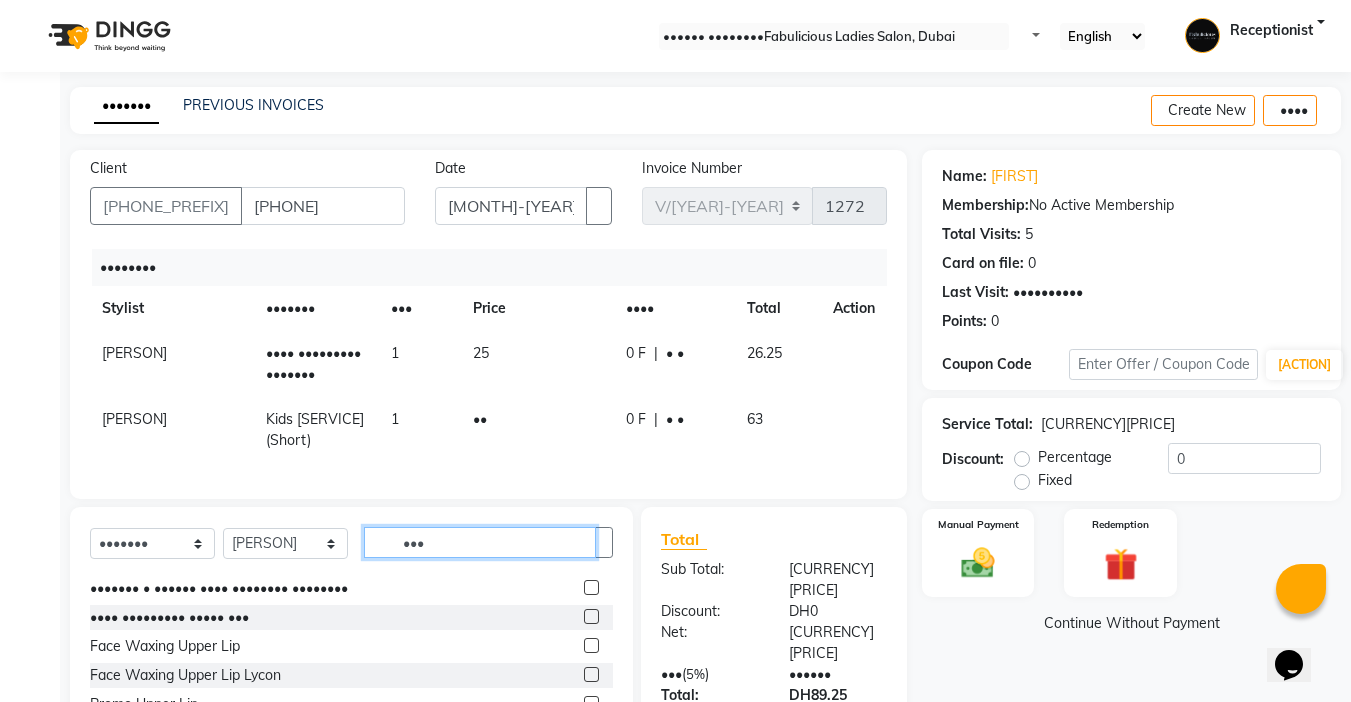 type on "•••" 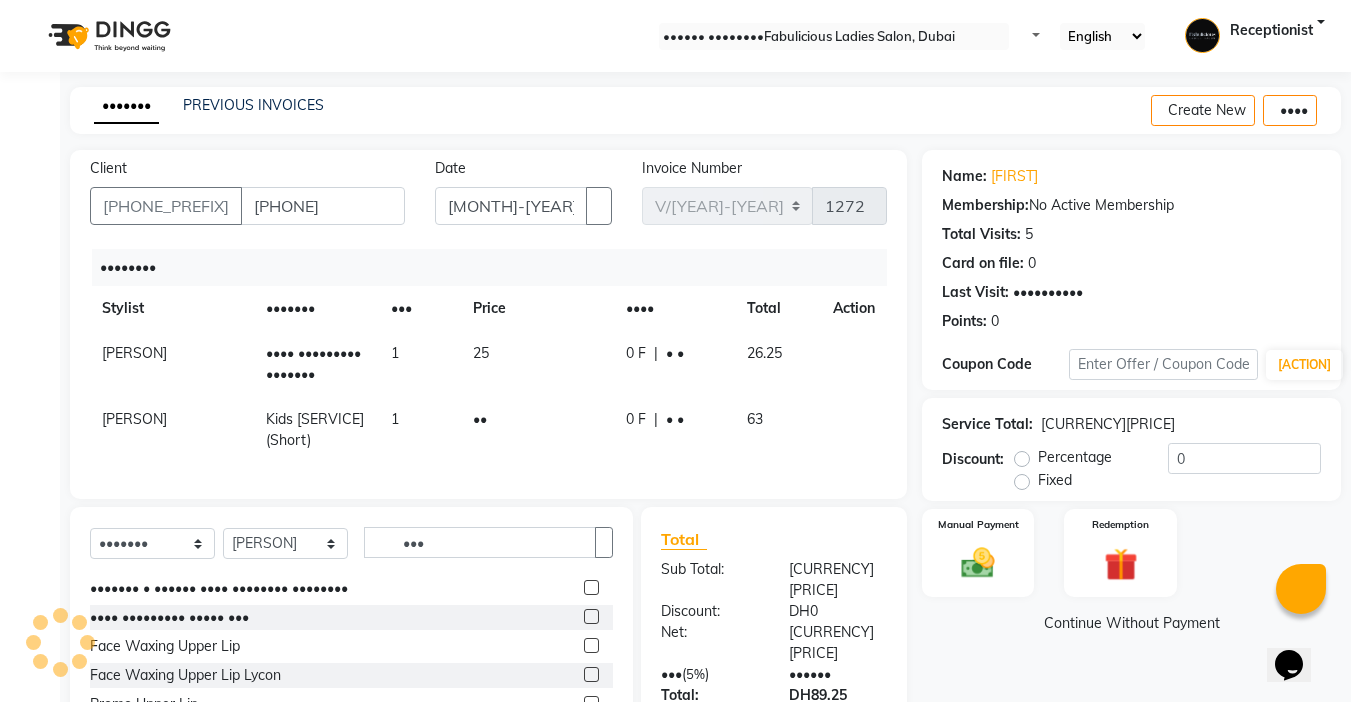 click at bounding box center [591, 616] 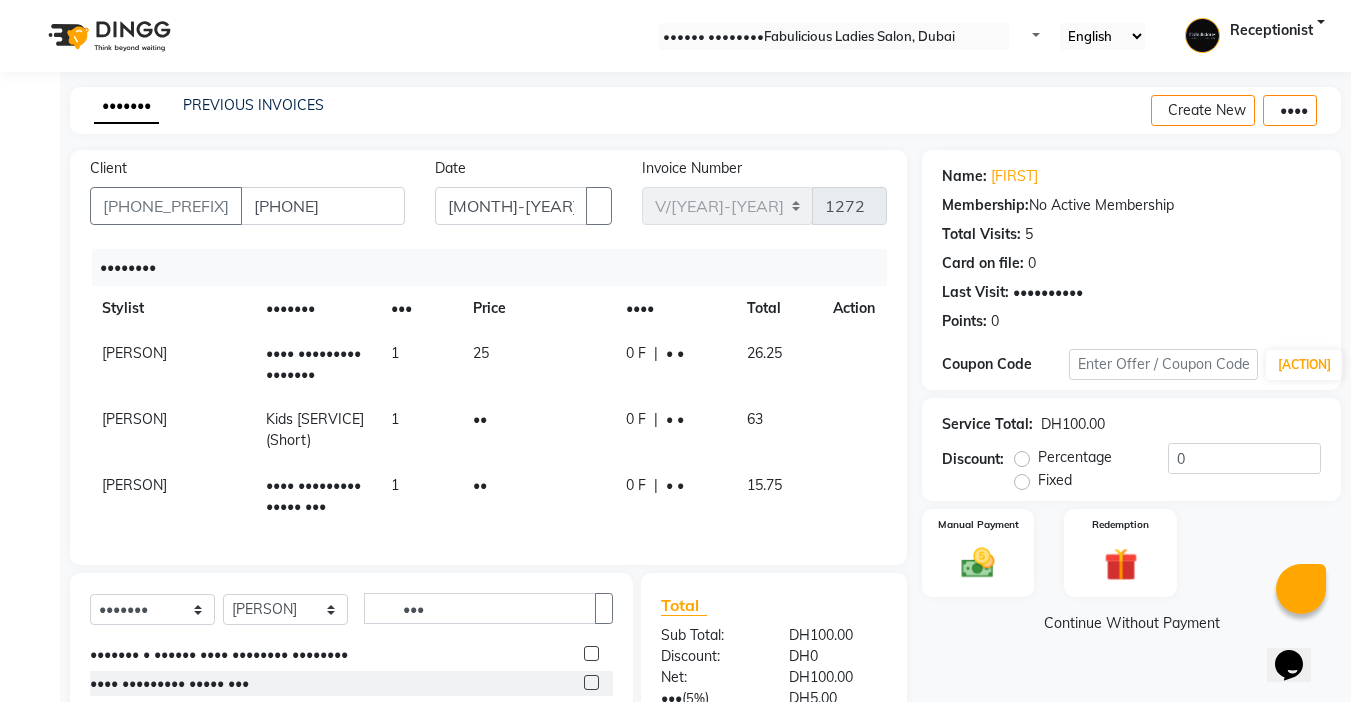scroll, scrollTop: 210, scrollLeft: 0, axis: vertical 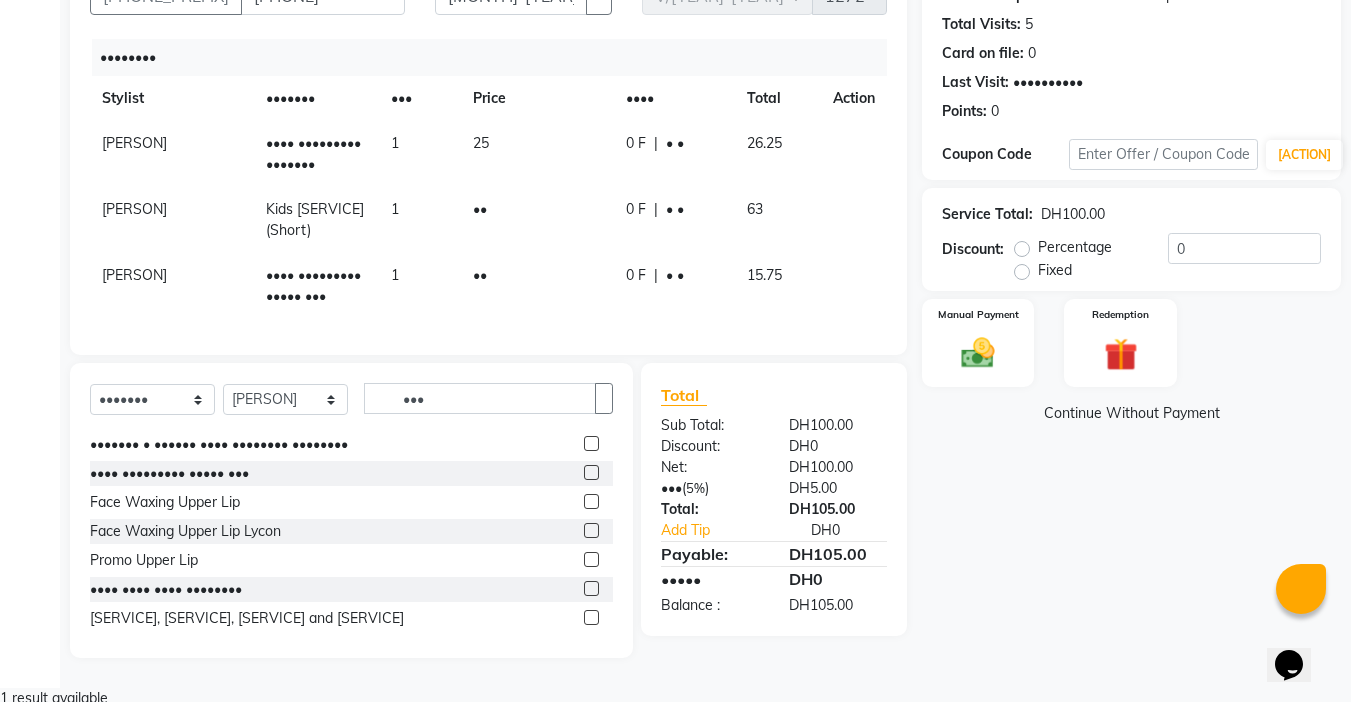 click on "1" at bounding box center [420, 154] 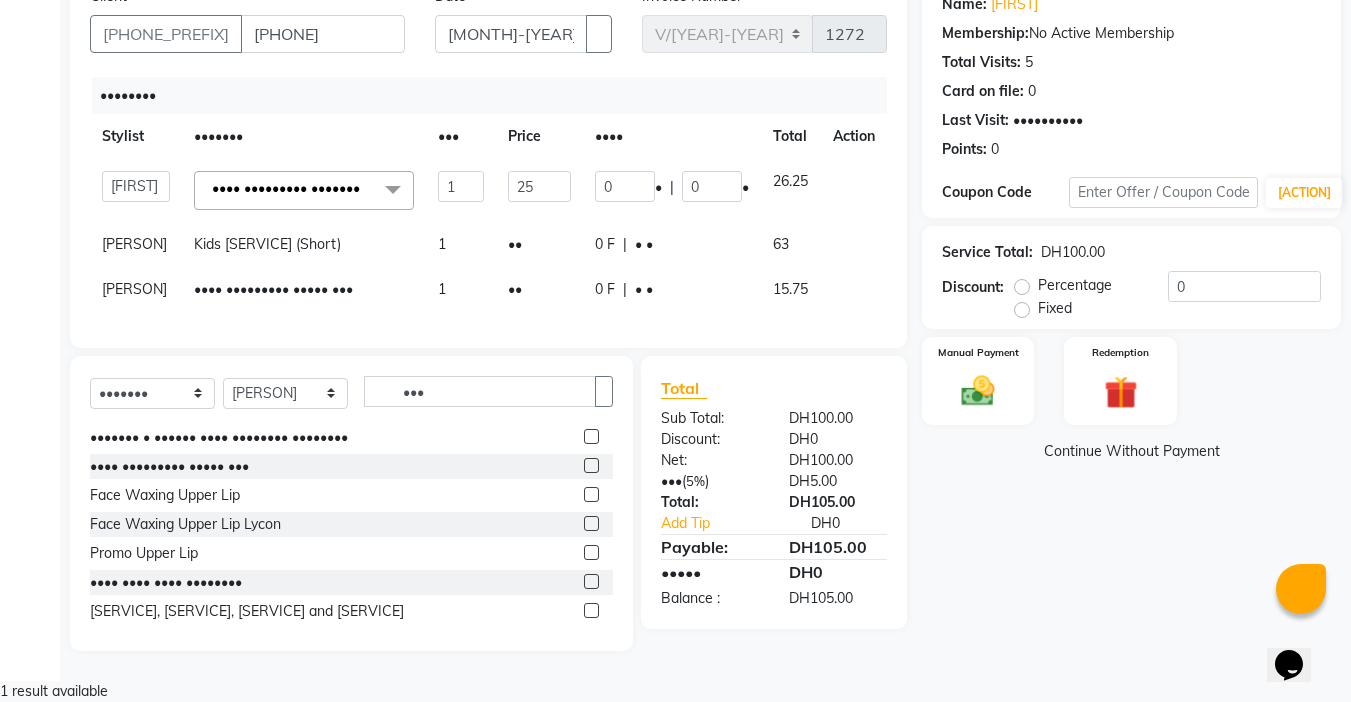 scroll, scrollTop: 187, scrollLeft: 0, axis: vertical 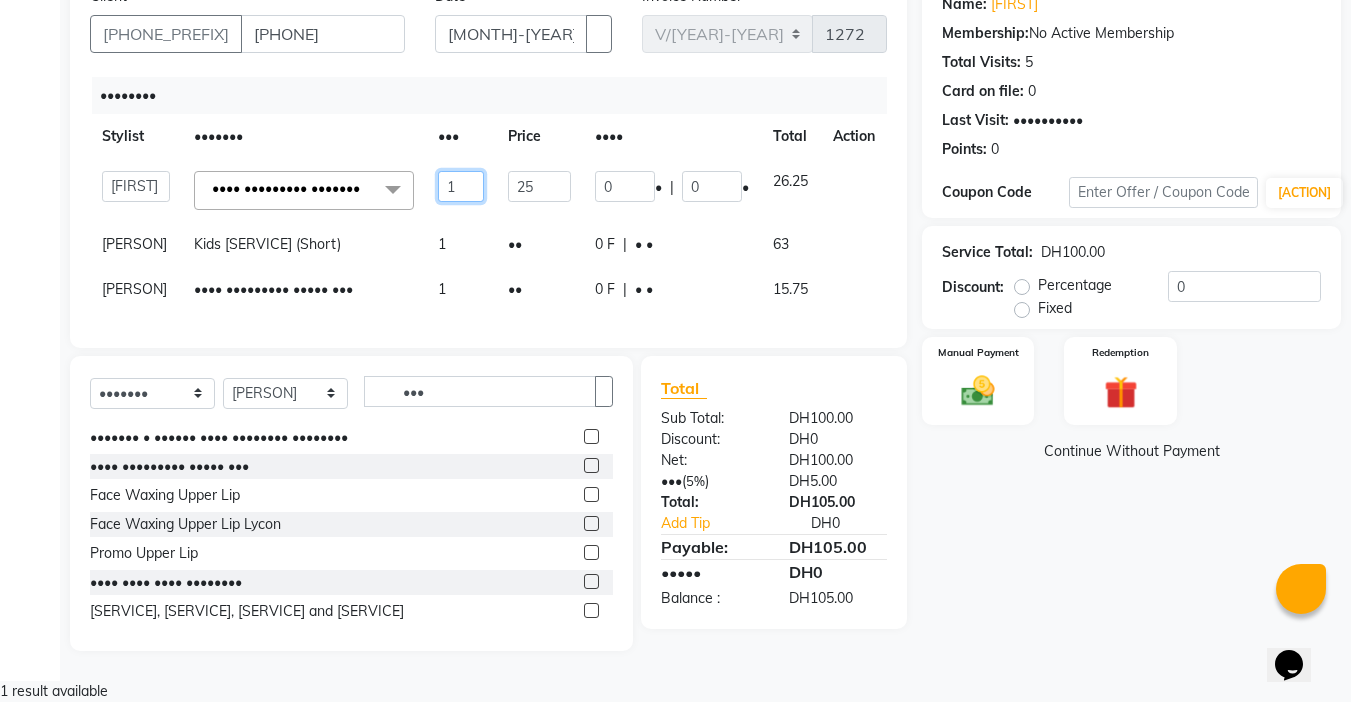 click on "1" at bounding box center [461, 186] 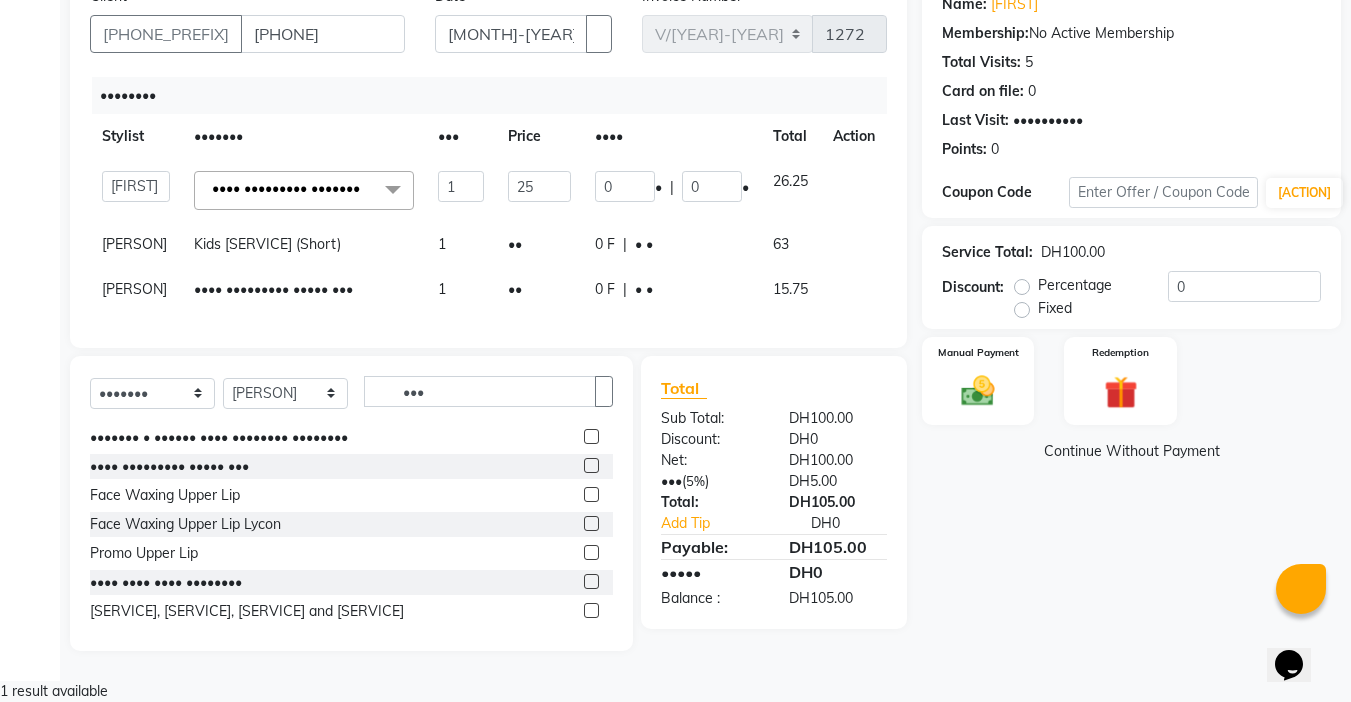 click on "••••••   ••••••    •••••••   ••••••   •••••• ••••   •••   ••••••••••••   ••••   •••••••   •••• ••••••••• •••••••  • •••• ••••••••• •••• ••••••• ••••••••• •••• •••••• ••••••••• •••• •••••• ••• ••••••••• •••• ••••••••• •••• ••••••••• • •••••••• •••• •••••• •••• • •••• ••••••••••• •••• ••••••••• ••••••• • •••••••• •••• ••••••• ••••••••• • •••••• ••••••••• •••• ••••••••• • •••••• ••••••••• •••• ••• •••••••• • ••••••• •••• •••• •••• ••••• •••• •••• • ••••••••• •••• •••• ••••• •••• •••• • ••••••••• •••• •••• •••• • •••• ••••• ••••••••• •••• •••••• ••• •••• •••• ••••••• •••• ••••••• •••• •••• ••••••••• •••••• •••• •••••••• ••••• •••• • ••••••••• •••• •••• • ••• ••• ••••••• •••• •••• •••••••••••• • •••• • •••• ••• •••• ••••••• •••• ••• • •••• ••• • ••••••• •••• •••• •••• •••••• •••••••• •••••• • •••• •••• • ••••••• •••• ••••••••• •••••••• ••••• • •••• •••••••••••• ••••••• ••••• ••••••• ••••••••• •••••••• •••• ••••••••  ••••••• ••••• •••••••• • •••• • ••••• ••• ••••••• ••••• ••••••• •••••••• ••• •••• •••• ••••••• •" at bounding box center [488, 235] 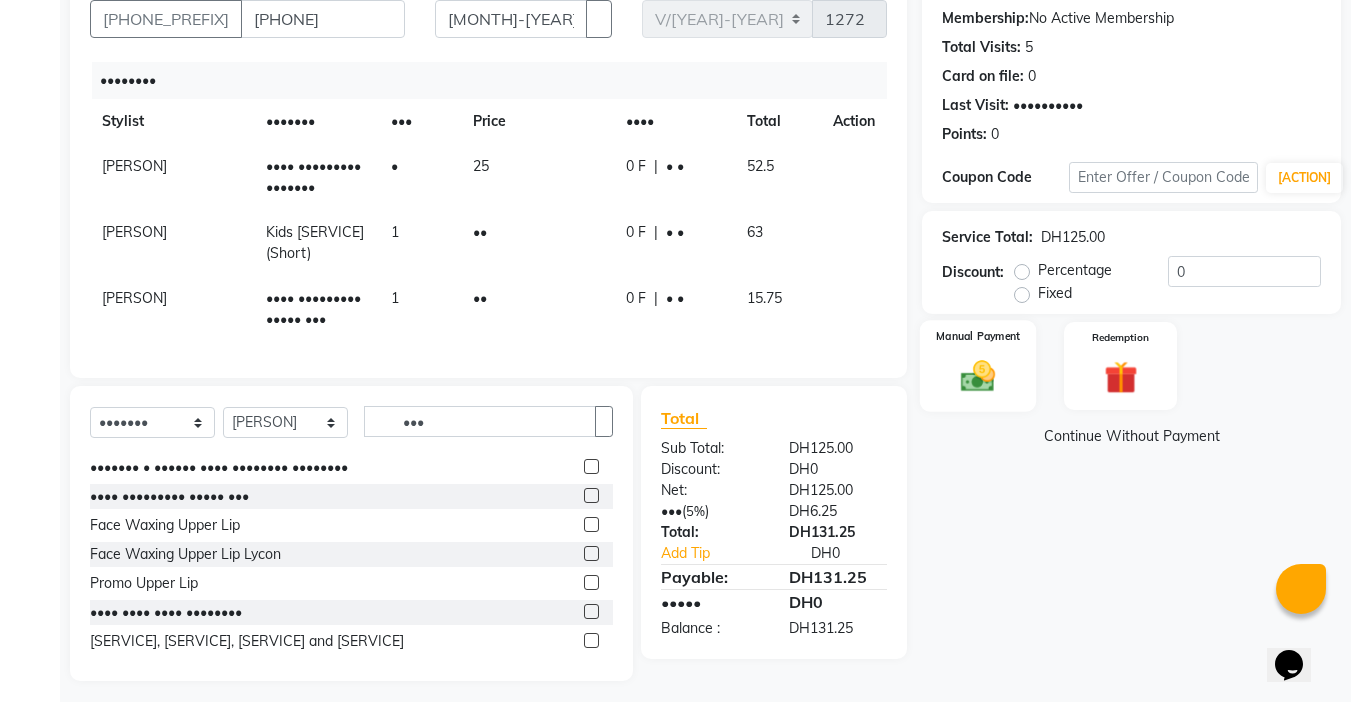click at bounding box center (978, 376) 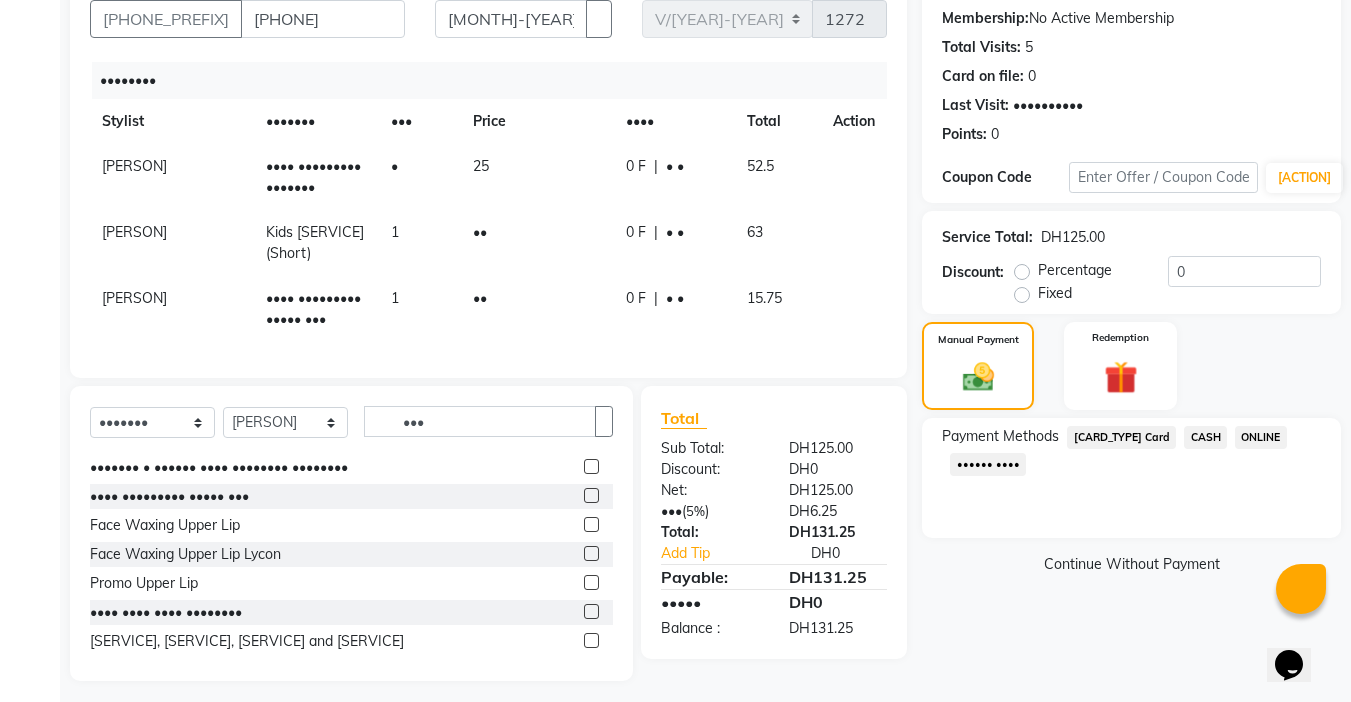 click on "[CARD_TYPE] Card" at bounding box center [1121, 437] 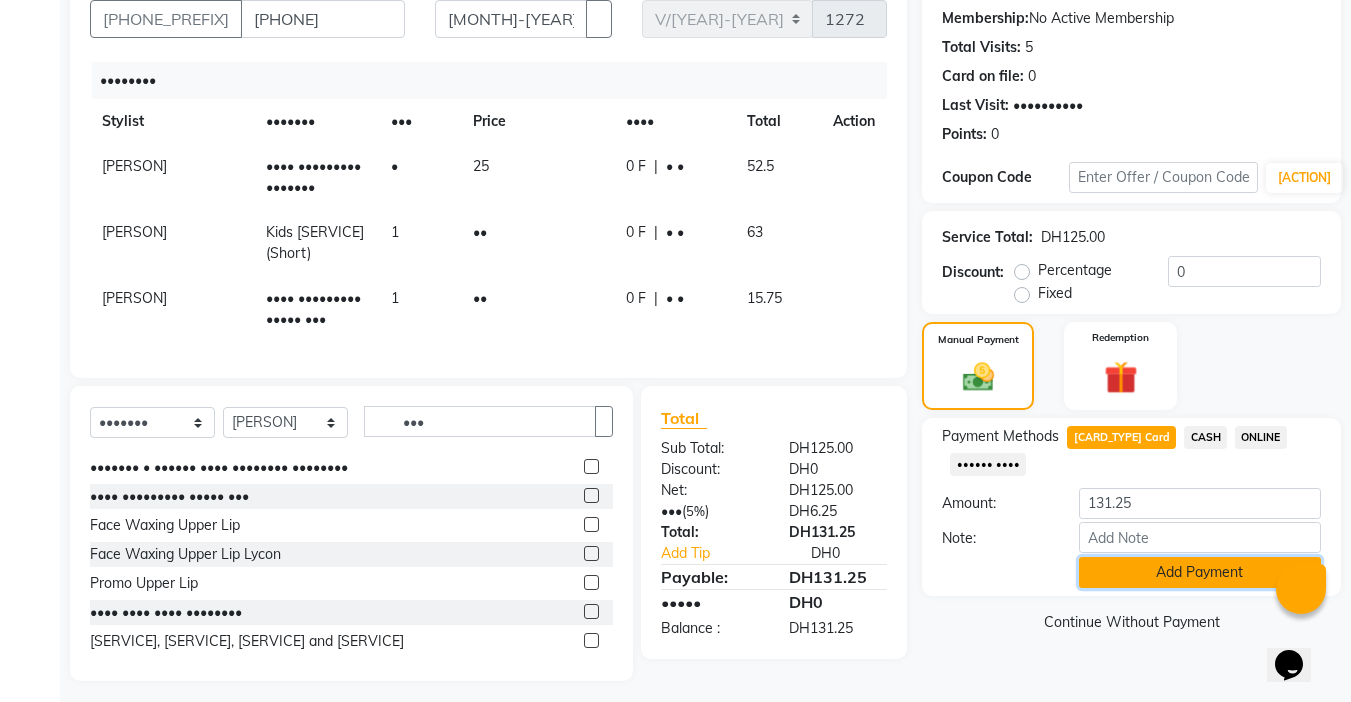 click on "Add Payment" at bounding box center (1200, 572) 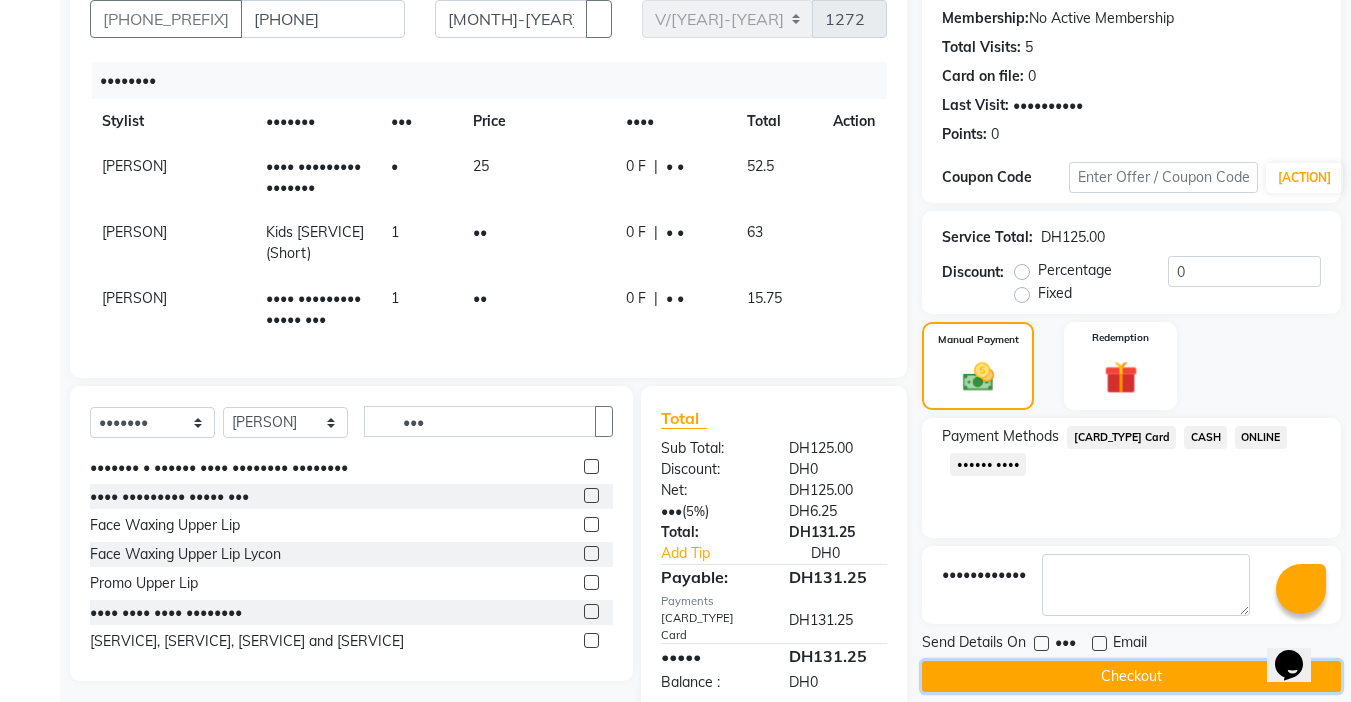 click on "Checkout" at bounding box center [1131, 676] 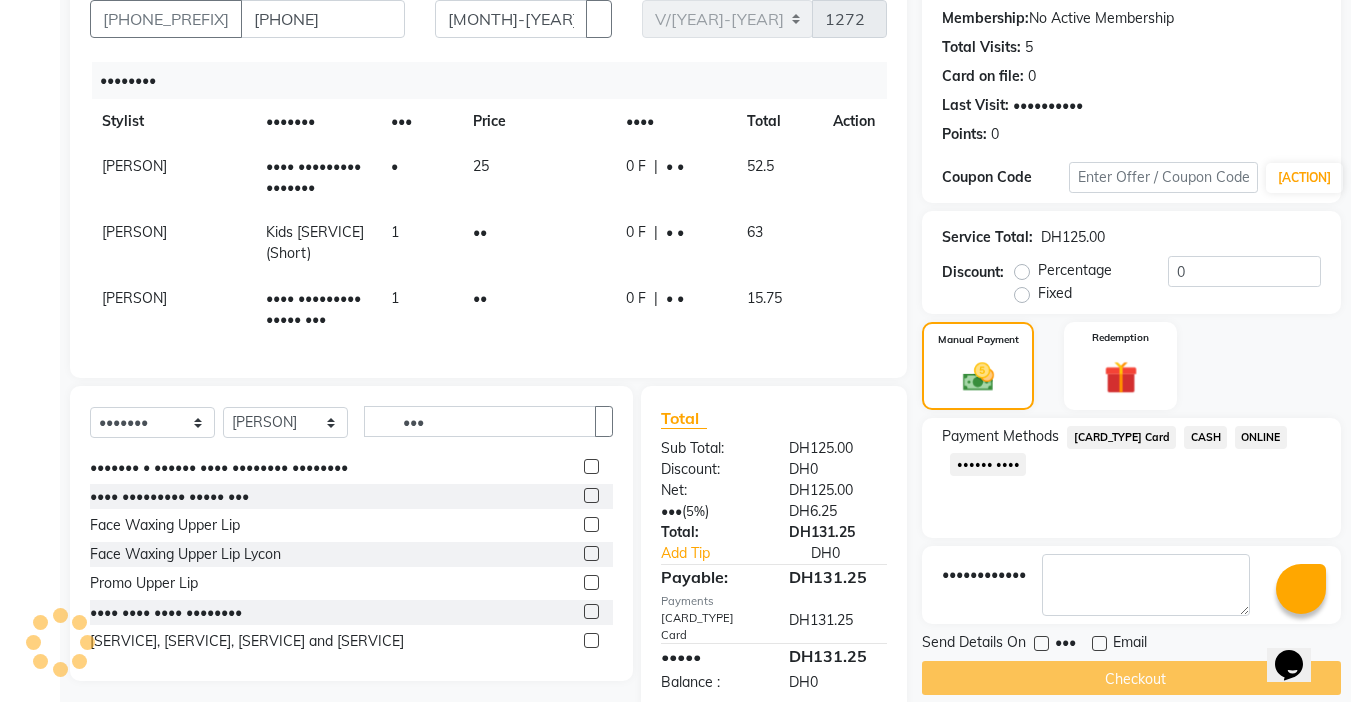 scroll, scrollTop: 230, scrollLeft: 0, axis: vertical 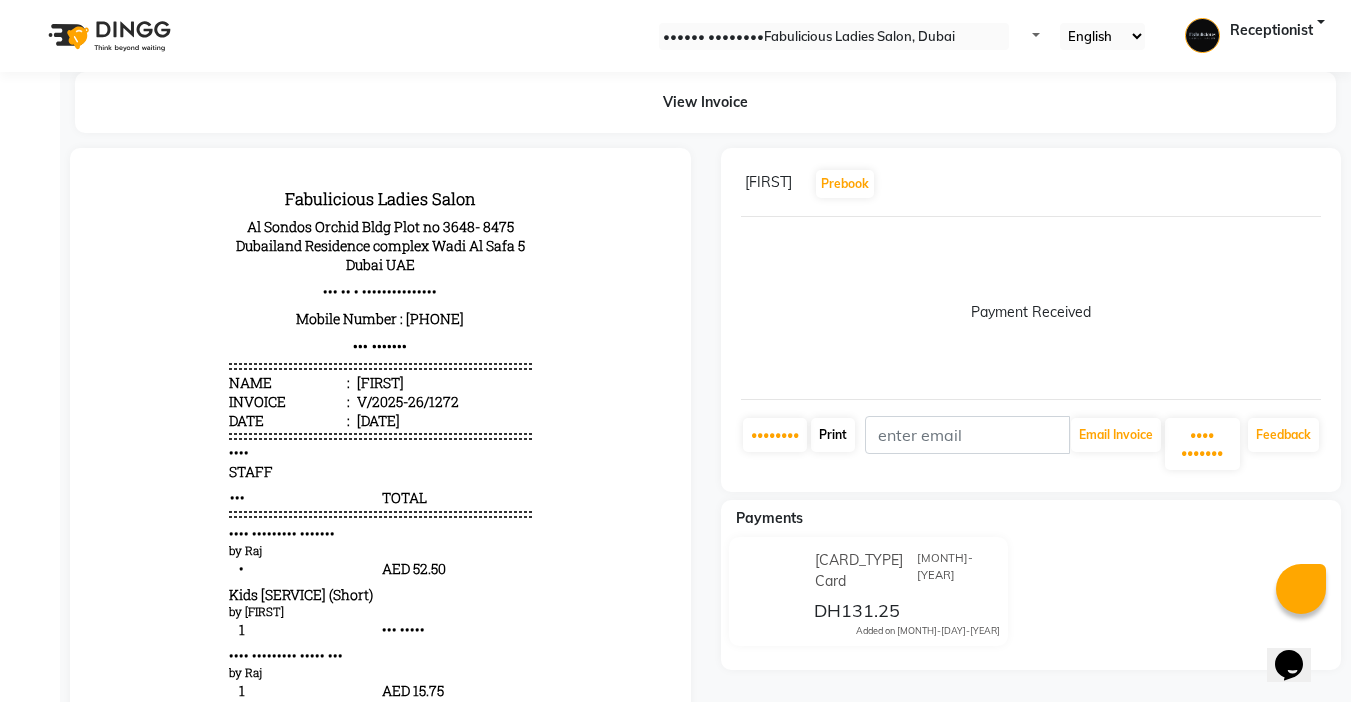 click at bounding box center (847, 434) 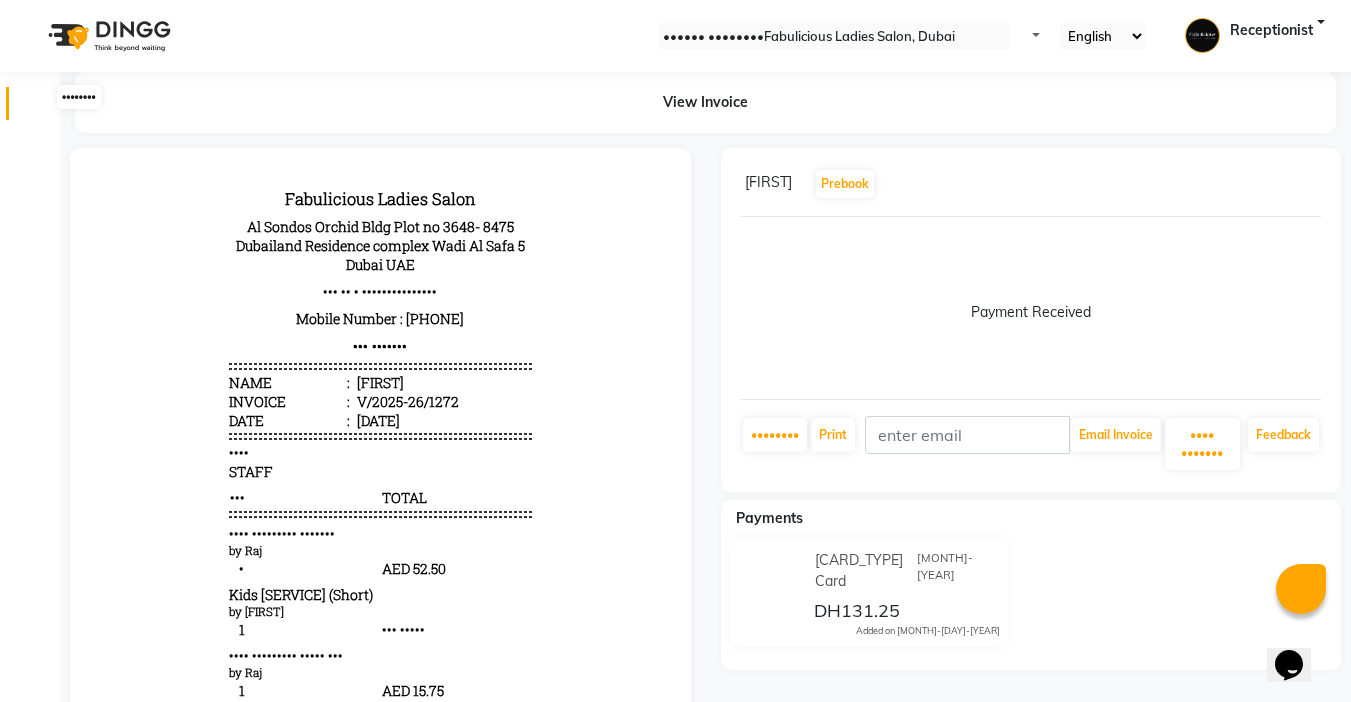 click at bounding box center (37, 108) 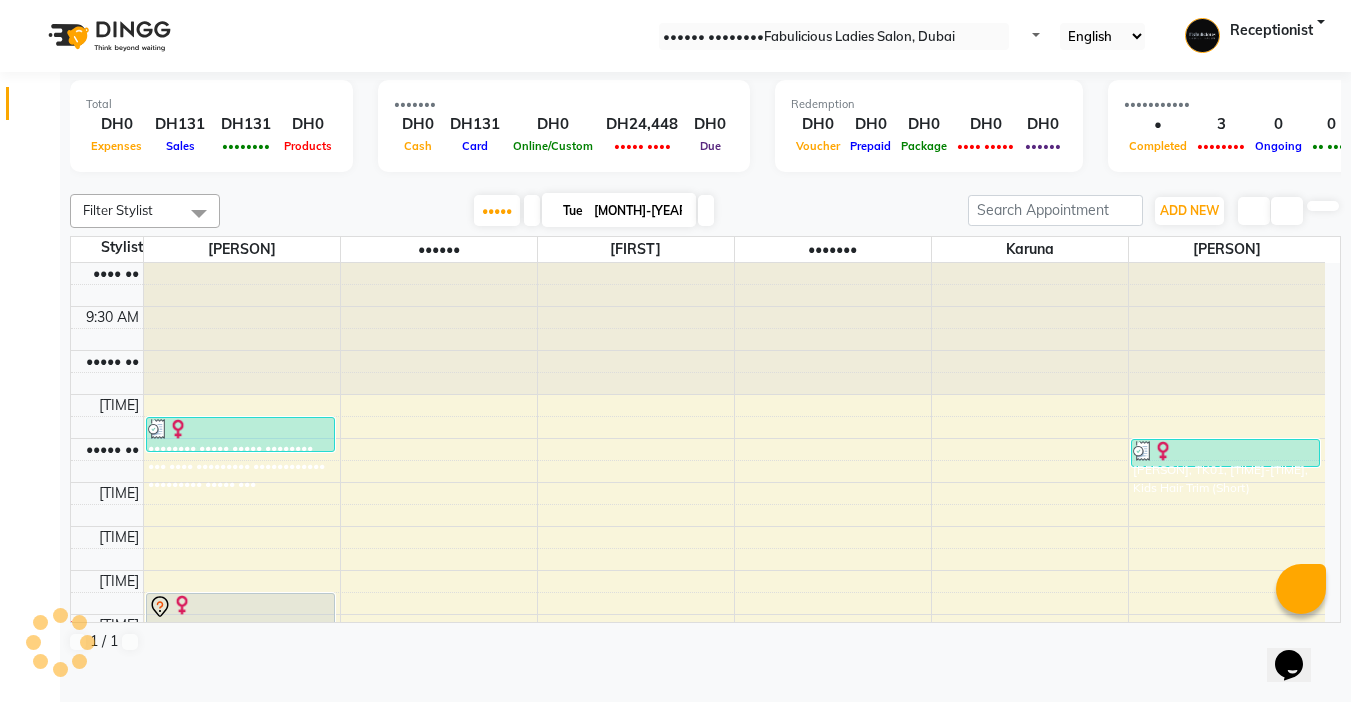 scroll, scrollTop: 100, scrollLeft: 0, axis: vertical 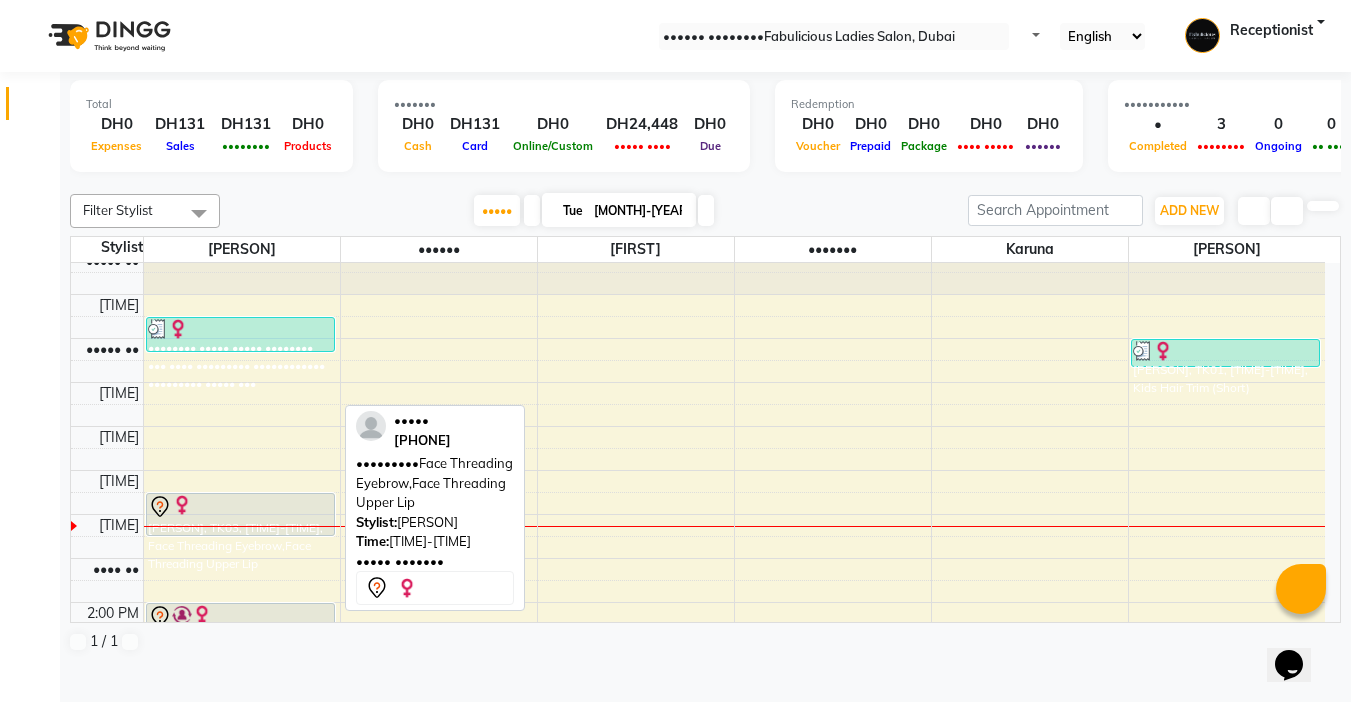 click at bounding box center [240, 507] 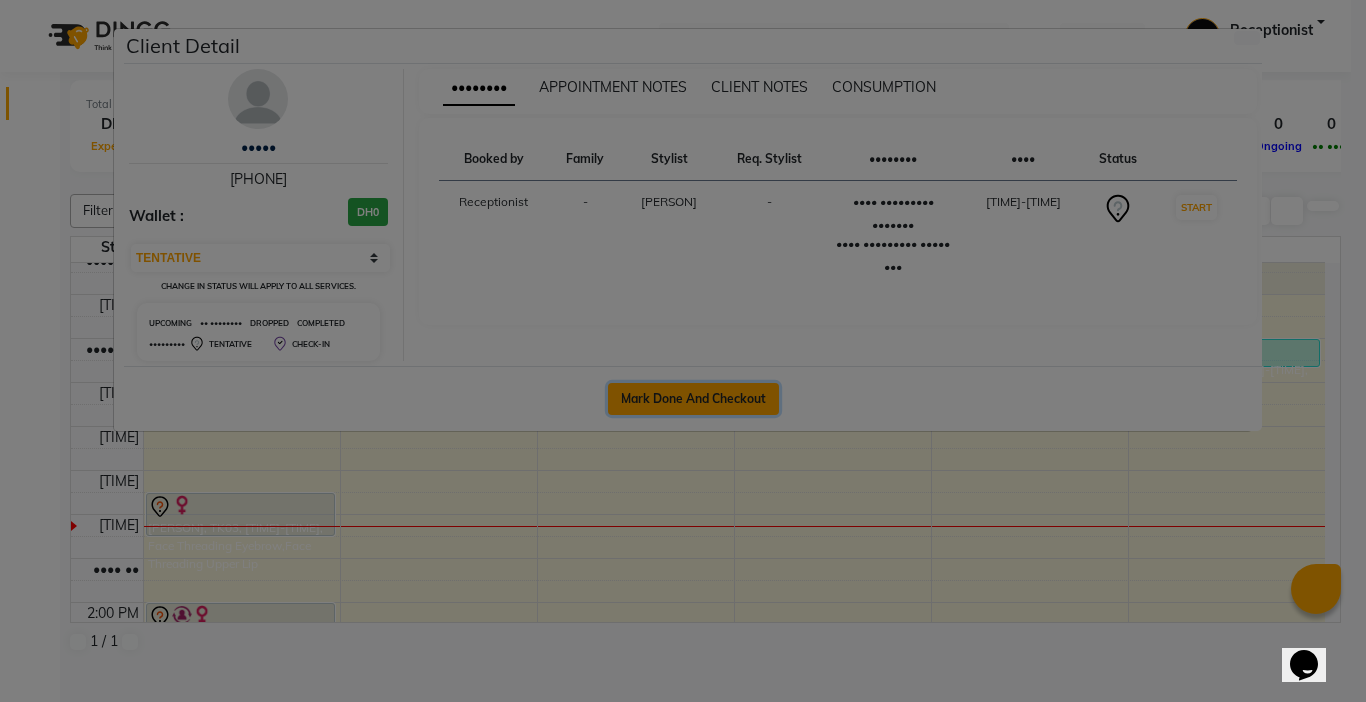 click on "Mark Done And Checkout" at bounding box center [693, 399] 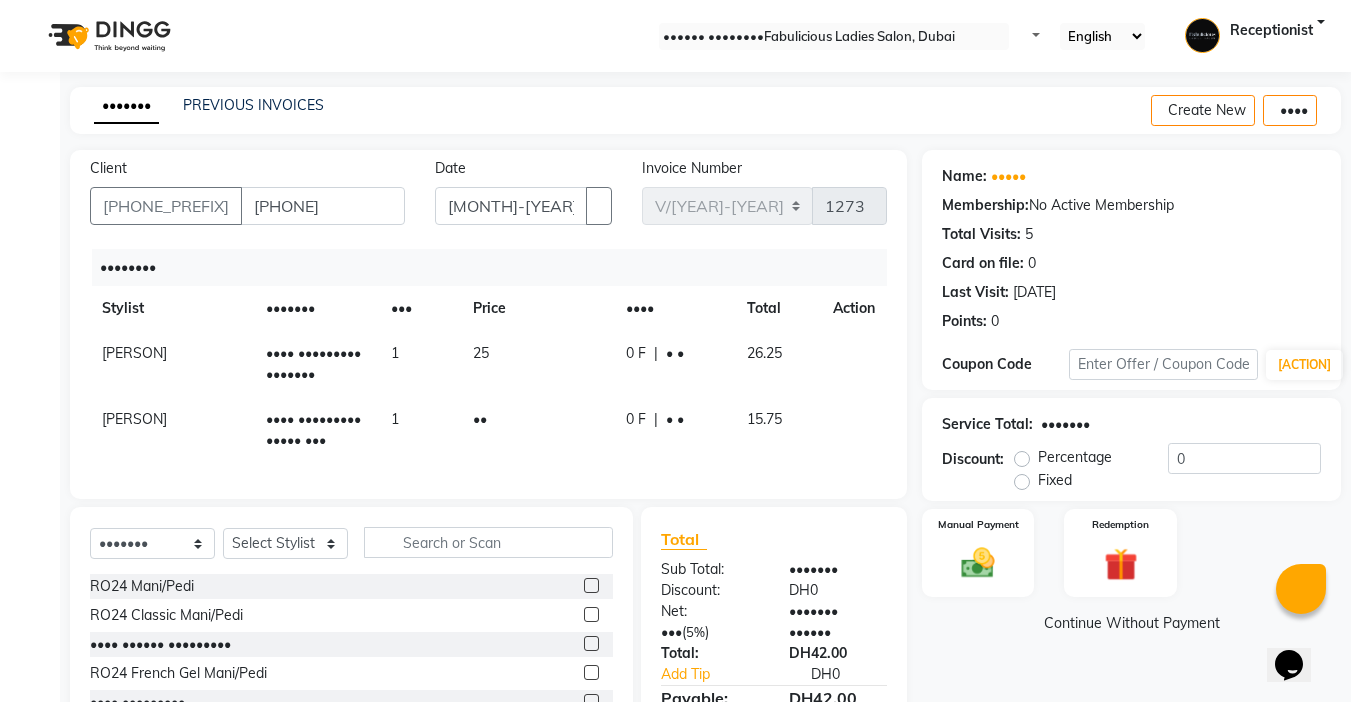 click at bounding box center (841, 343) 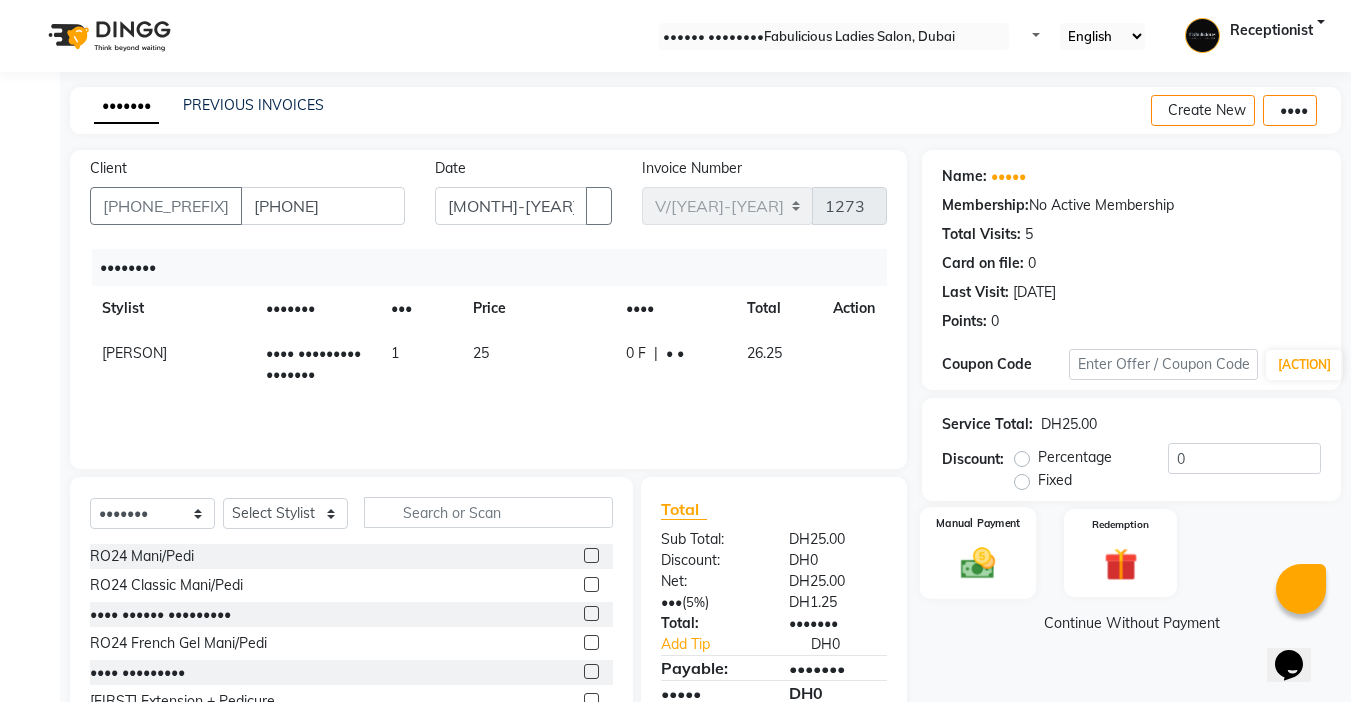 click at bounding box center [978, 563] 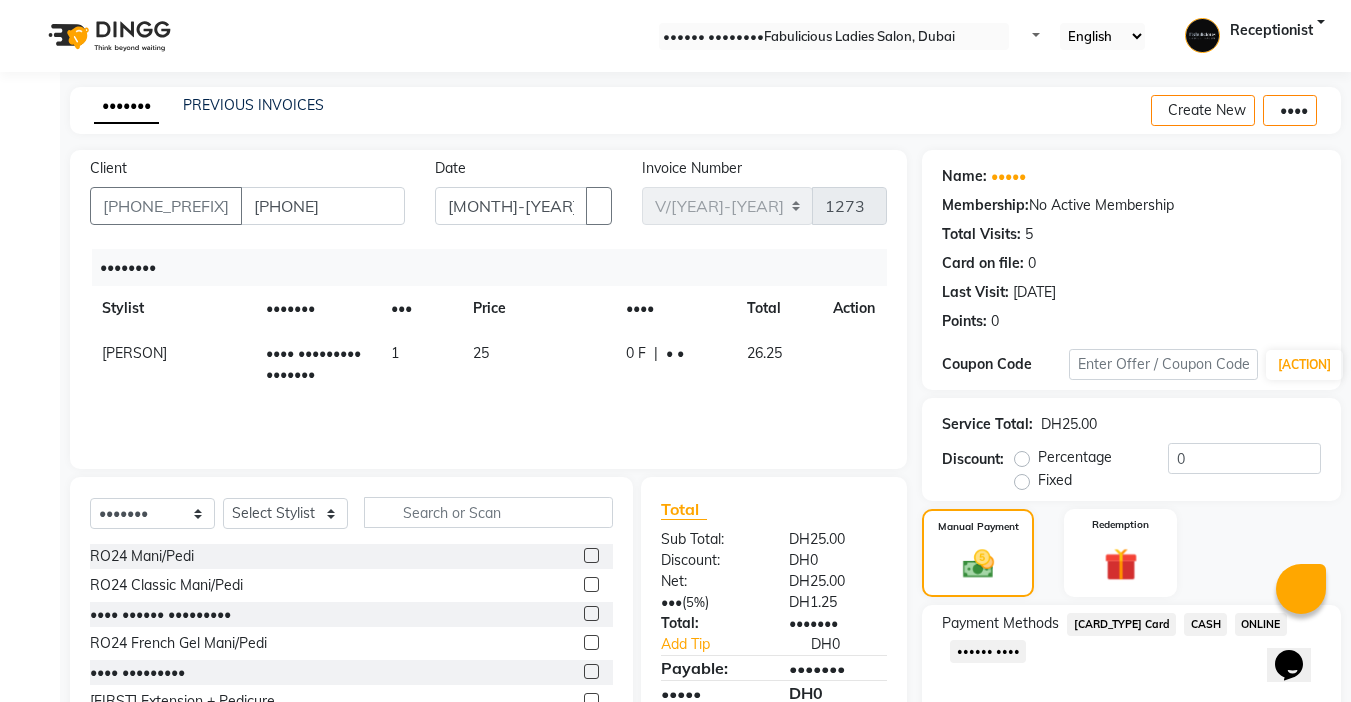 click on "•••••• ••••" at bounding box center [1121, 624] 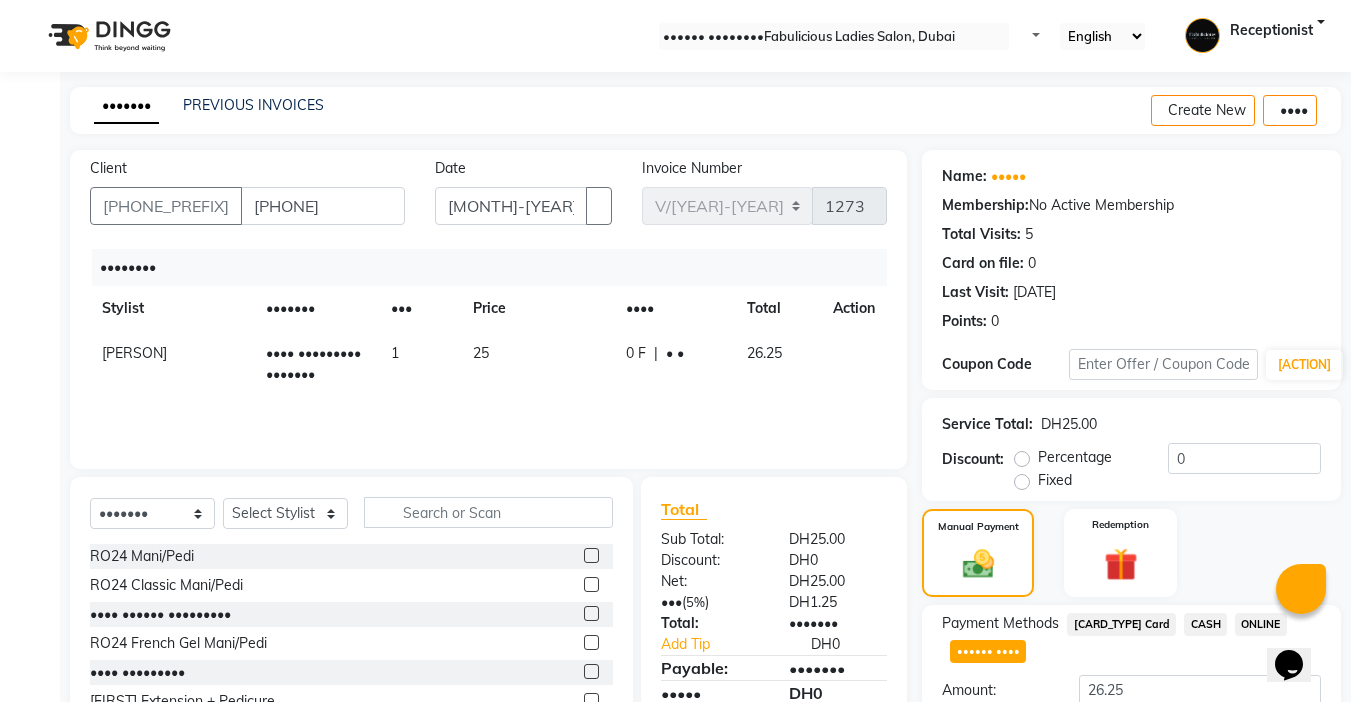 scroll, scrollTop: 157, scrollLeft: 0, axis: vertical 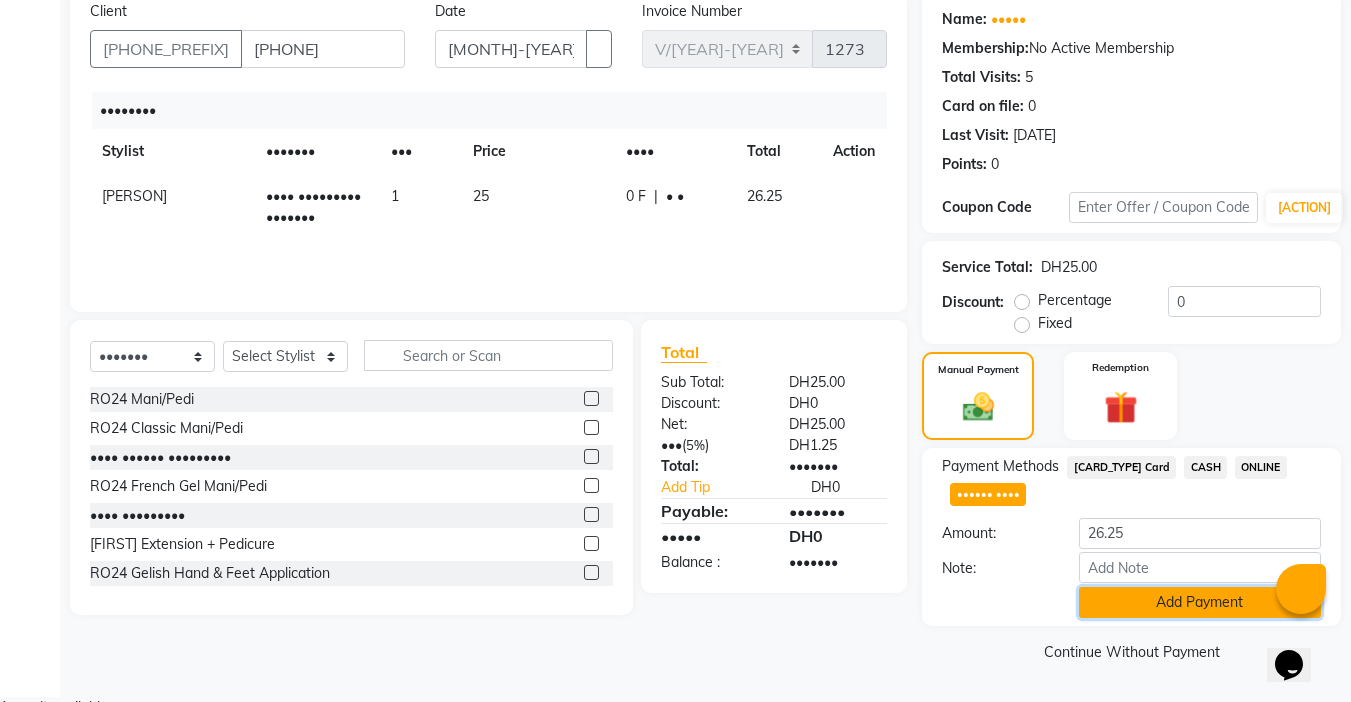 click on "Add Payment" at bounding box center (1200, 602) 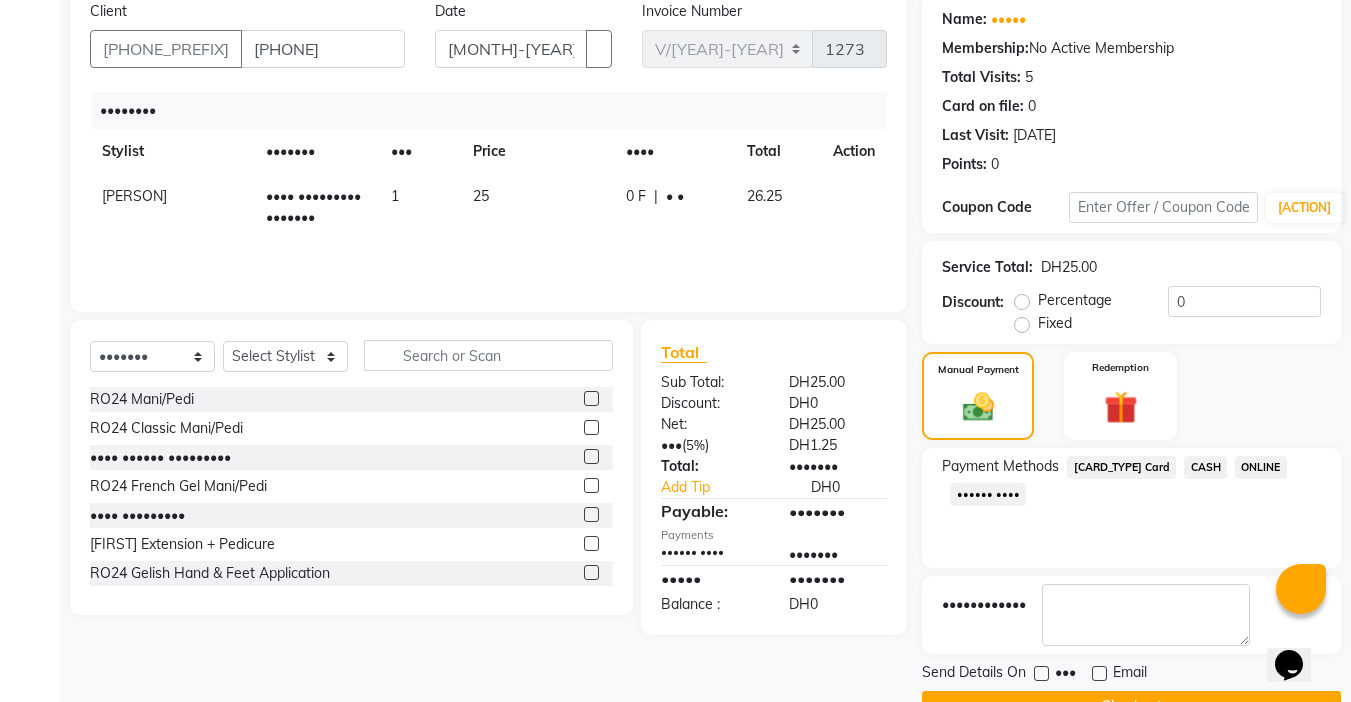 scroll, scrollTop: 214, scrollLeft: 0, axis: vertical 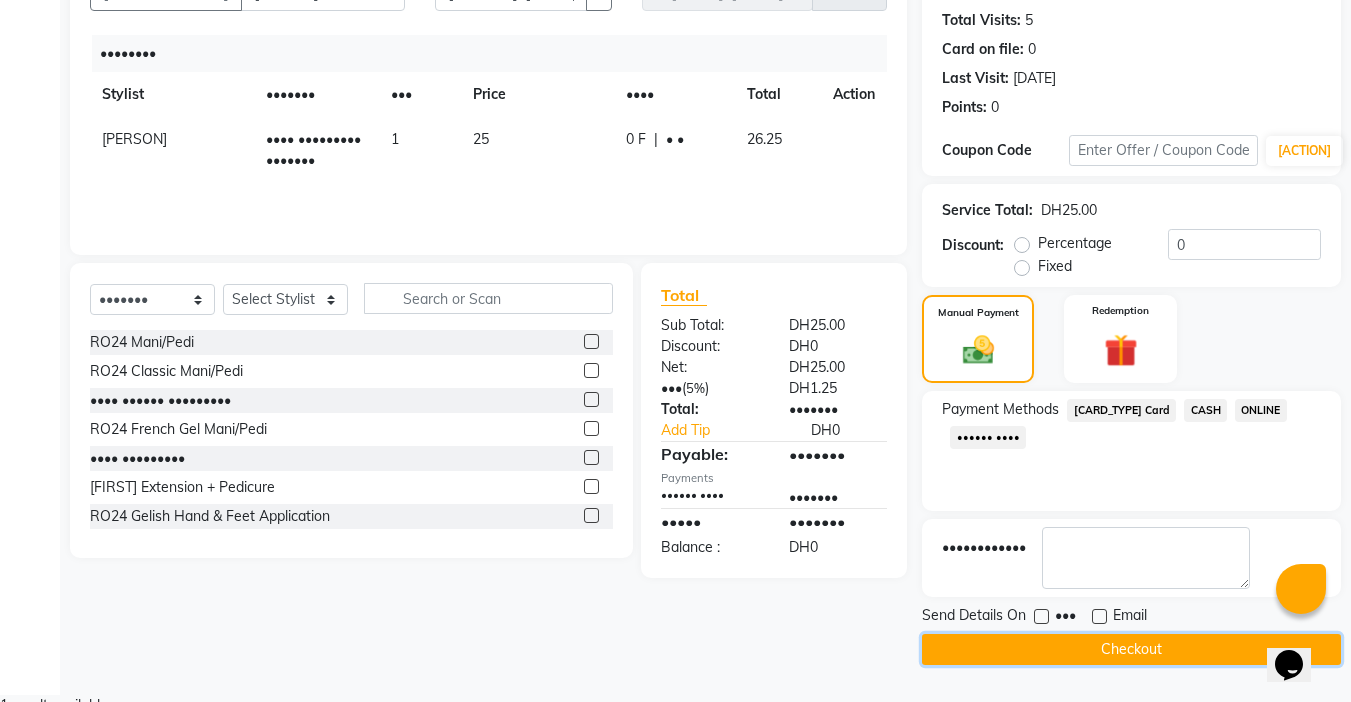 click on "Checkout" at bounding box center [1131, 649] 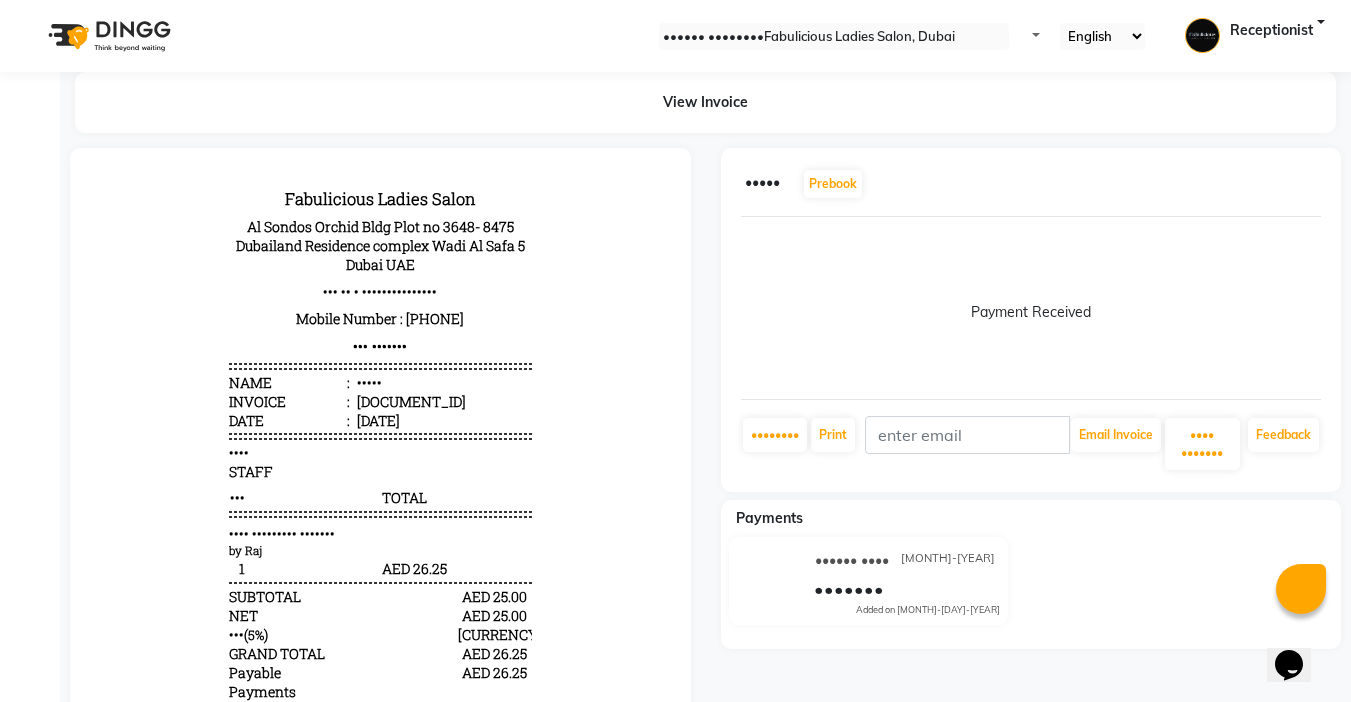 scroll, scrollTop: 0, scrollLeft: 0, axis: both 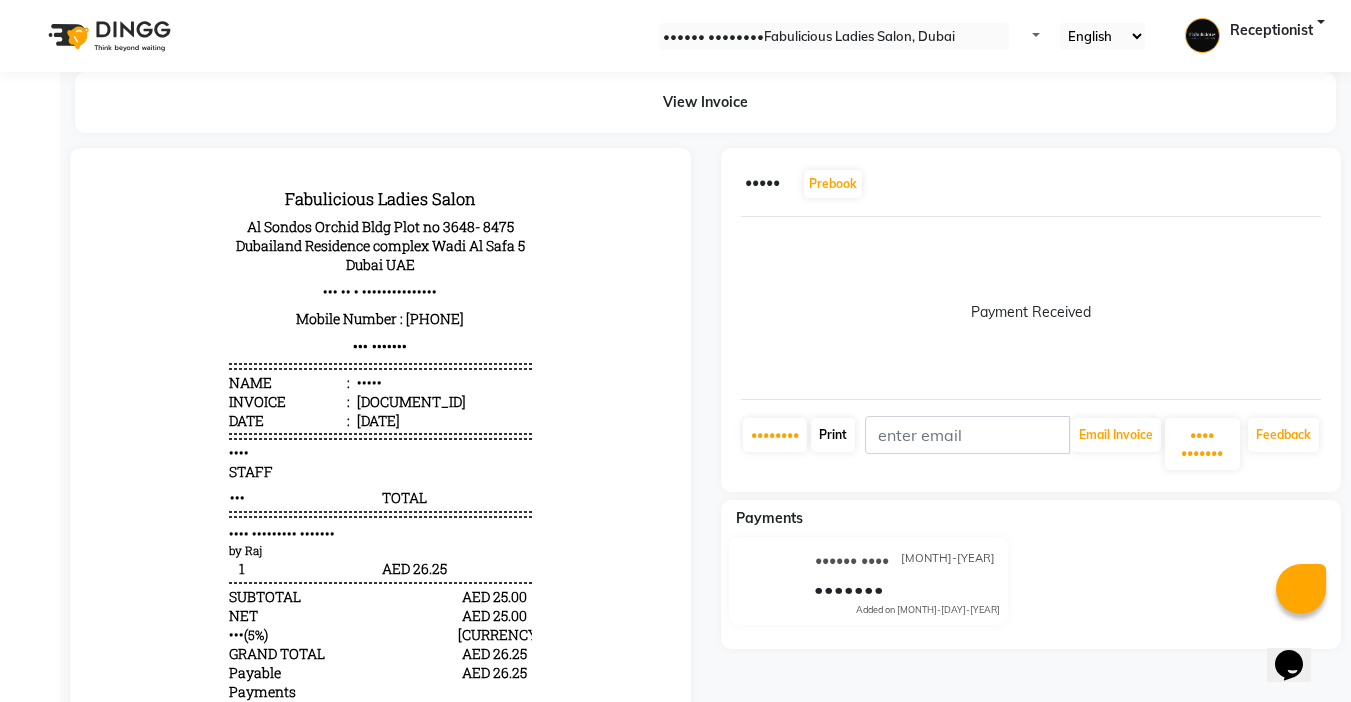 click on "Print" at bounding box center [775, 435] 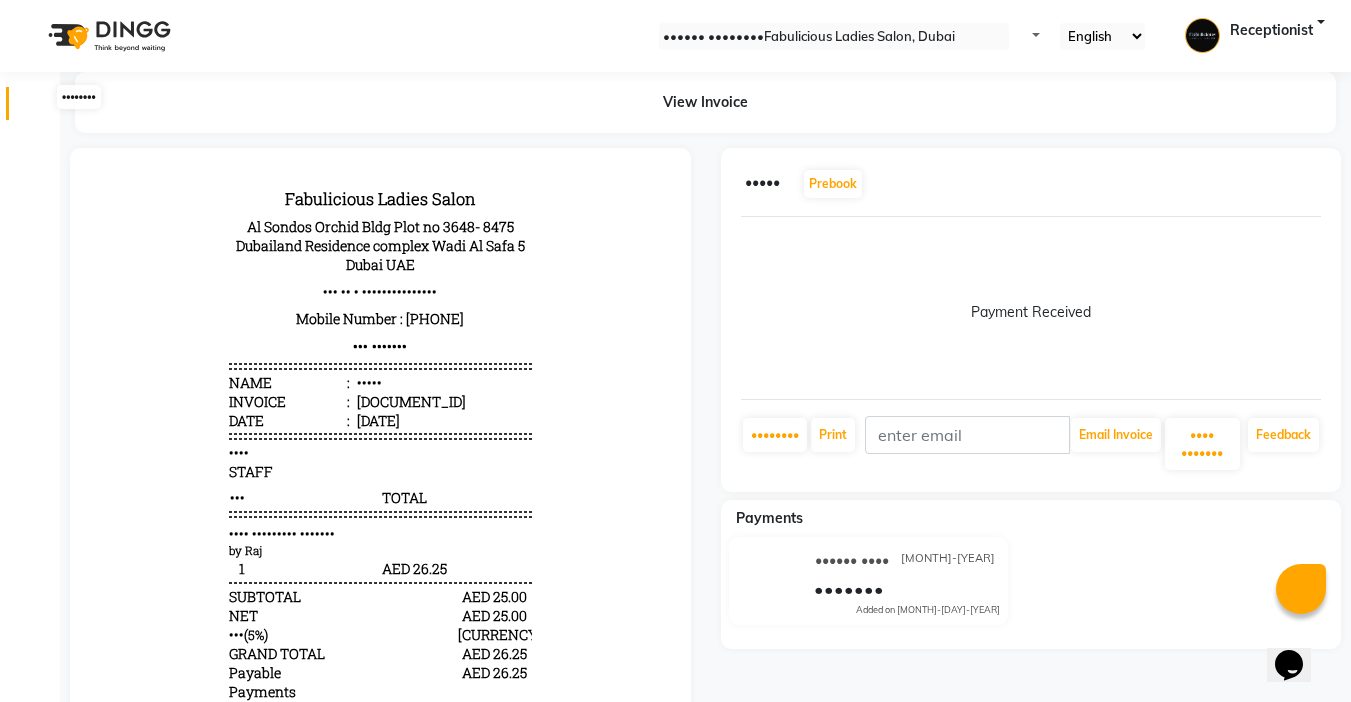 click at bounding box center [38, 108] 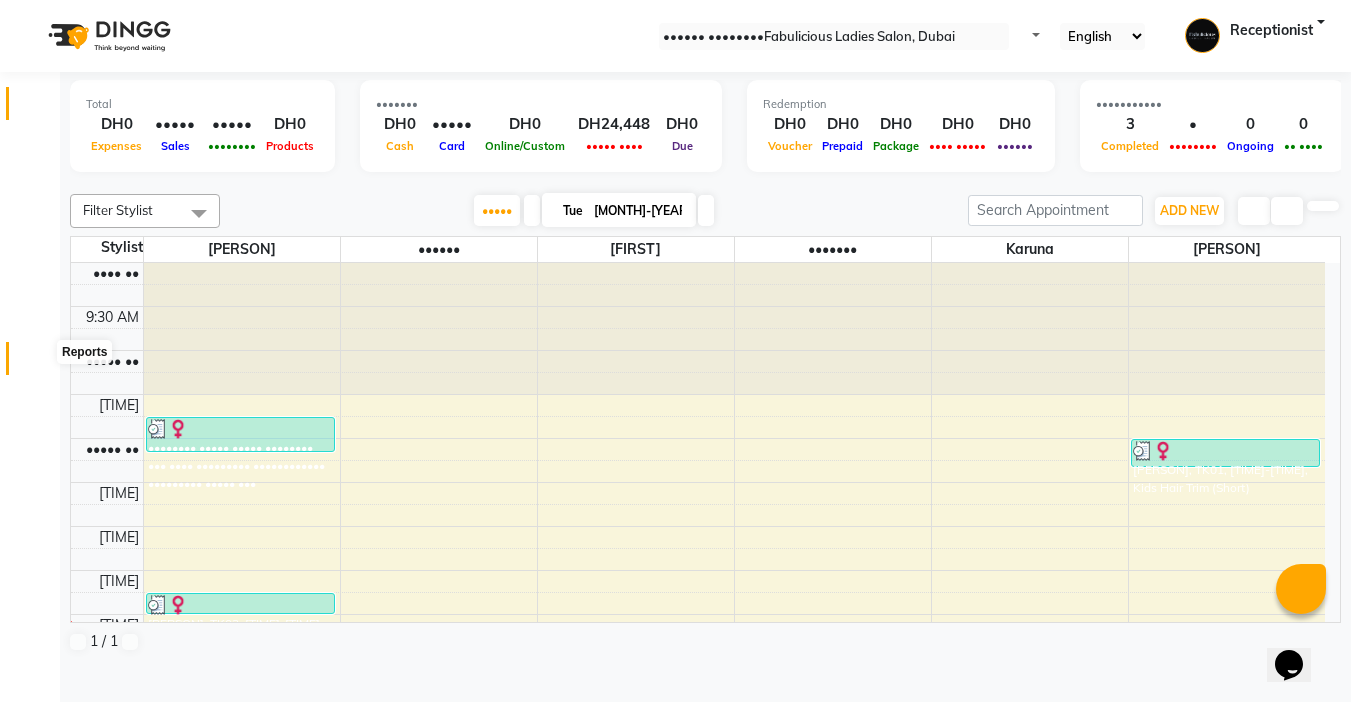 click at bounding box center (38, 363) 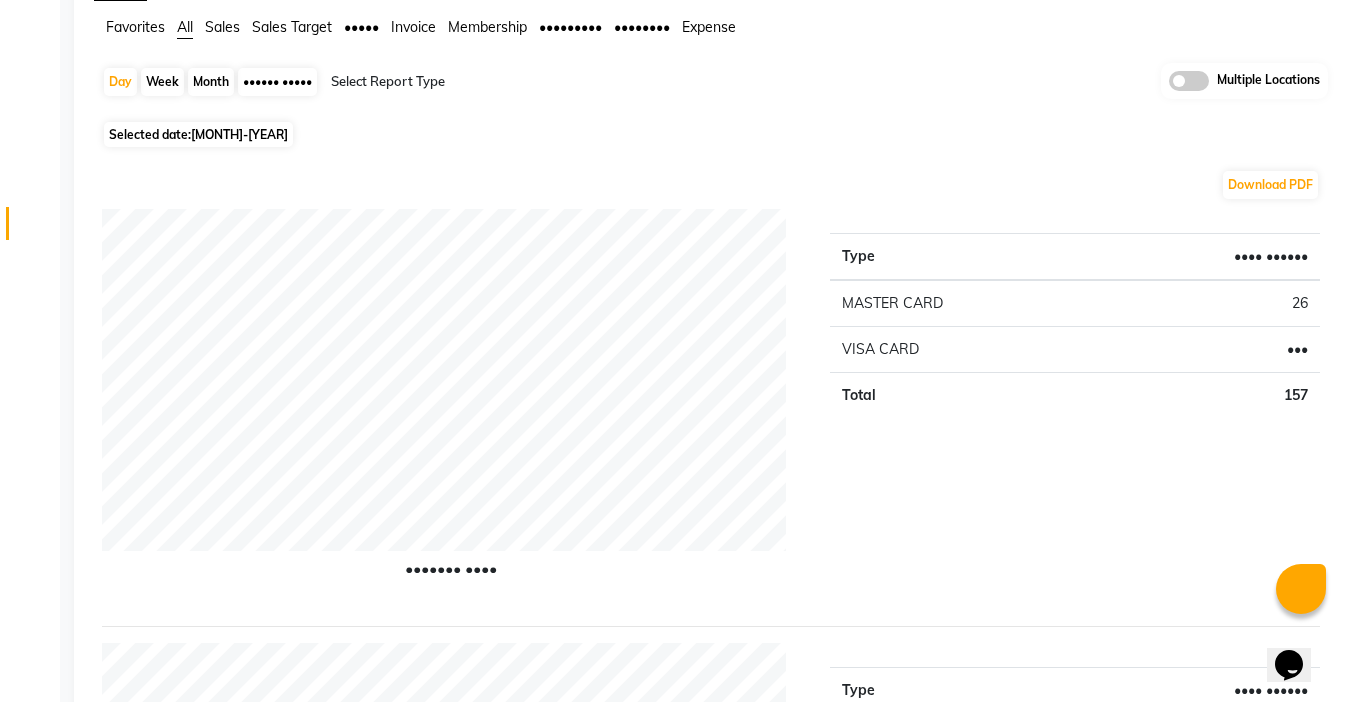 scroll, scrollTop: 0, scrollLeft: 0, axis: both 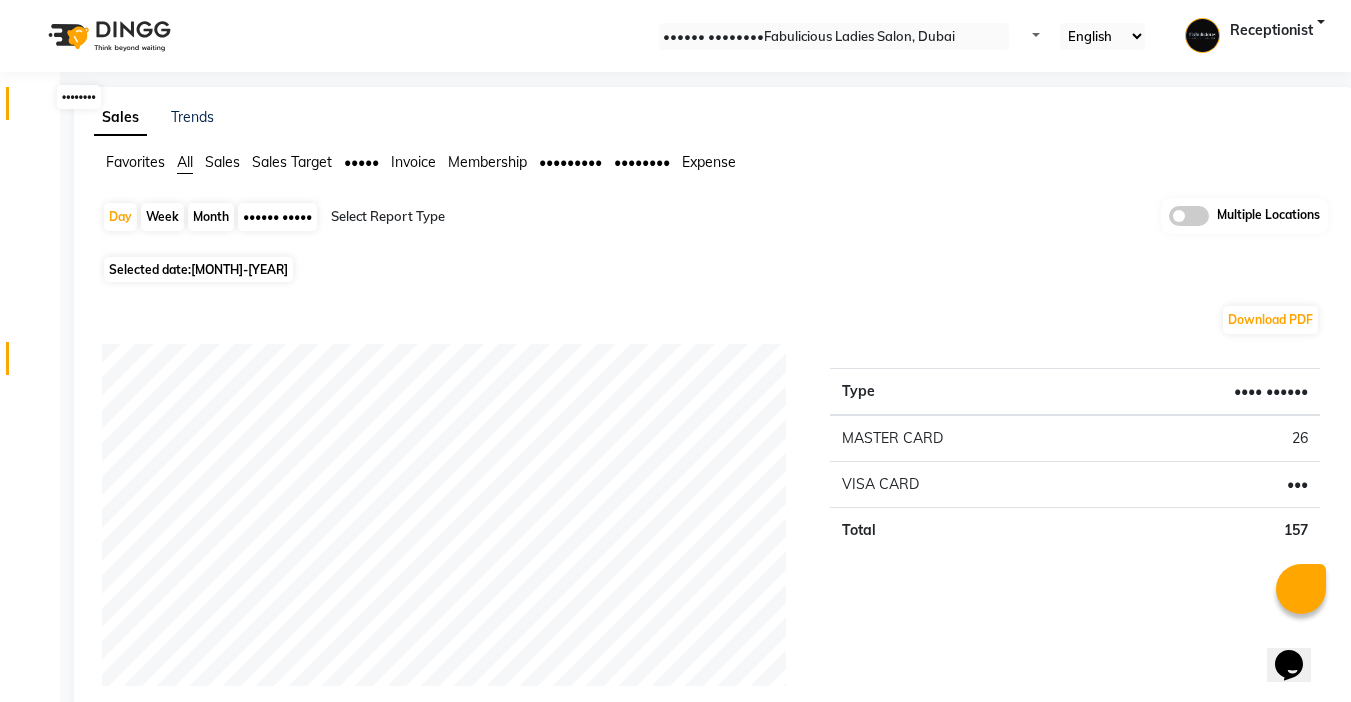 click at bounding box center [38, 108] 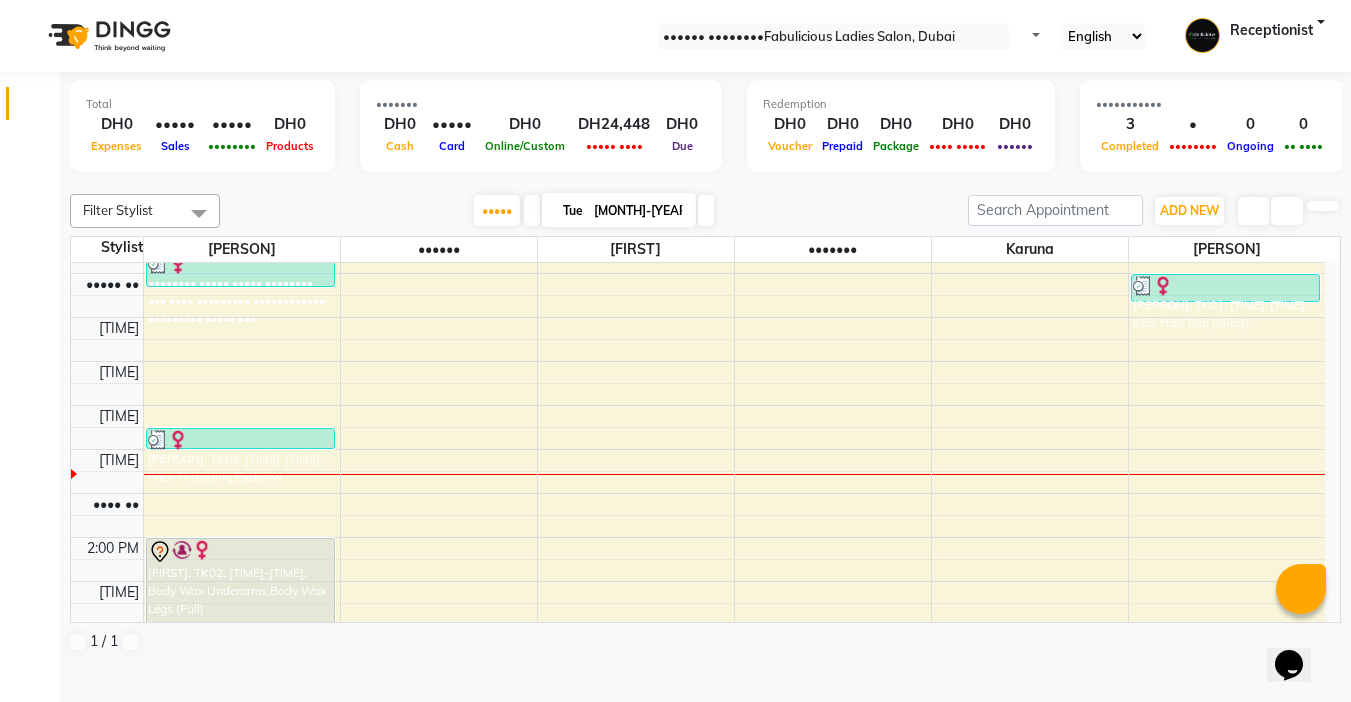 scroll, scrollTop: 200, scrollLeft: 0, axis: vertical 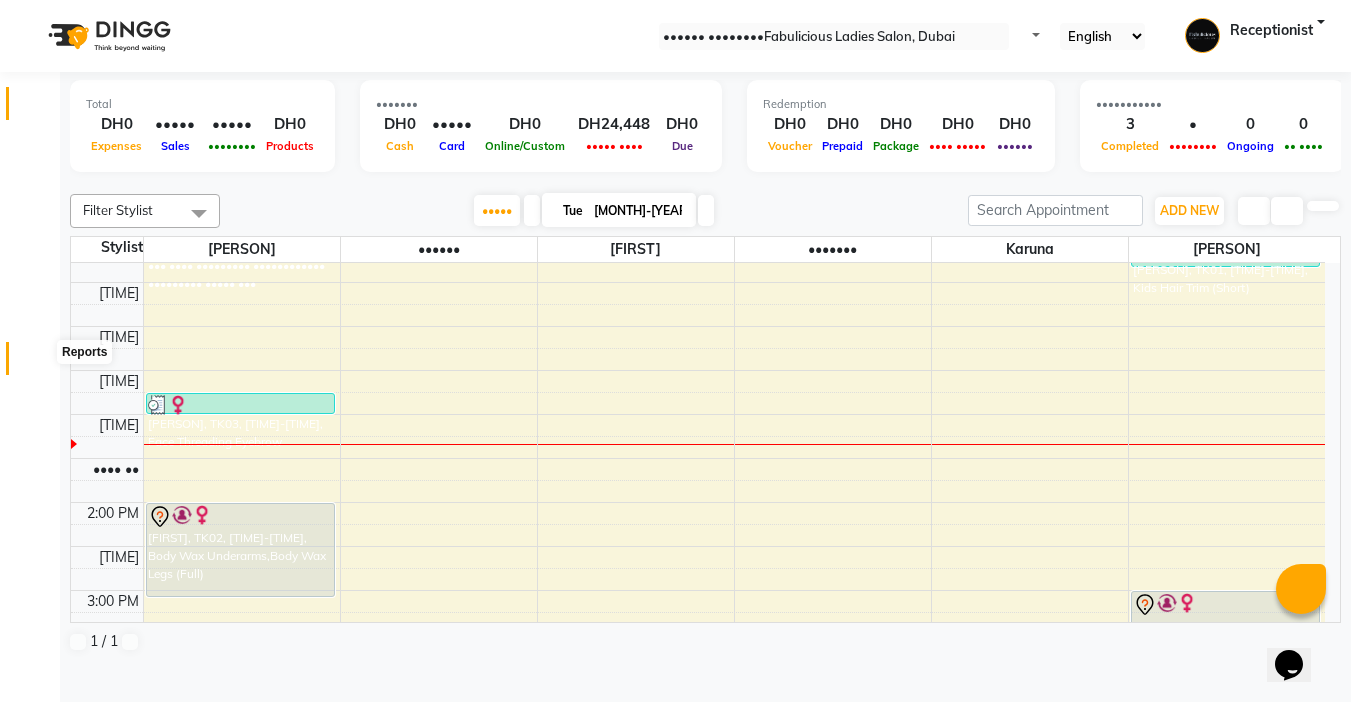 click at bounding box center [38, 363] 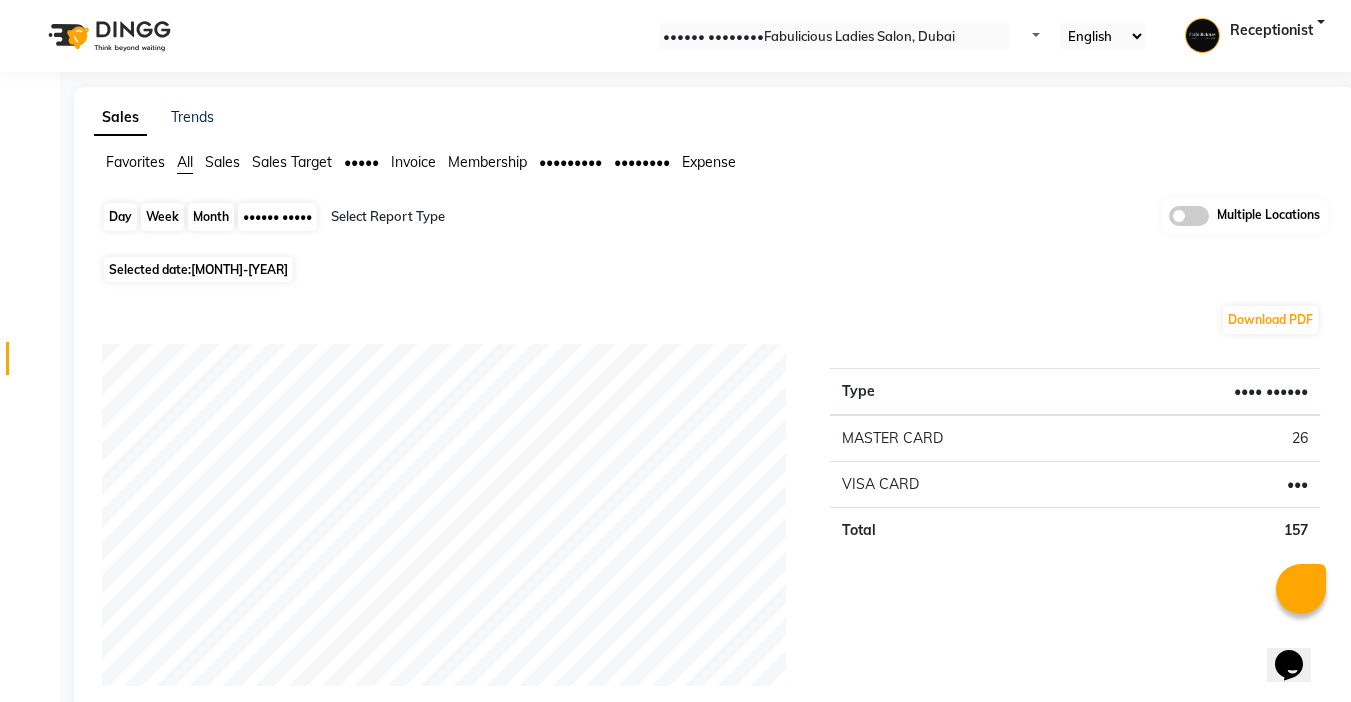 click on "Day" at bounding box center (120, 217) 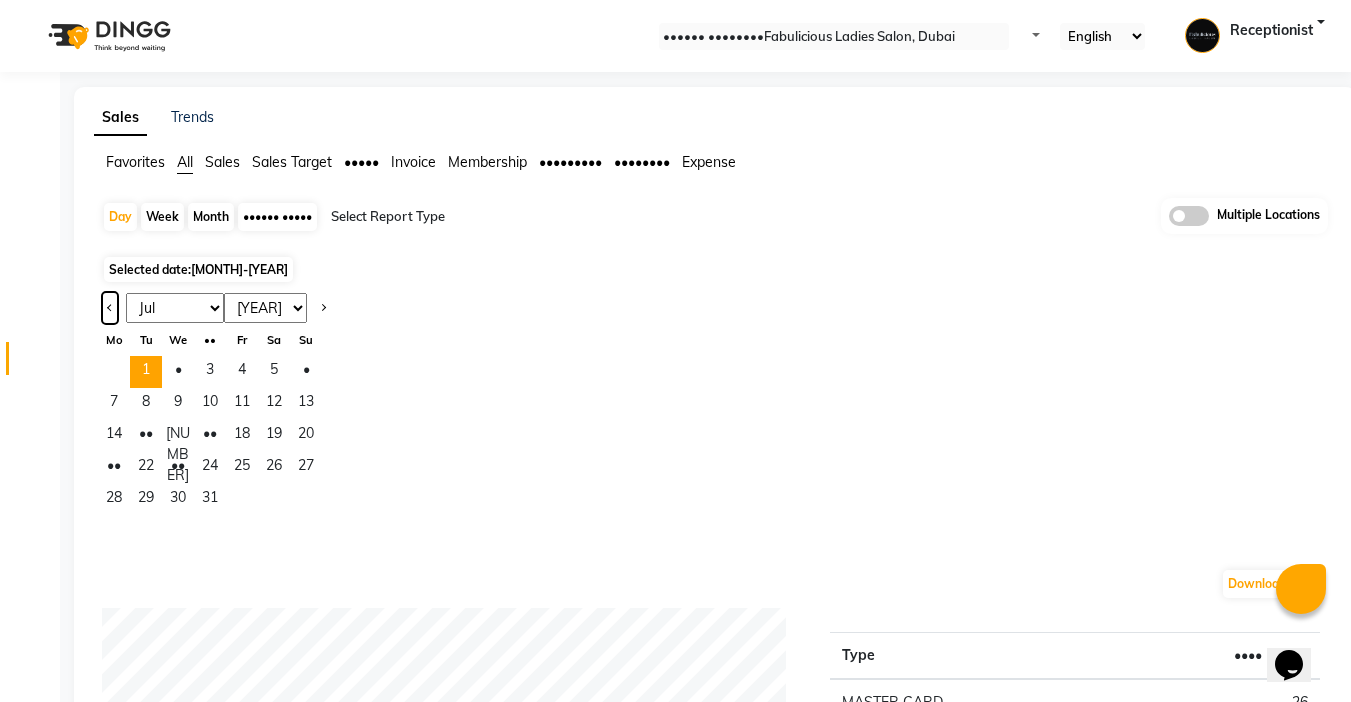 click at bounding box center (110, 306) 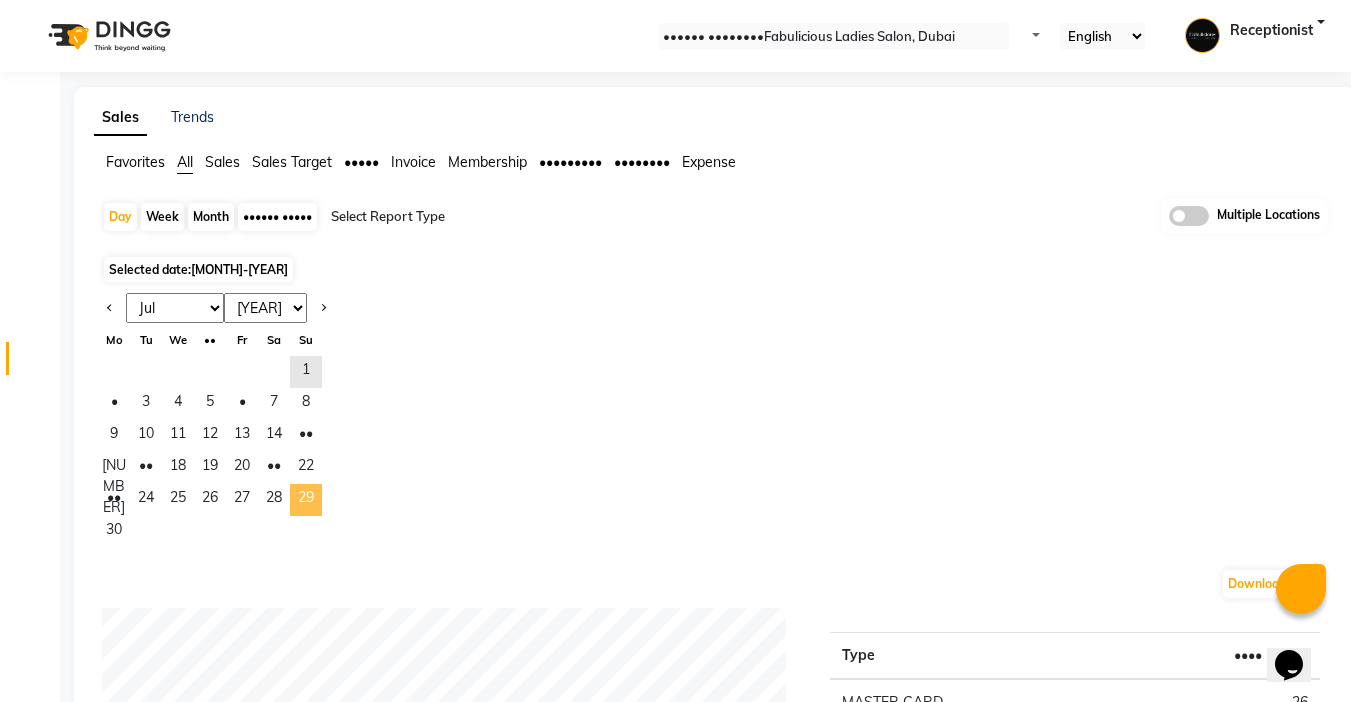 click on "29" at bounding box center (306, 500) 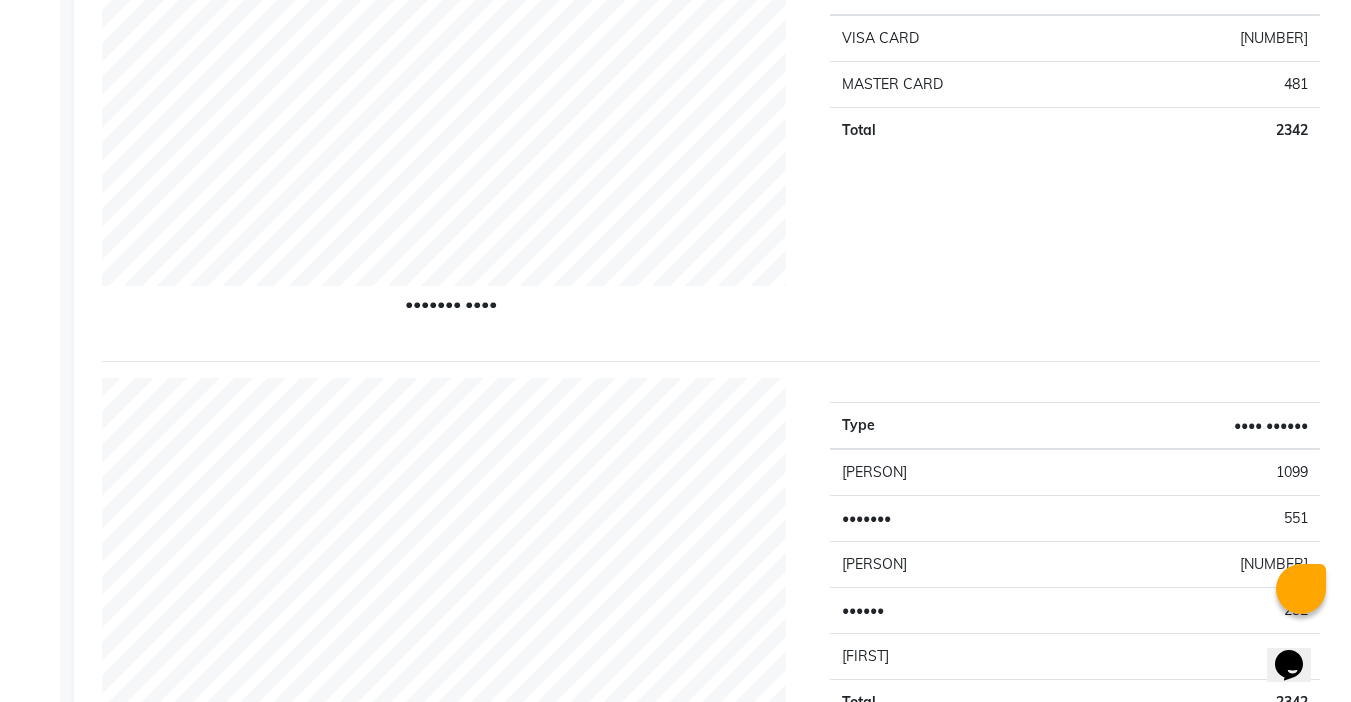 scroll, scrollTop: 0, scrollLeft: 0, axis: both 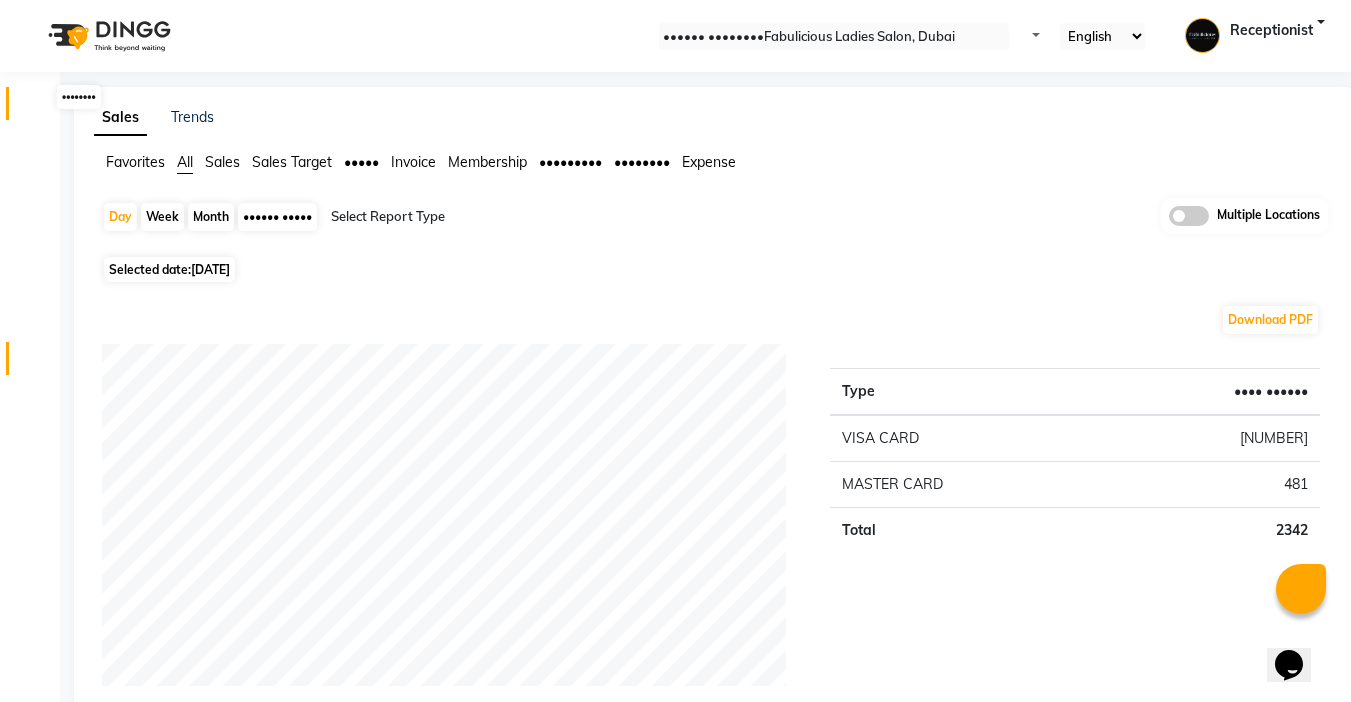 click at bounding box center (38, 108) 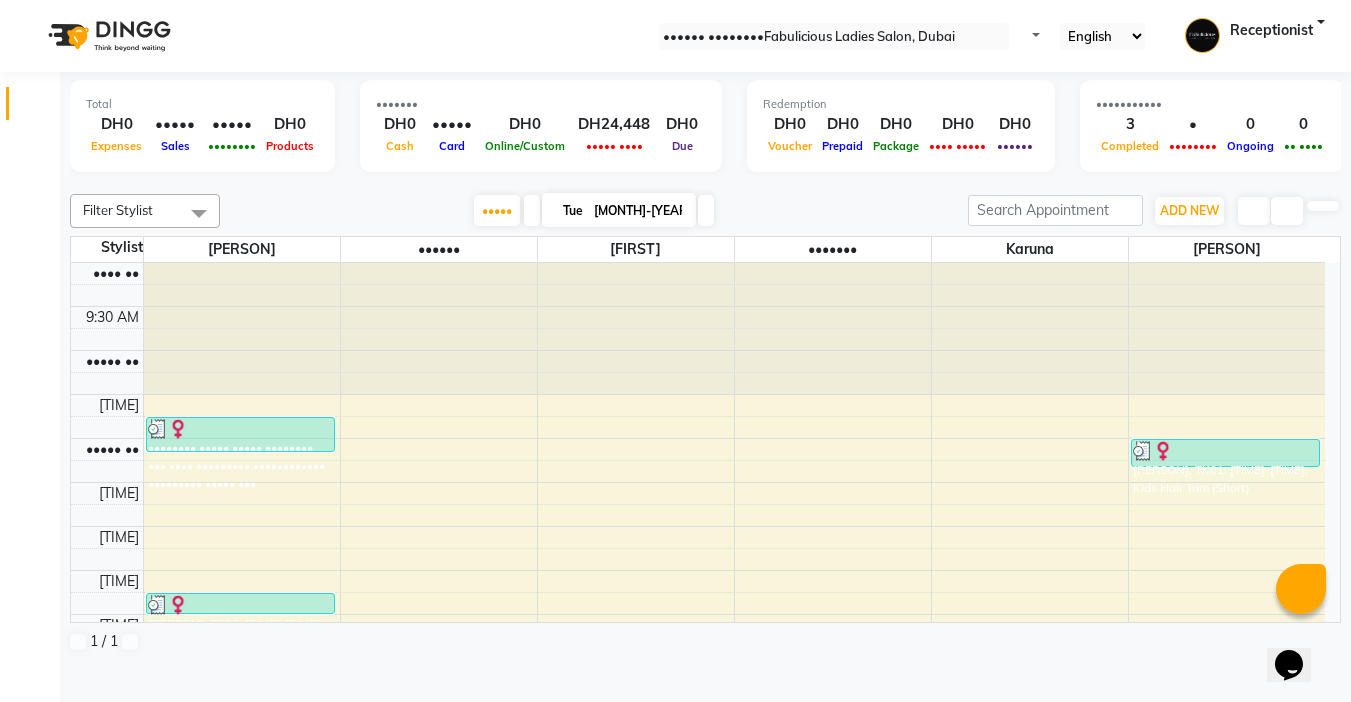click at bounding box center [706, 210] 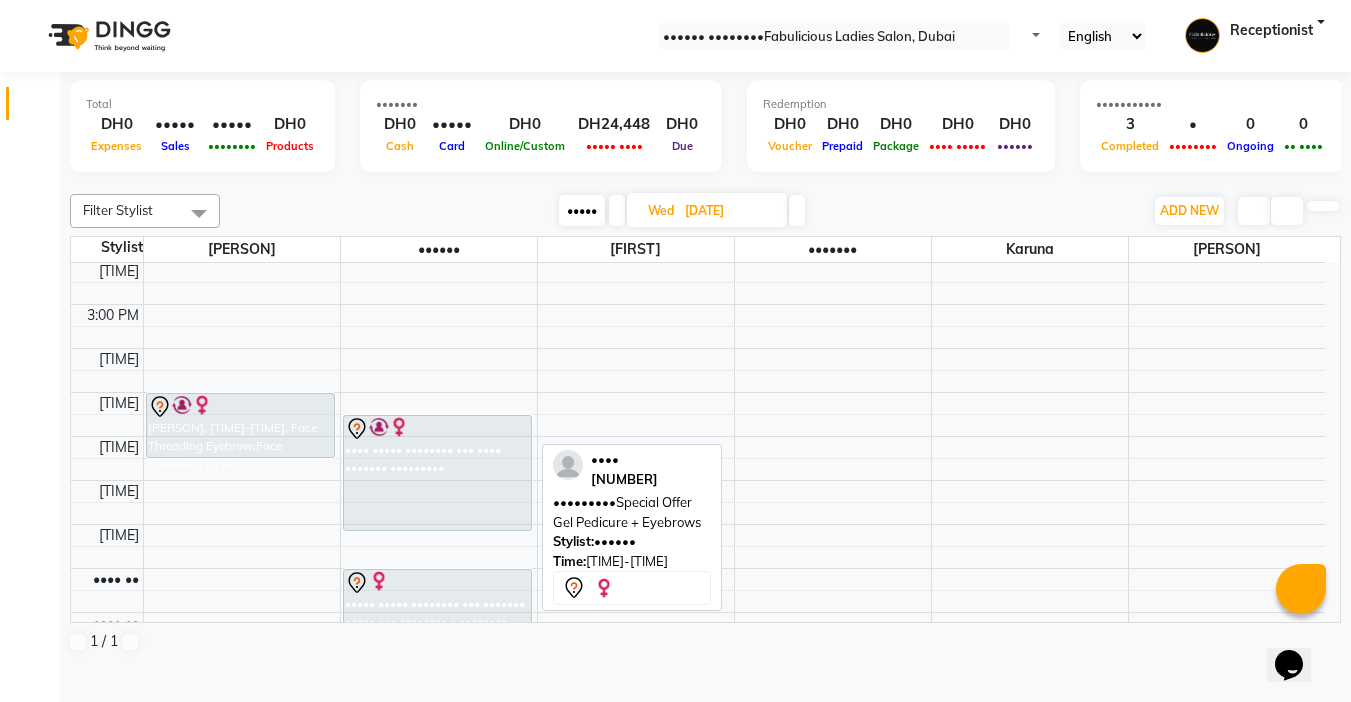 scroll, scrollTop: 453, scrollLeft: 0, axis: vertical 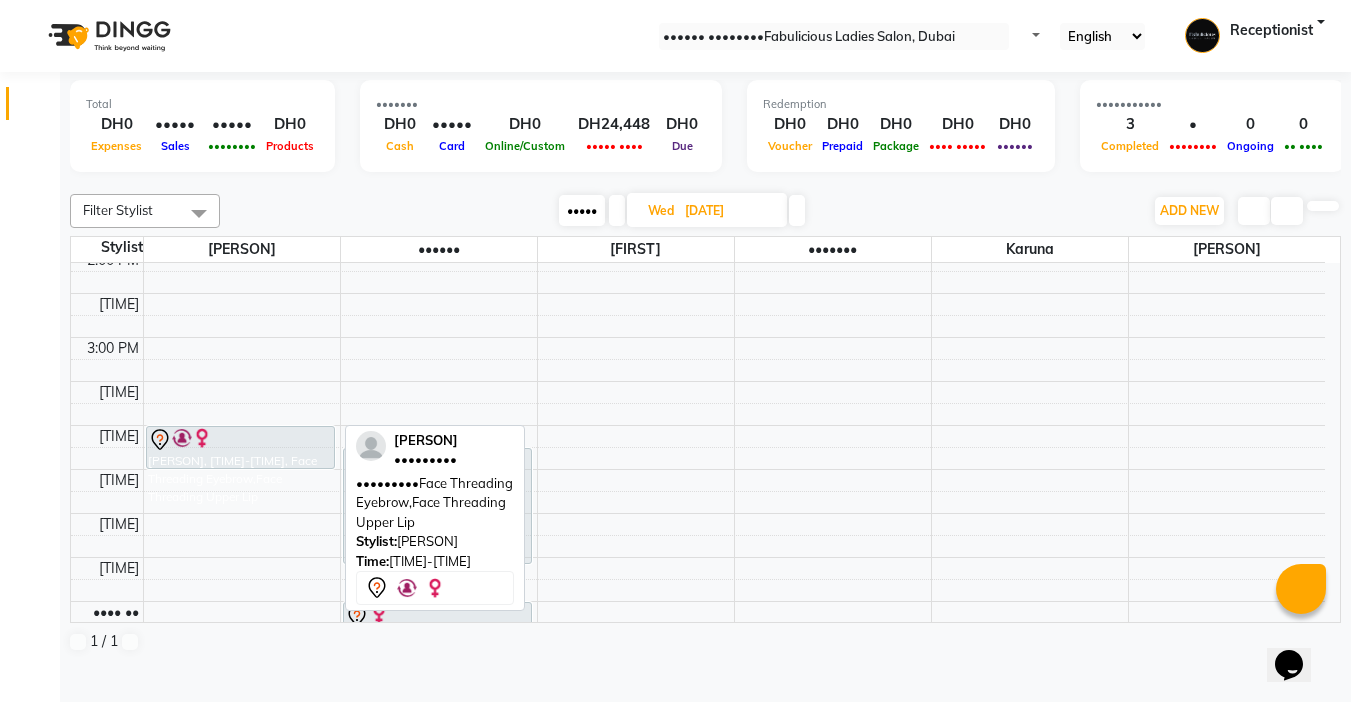 drag, startPoint x: 283, startPoint y: 509, endPoint x: 282, endPoint y: 488, distance: 21.023796 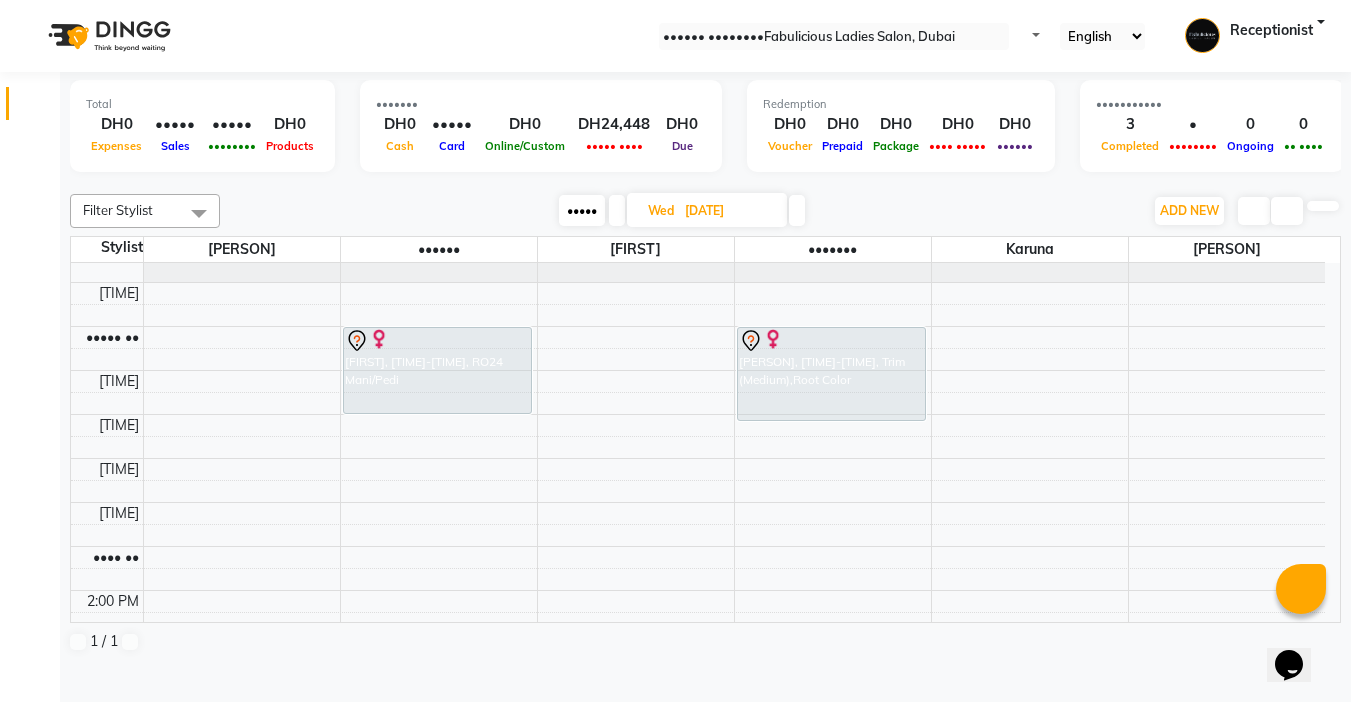 scroll, scrollTop: 53, scrollLeft: 0, axis: vertical 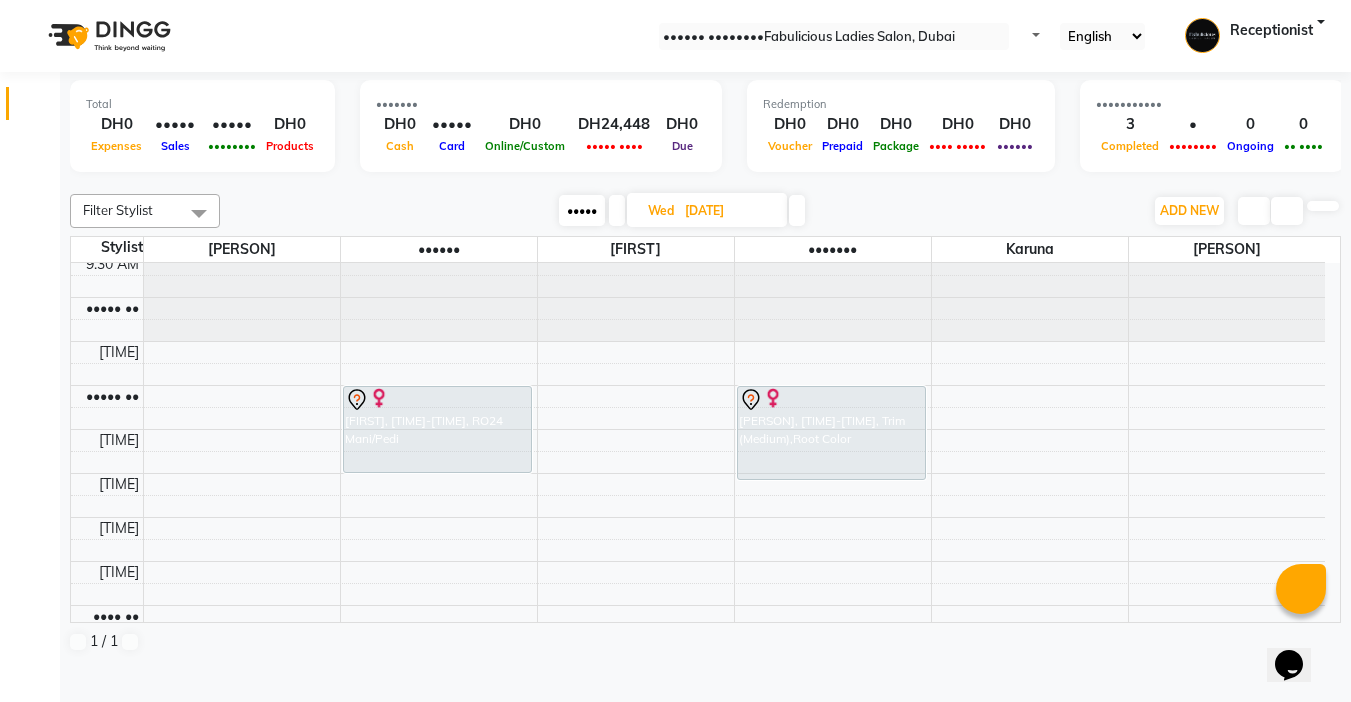 click at bounding box center (617, 210) 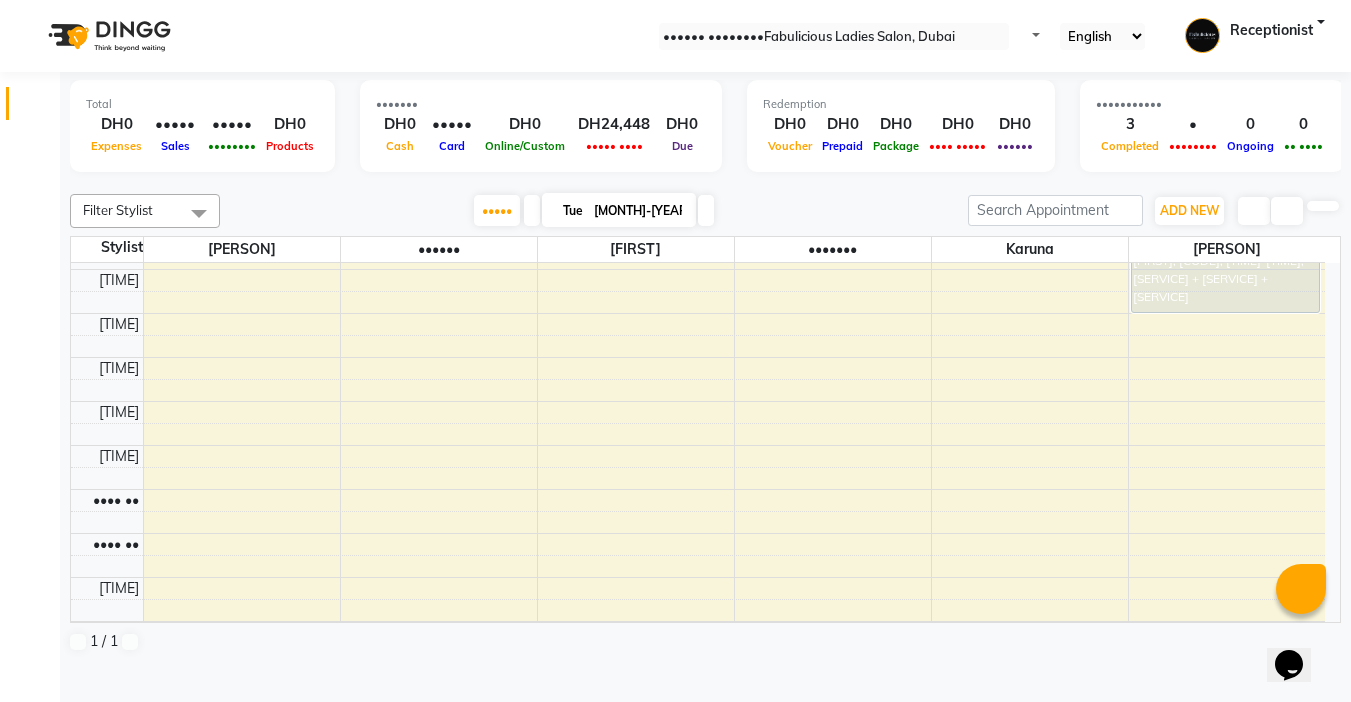 scroll, scrollTop: 600, scrollLeft: 0, axis: vertical 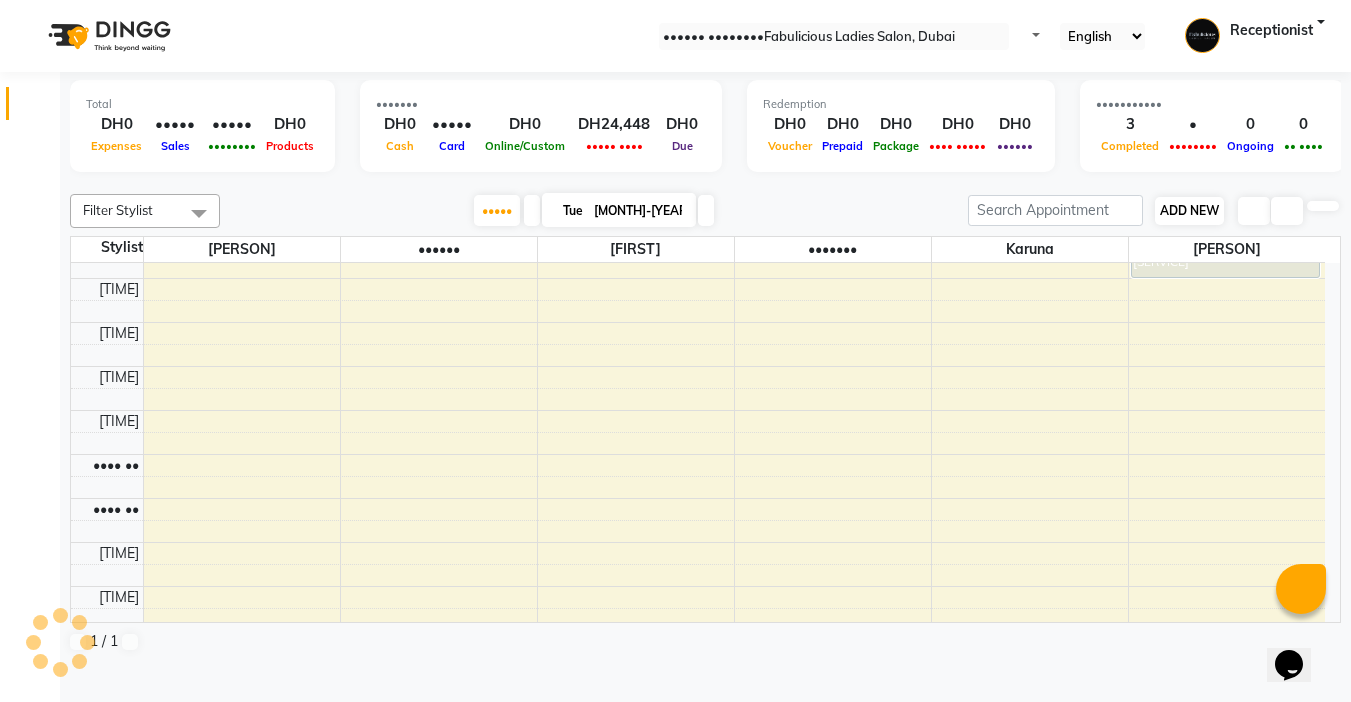 click on "ADD NEW" at bounding box center (1189, 210) 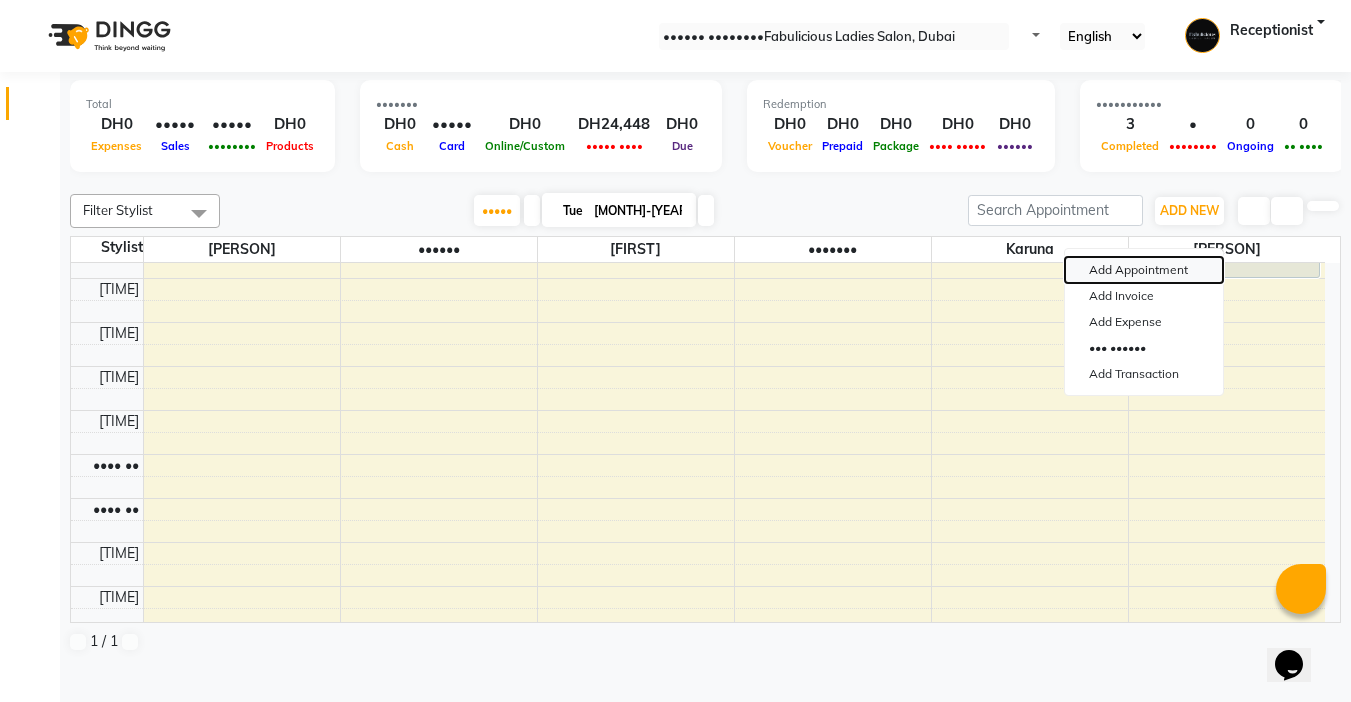 click on "Add Appointment" at bounding box center (1144, 270) 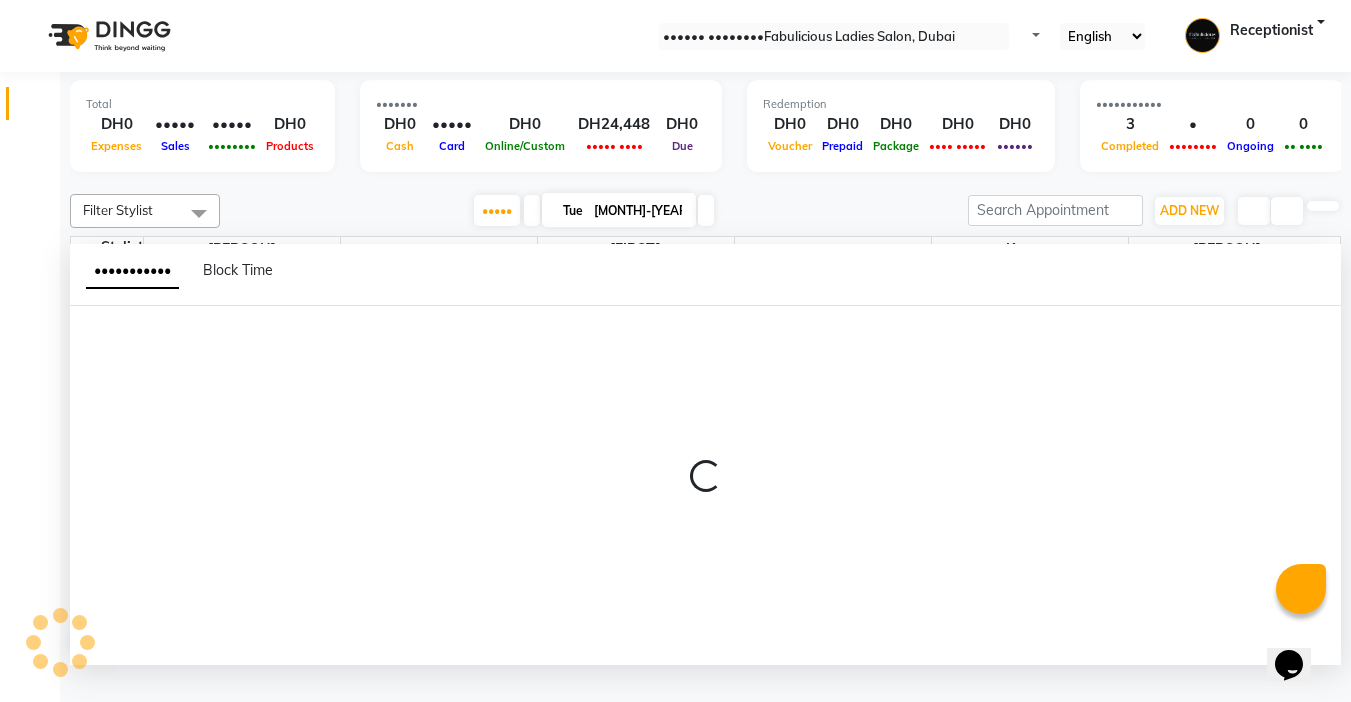 scroll, scrollTop: 1, scrollLeft: 0, axis: vertical 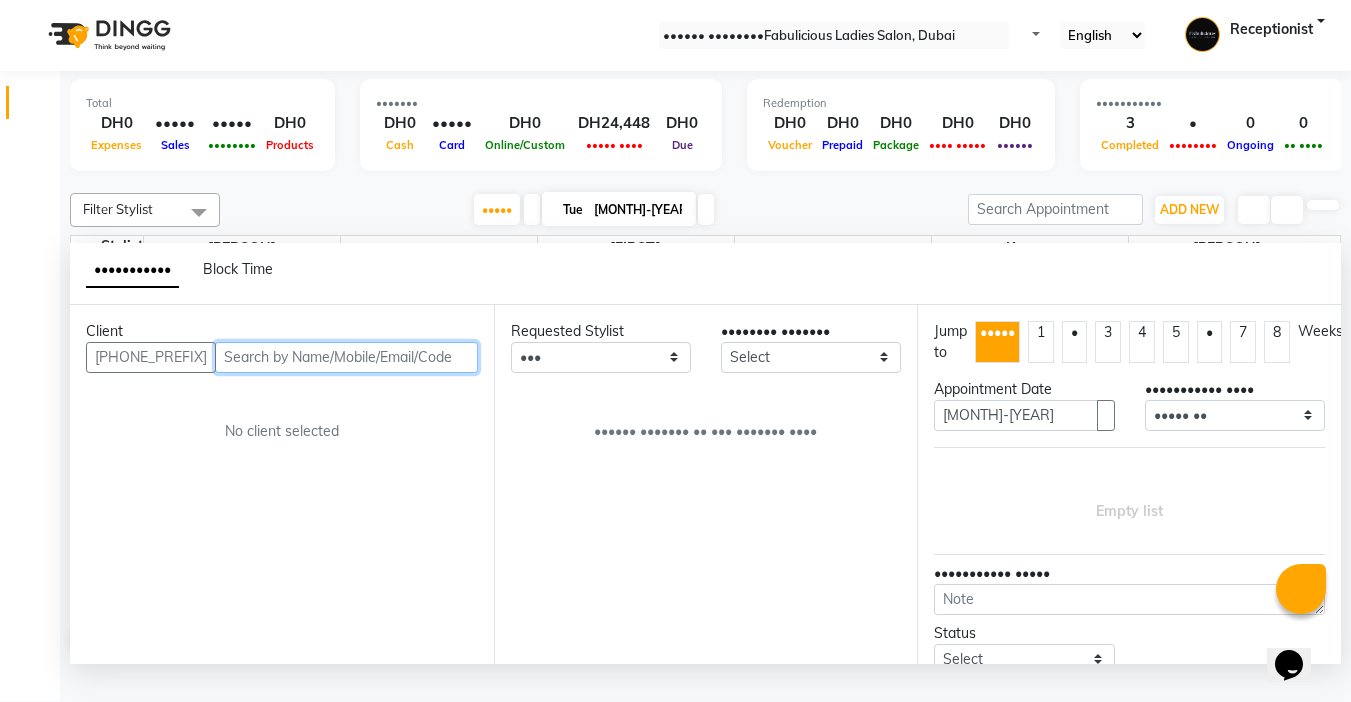 click at bounding box center [346, 357] 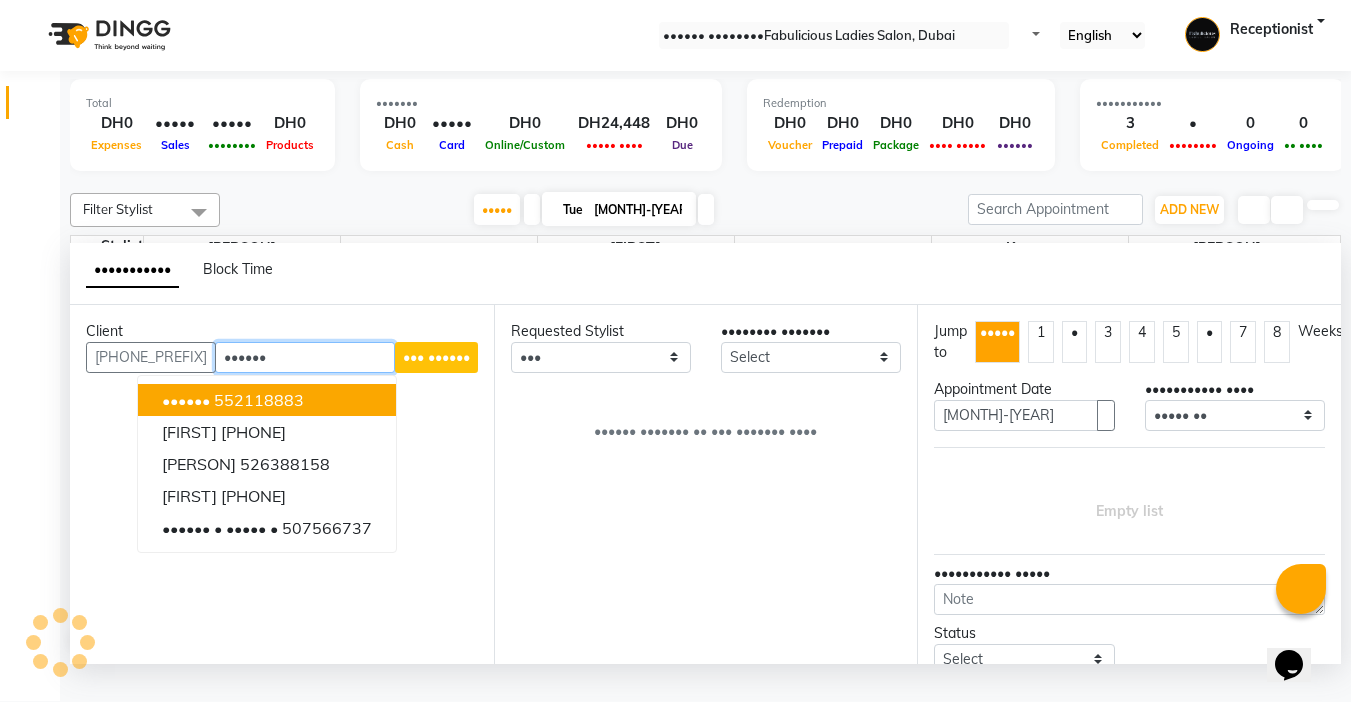 drag, startPoint x: 168, startPoint y: 441, endPoint x: 192, endPoint y: 447, distance: 24.738634 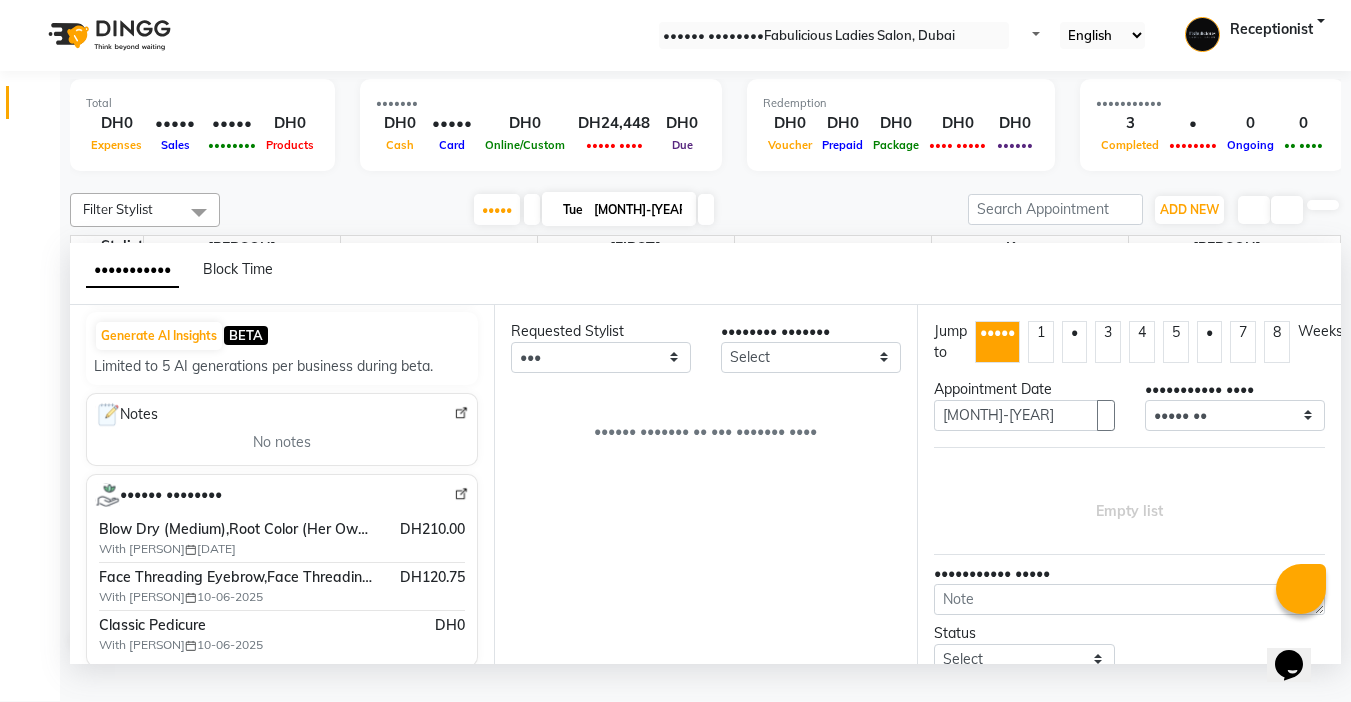 scroll, scrollTop: 200, scrollLeft: 0, axis: vertical 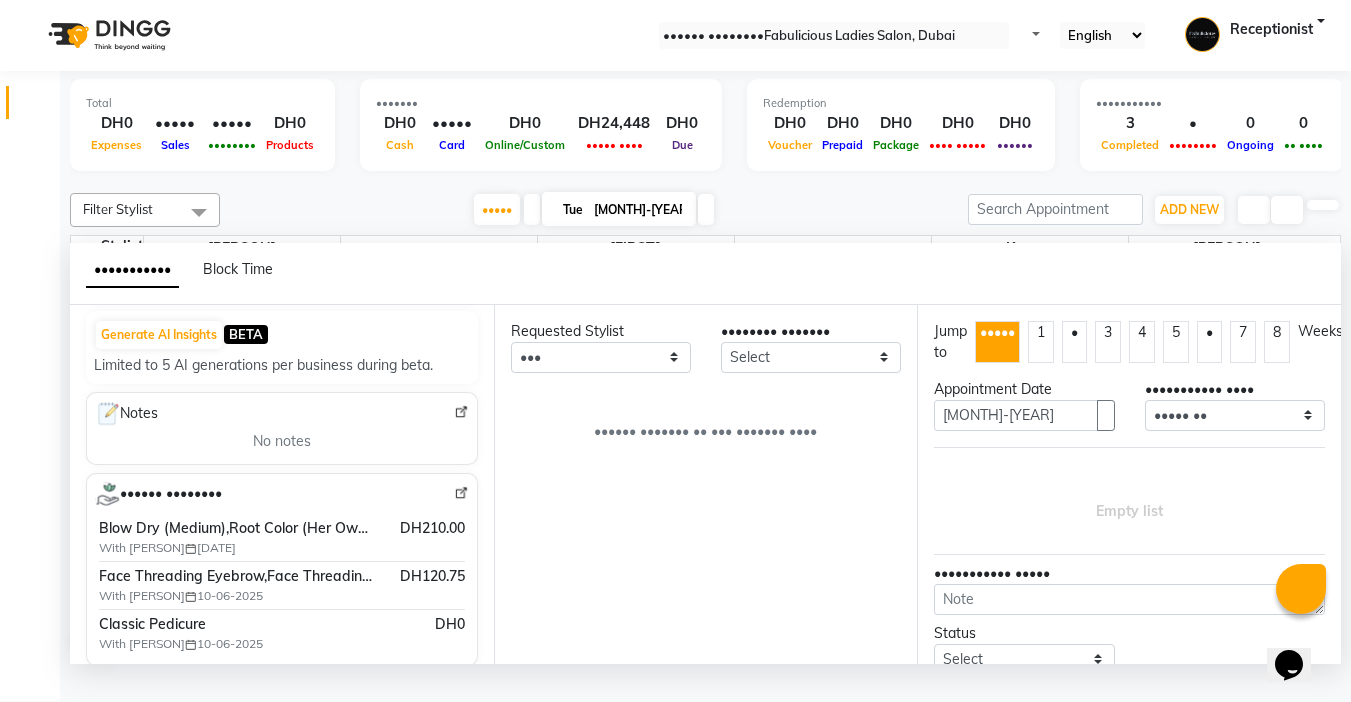 type on "552118883" 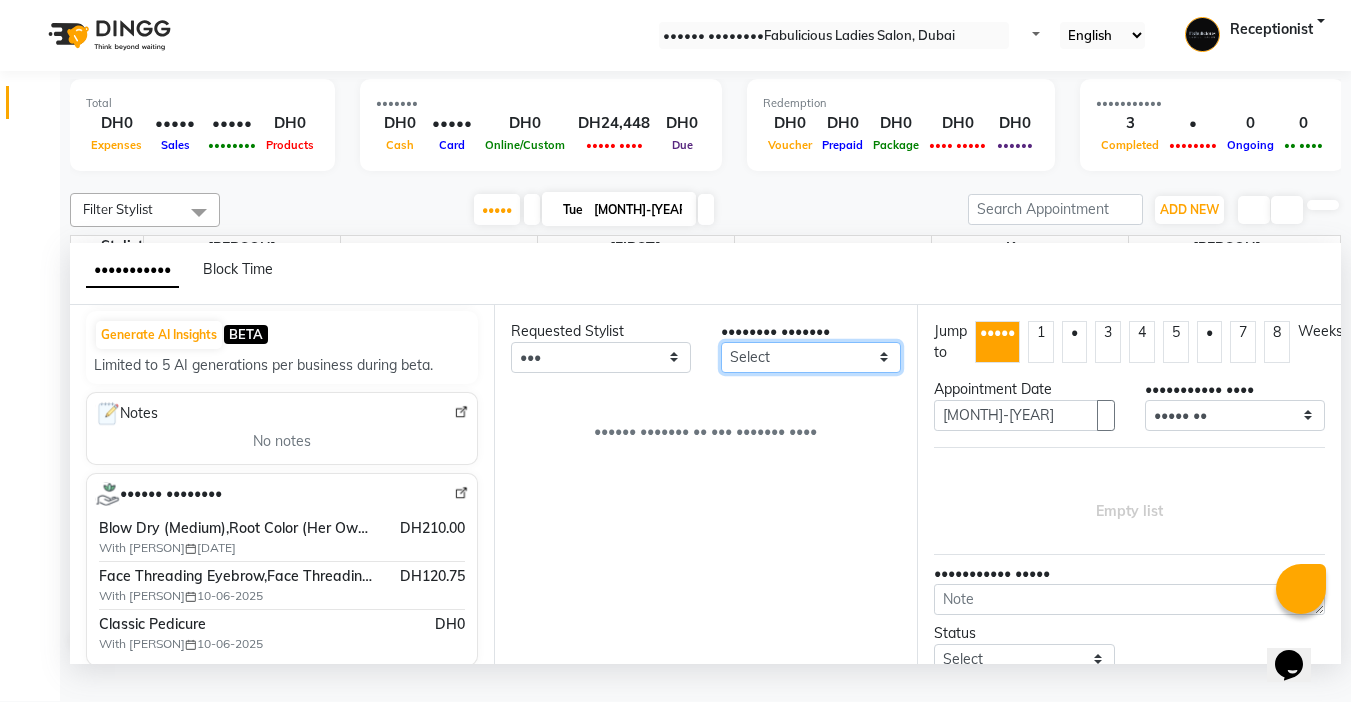 click on "Select [FIRST] [FIRST] [FIRST] [FIRST] [FIRST]" at bounding box center [601, 357] 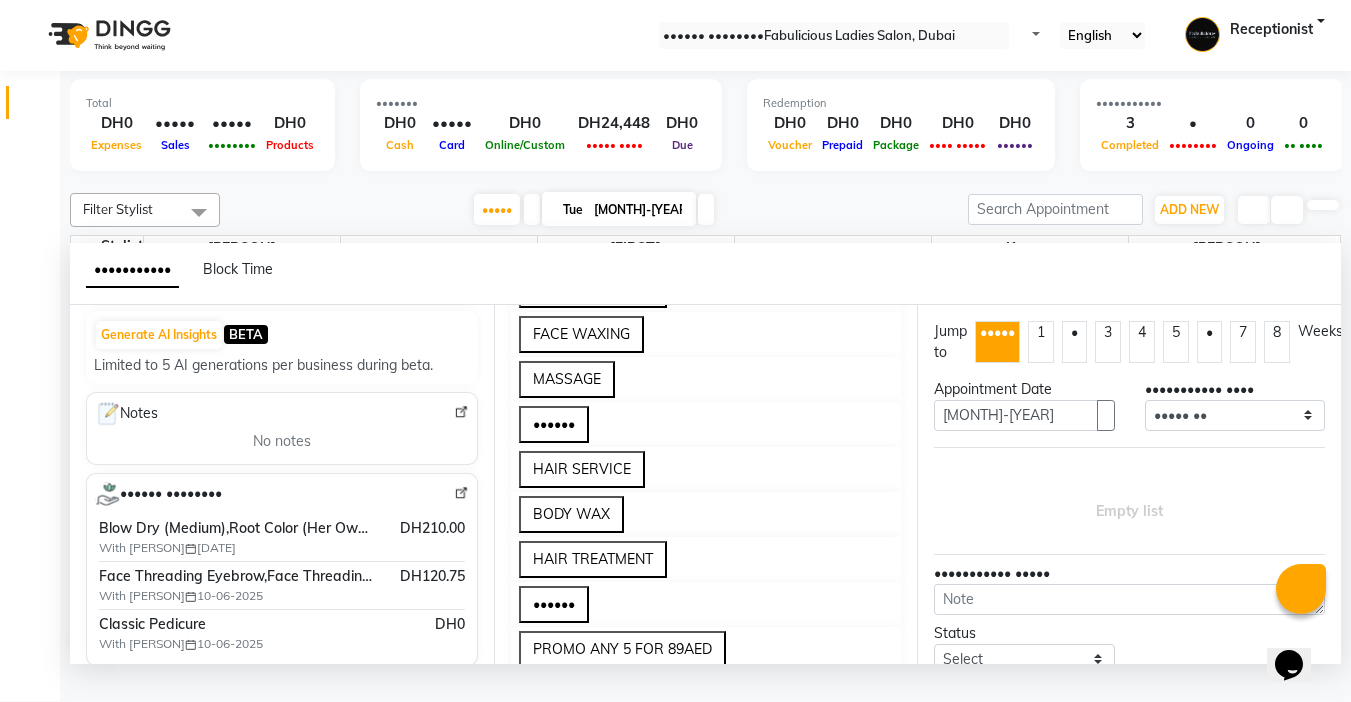 scroll, scrollTop: 1300, scrollLeft: 0, axis: vertical 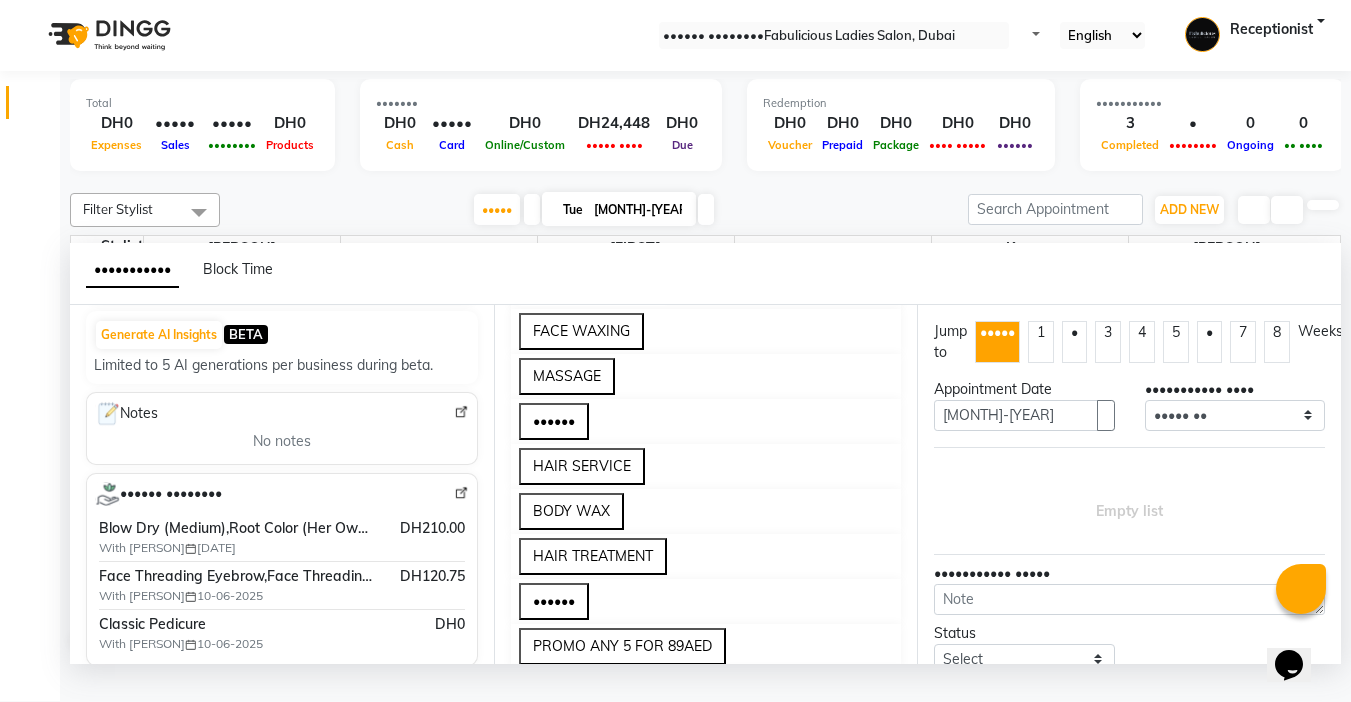 click on "FACE THREADING" at bounding box center [593, 286] 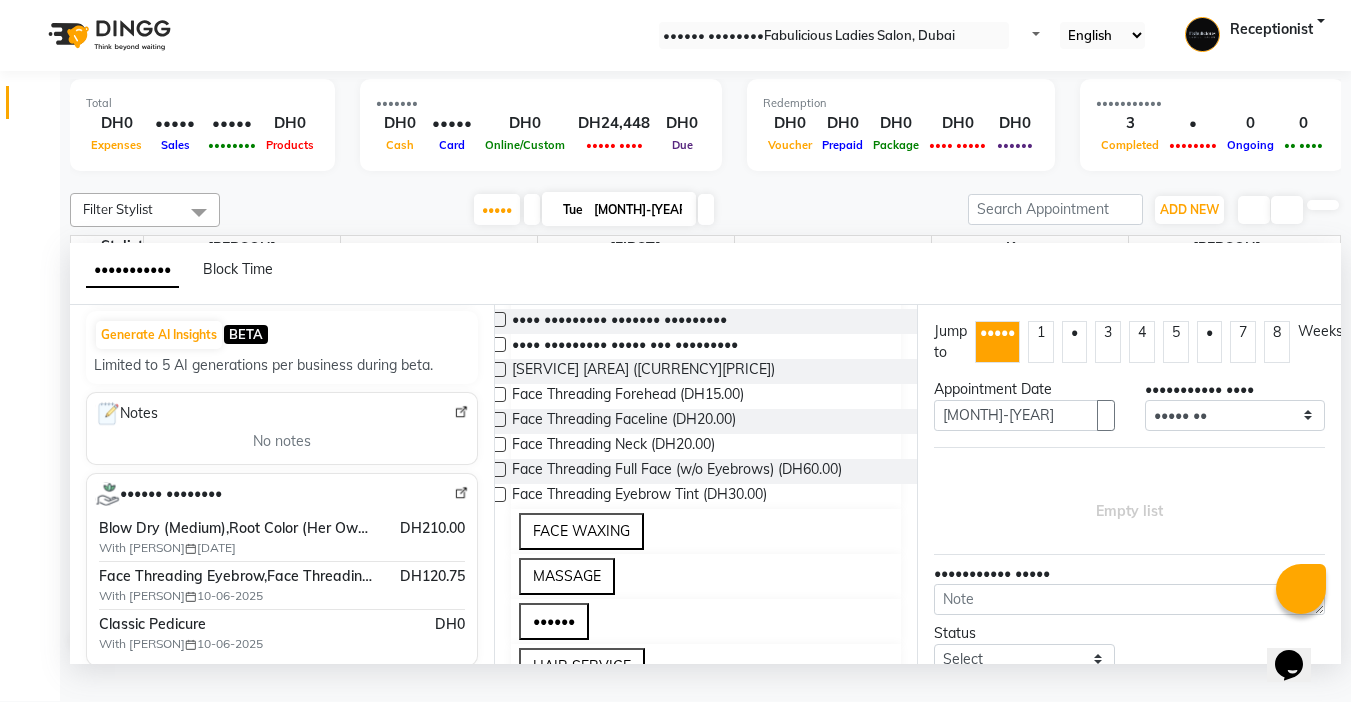 click at bounding box center (498, 319) 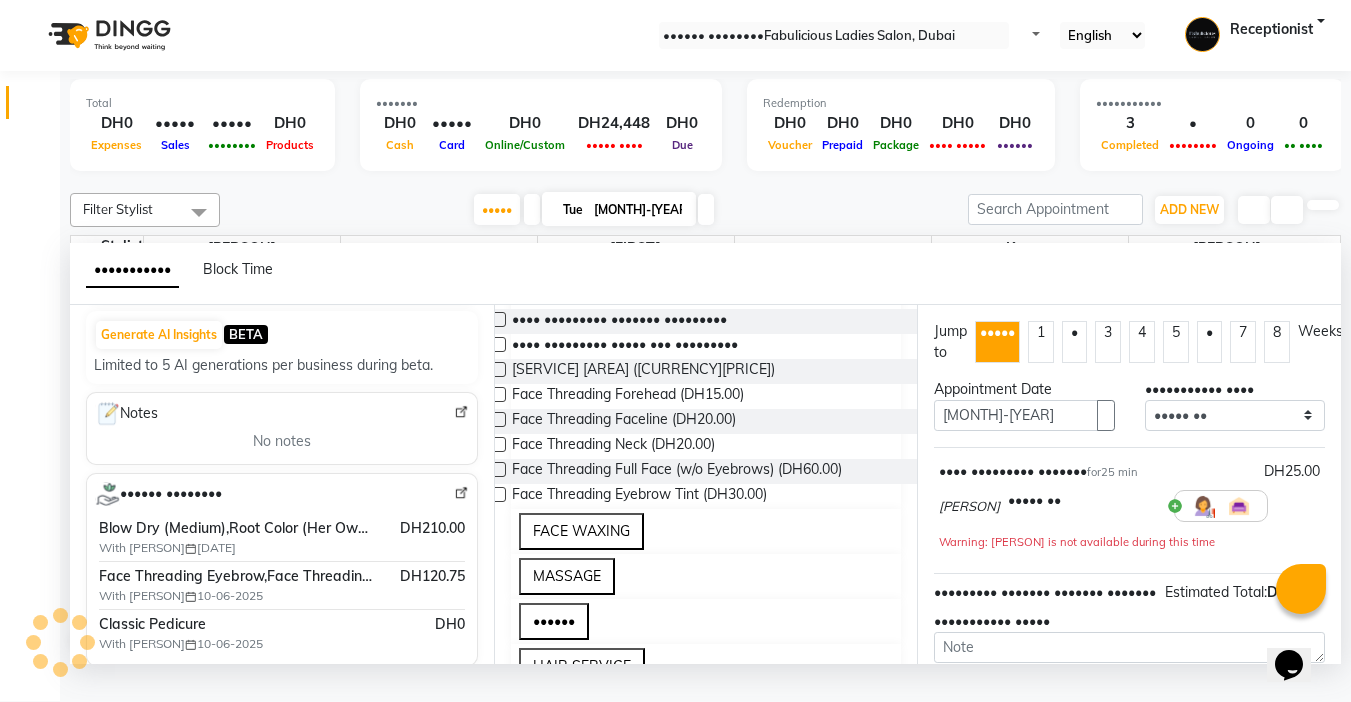 click at bounding box center [1320, 506] 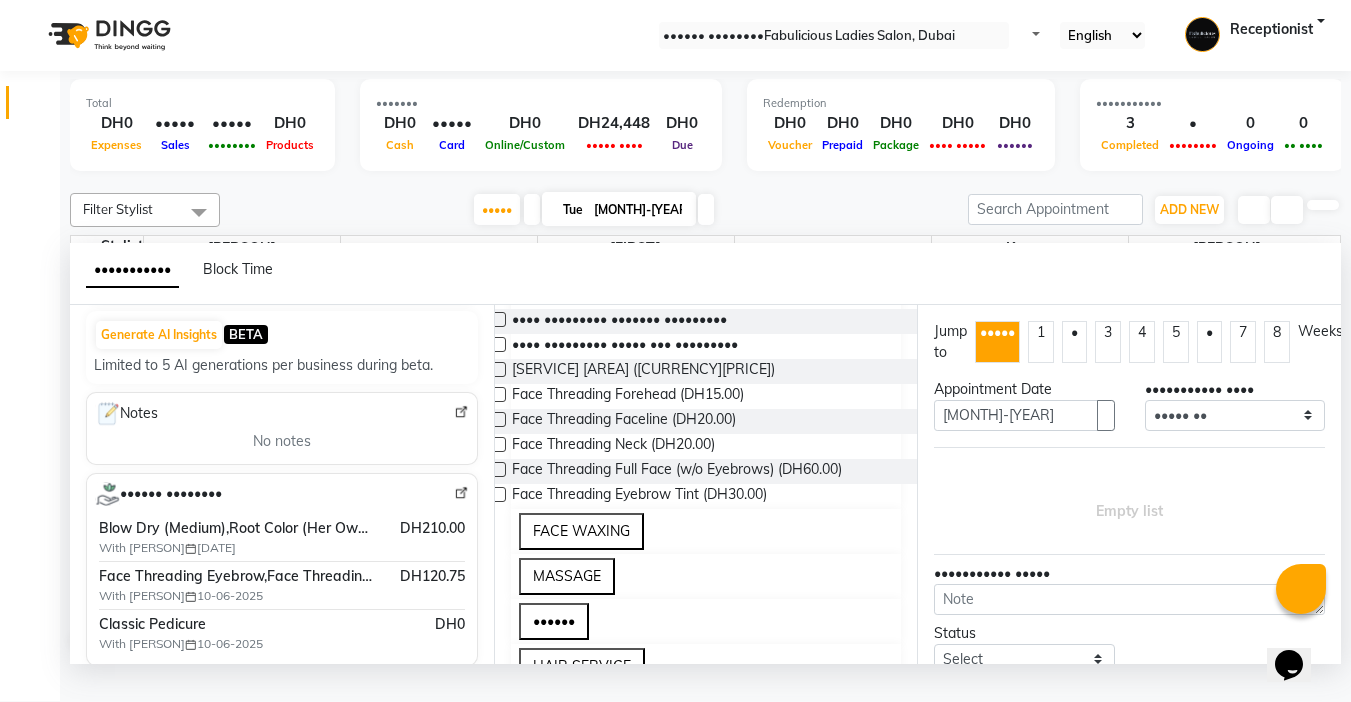 click at bounding box center [498, 344] 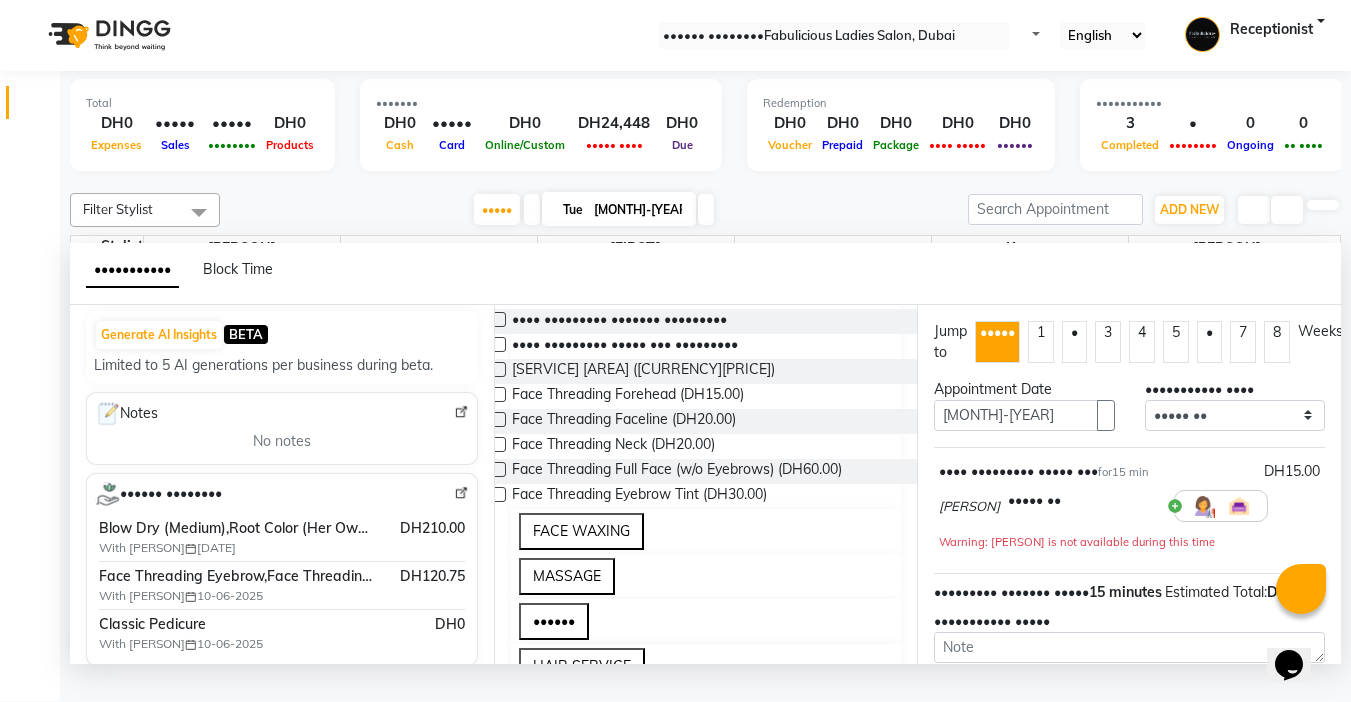 click at bounding box center [498, 394] 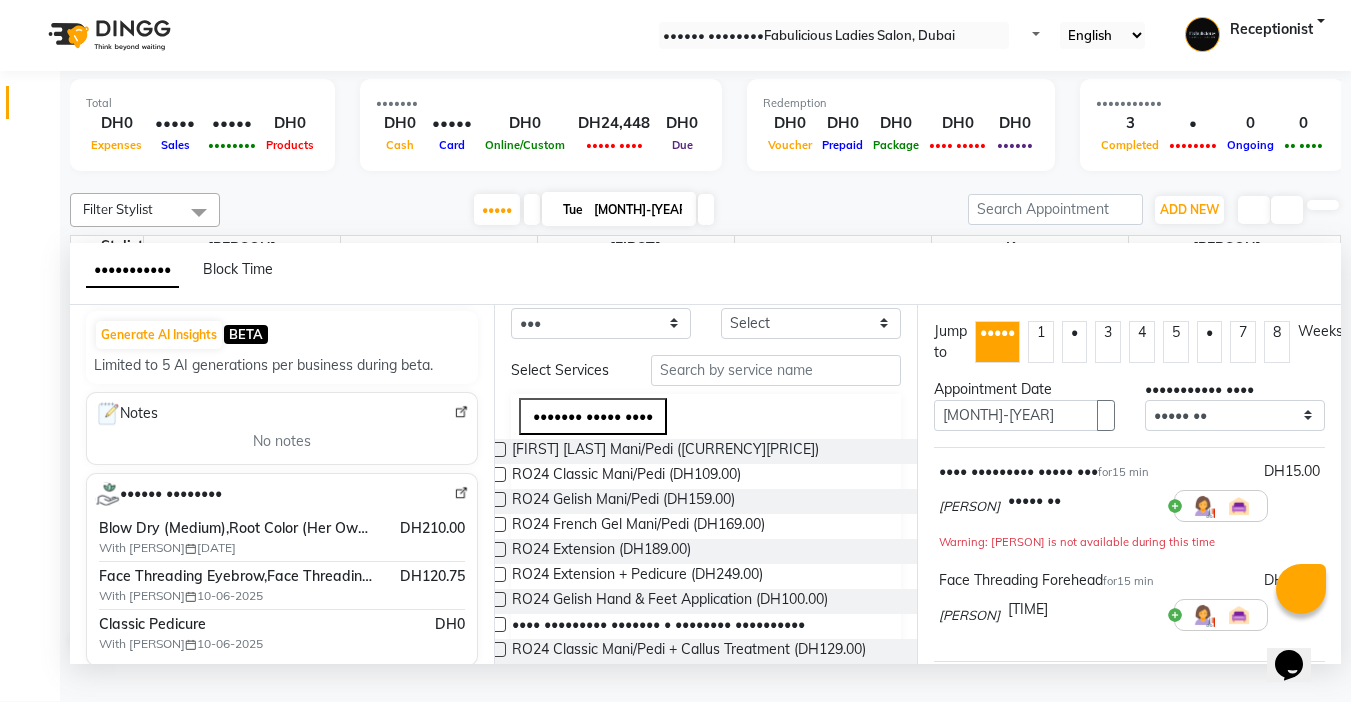 scroll, scrollTop: 0, scrollLeft: 0, axis: both 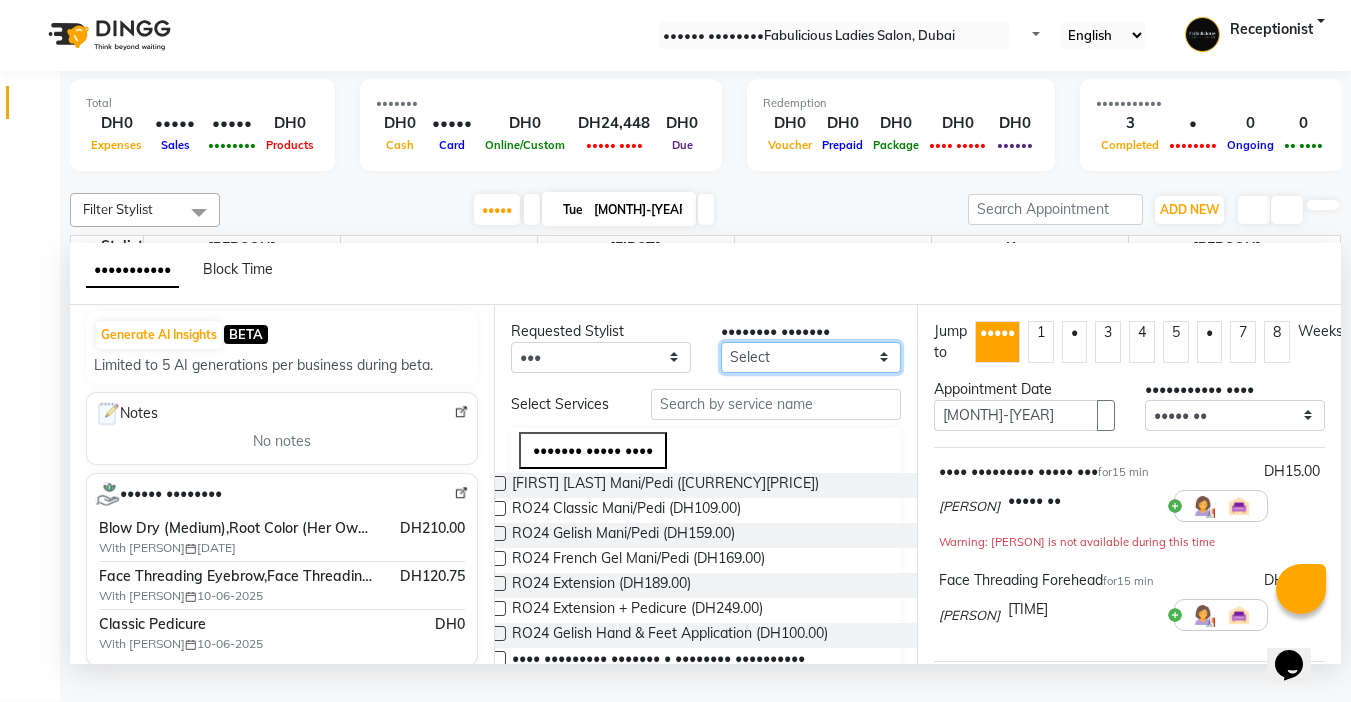 click on "Select [FIRST] [FIRST] [FIRST] [FIRST] [FIRST]" at bounding box center (811, 357) 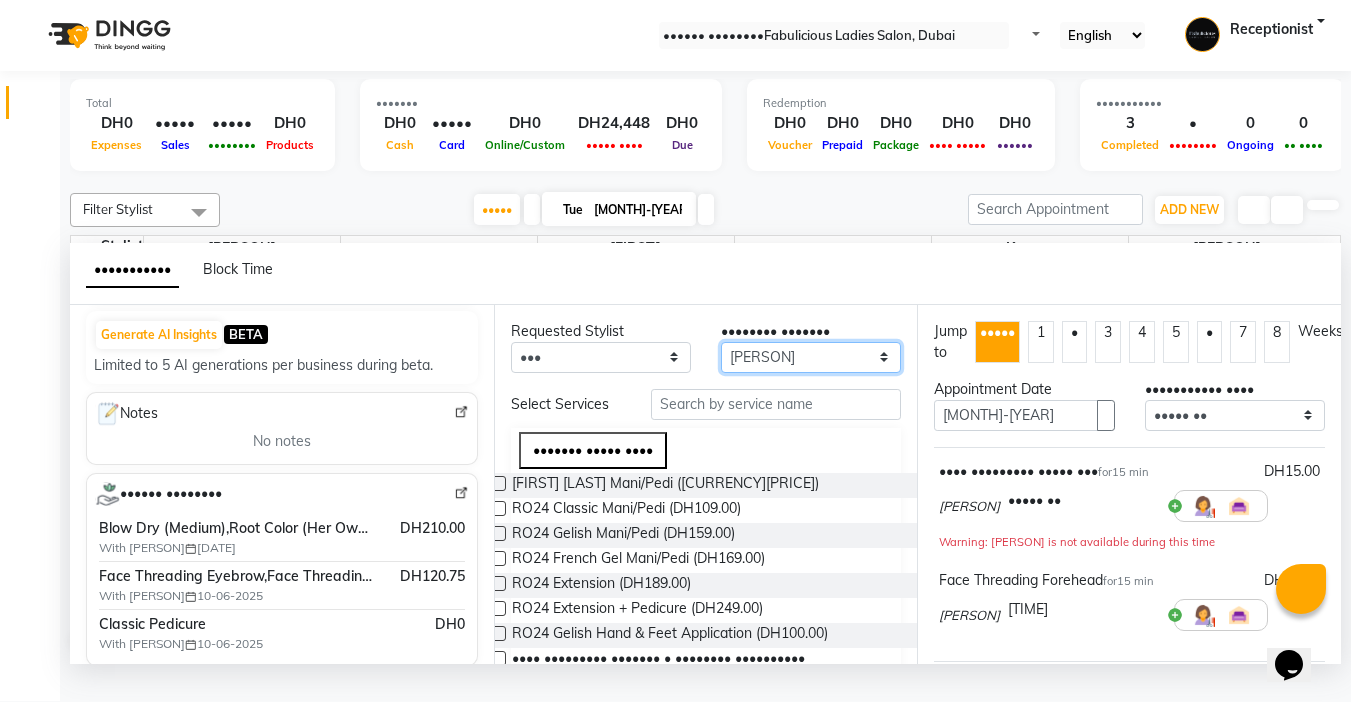 click on "Select [FIRST] [FIRST] [FIRST] [FIRST] [FIRST]" at bounding box center [811, 357] 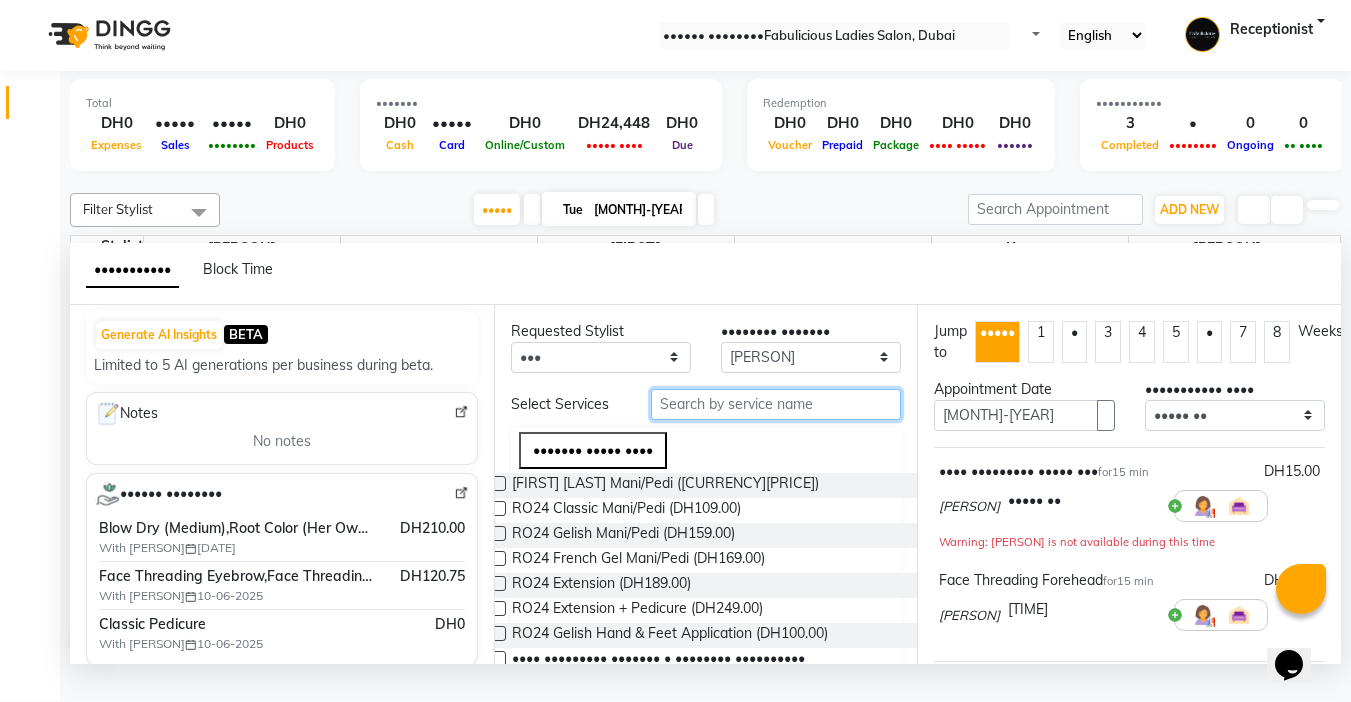 click at bounding box center [776, 404] 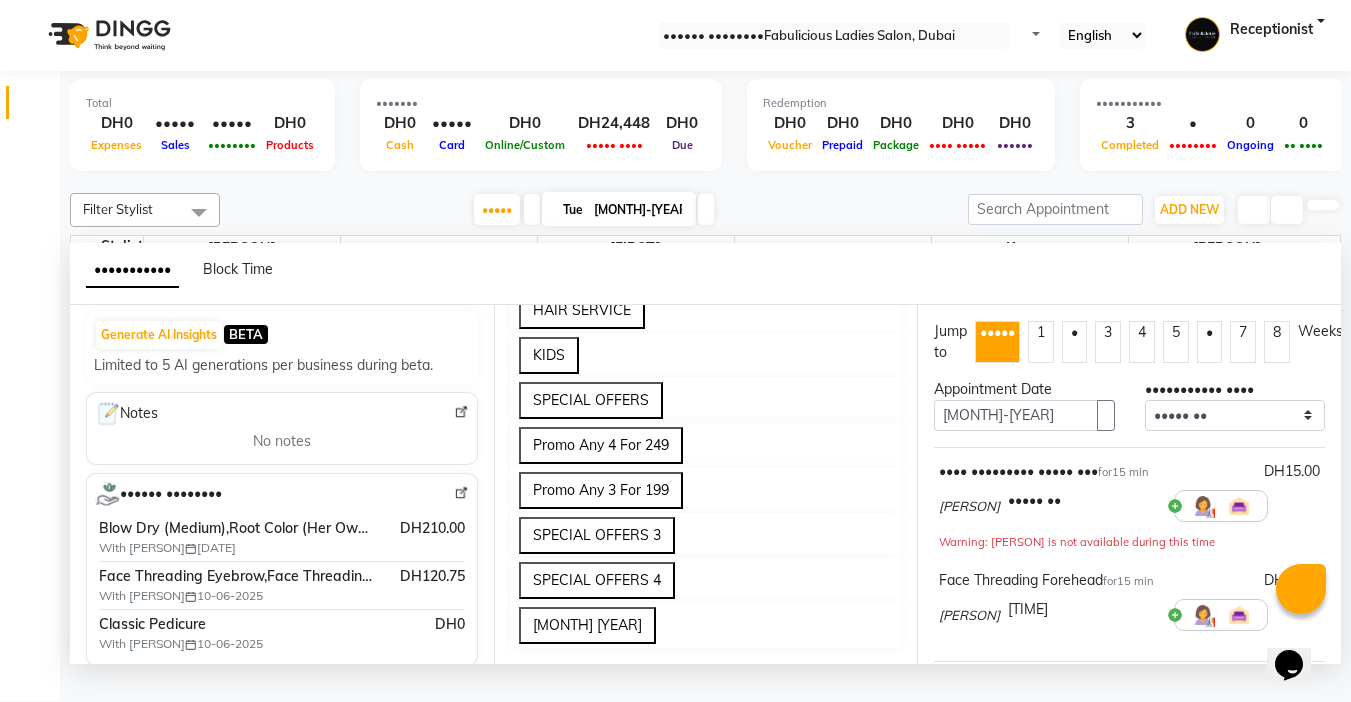 scroll, scrollTop: 487, scrollLeft: 0, axis: vertical 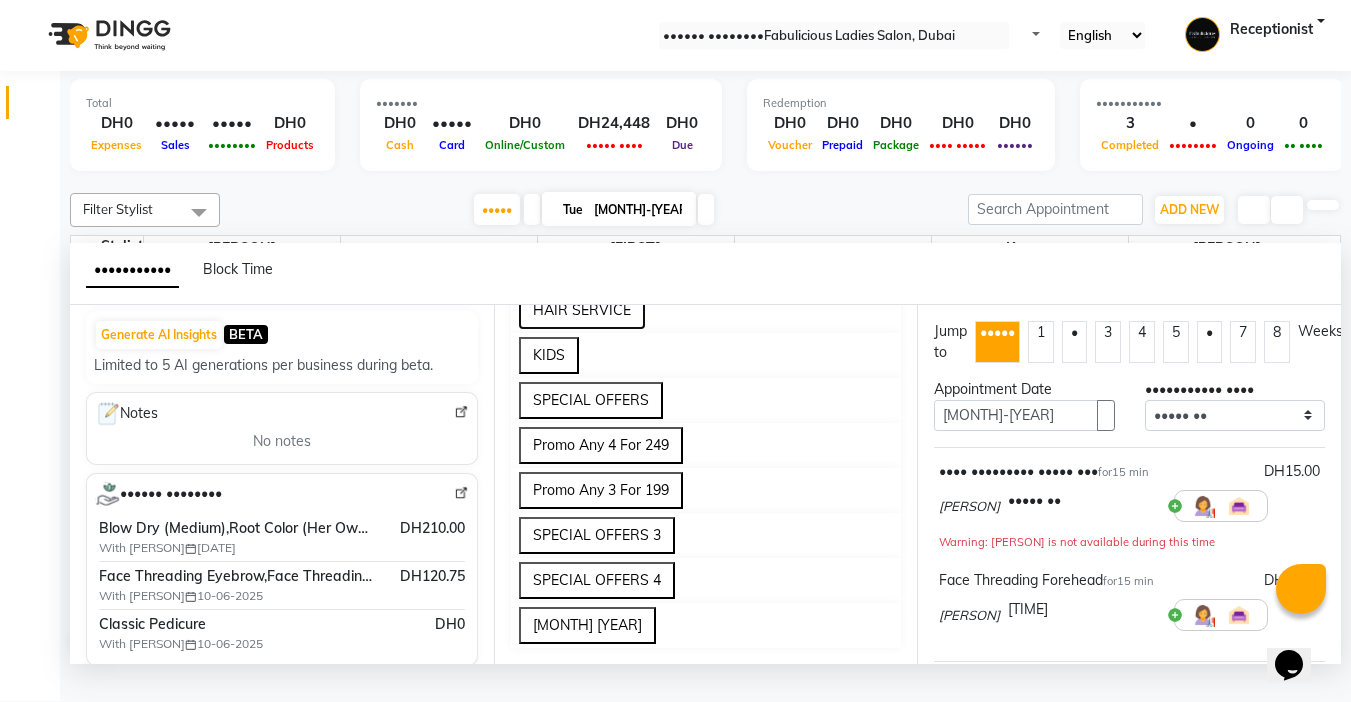 click on "HAIR SERVICE" at bounding box center (582, 310) 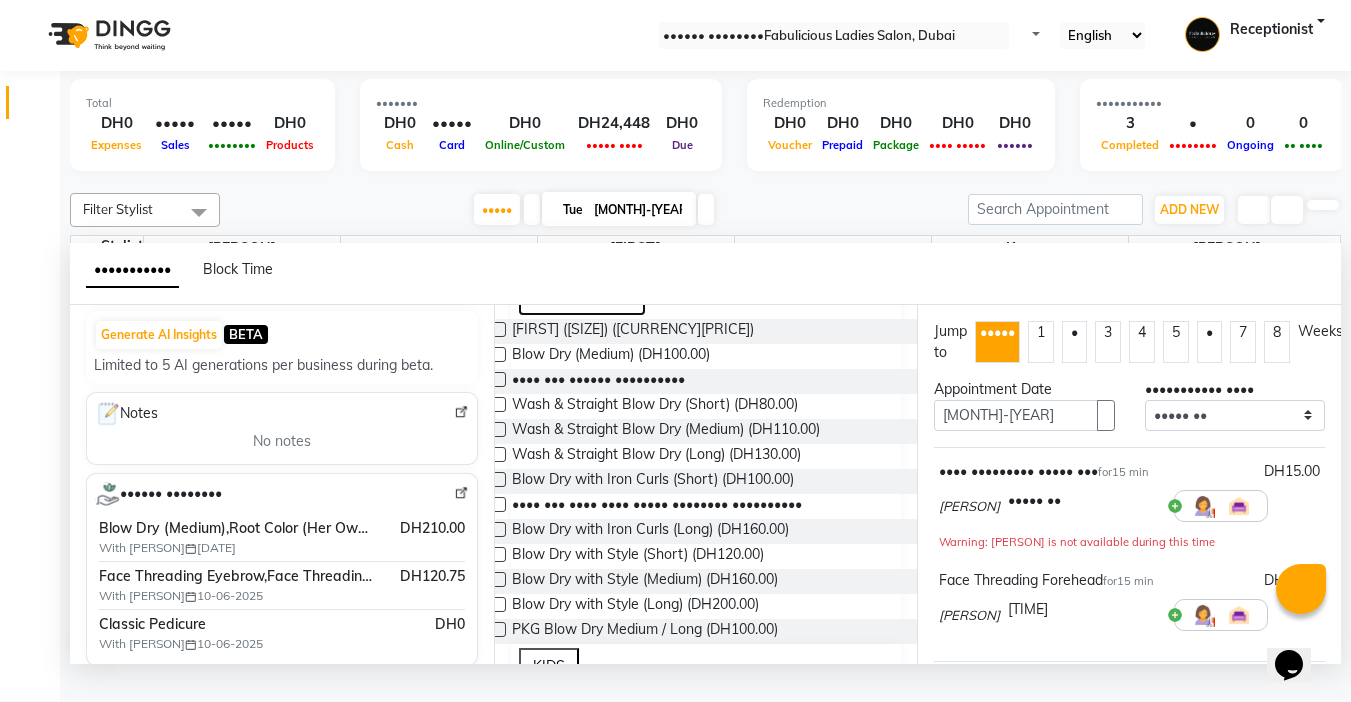 scroll, scrollTop: 500, scrollLeft: 0, axis: vertical 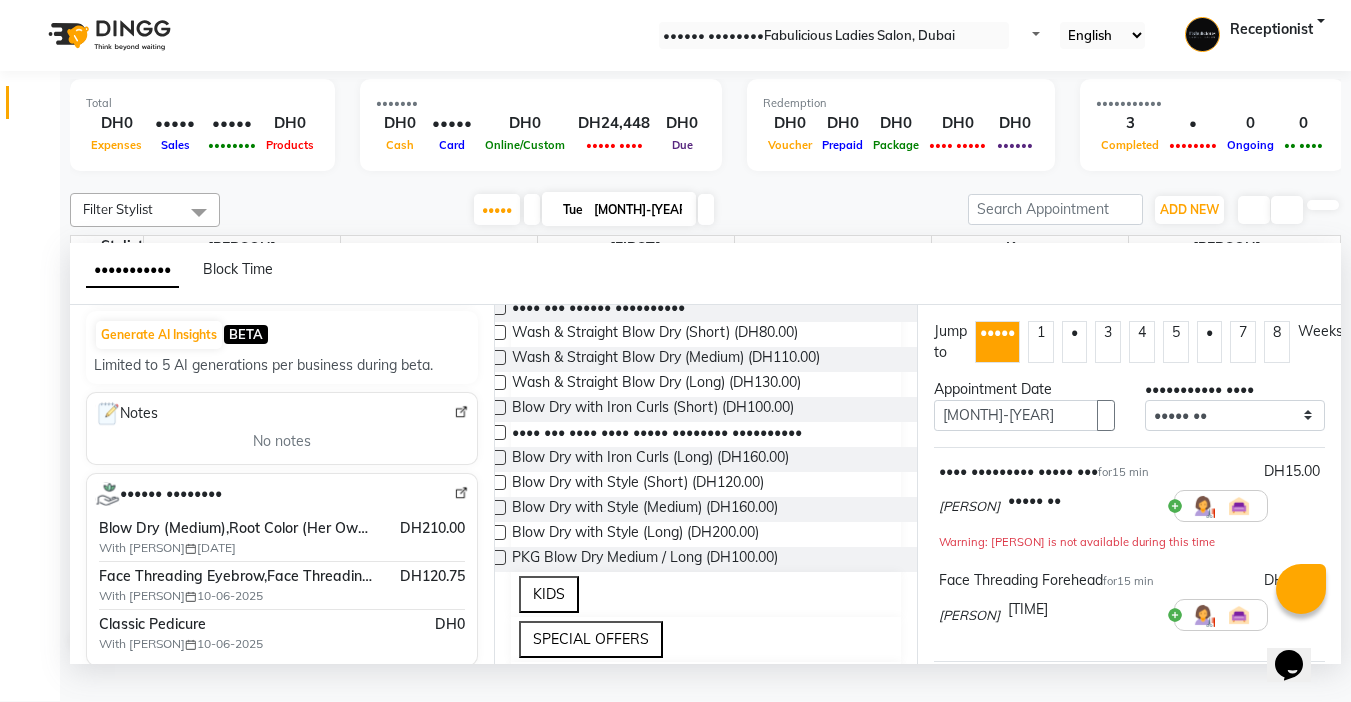 click at bounding box center (498, 282) 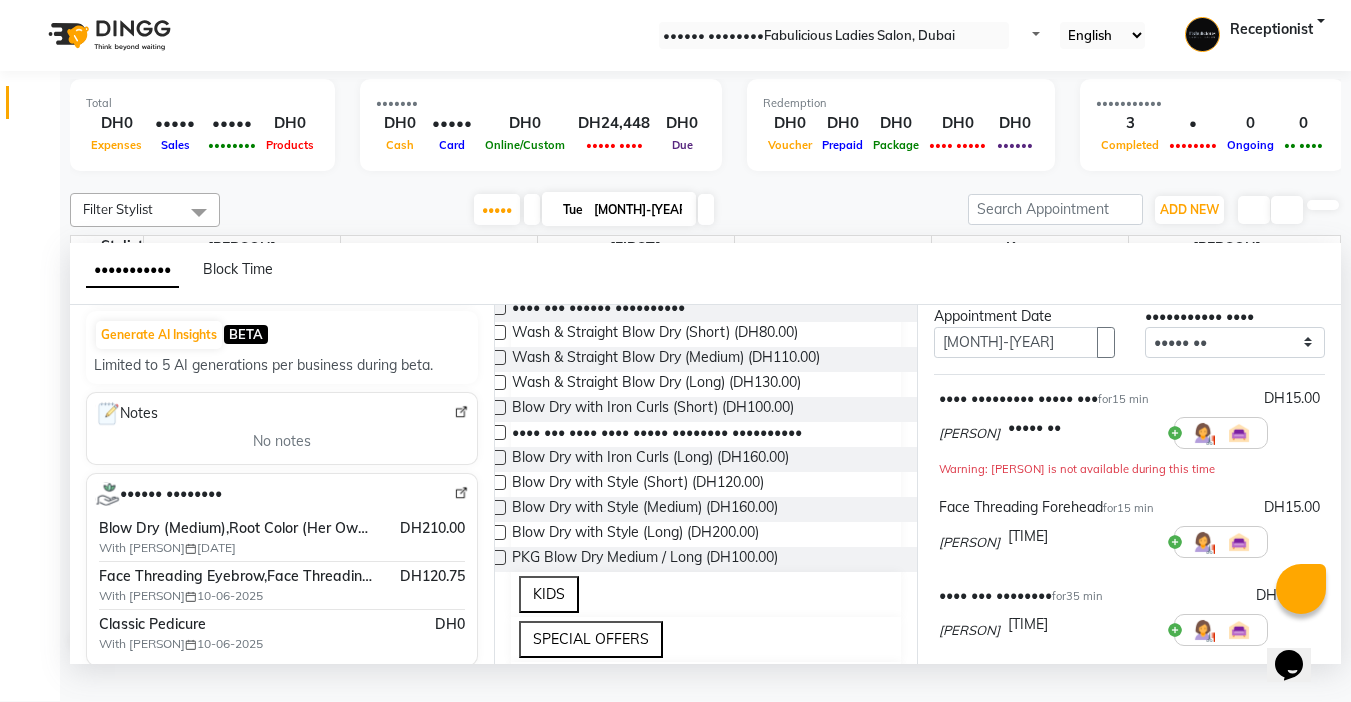 scroll, scrollTop: 0, scrollLeft: 0, axis: both 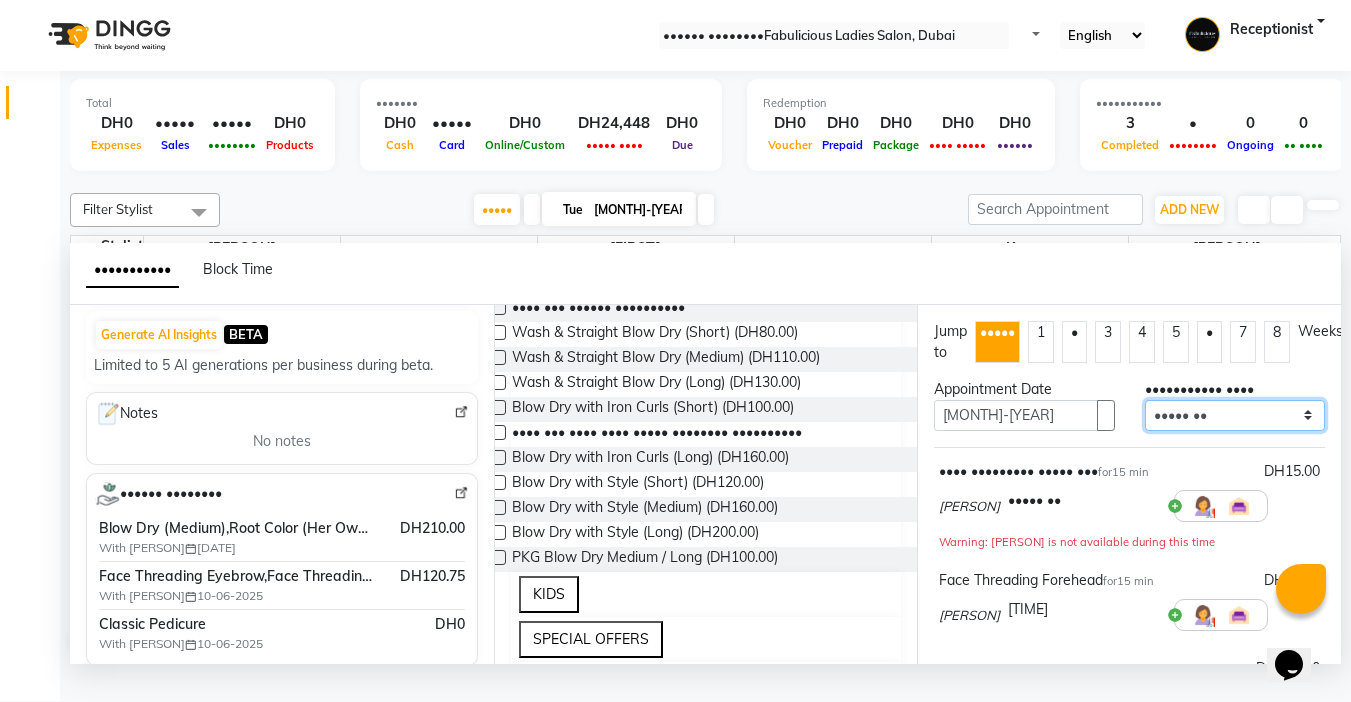 click on "Select [TIME] [TIME] [TIME] [TIME] [TIME] [TIME] [TIME] [TIME] [TIME] [TIME] [TIME] [TIME] [TIME] [TIME] [TIME] [TIME] [TIME] [TIME] [TIME] [TIME] [TIME] [TIME] [TIME] [TIME] [TIME] [TIME] [TIME] [TIME] [TIME] [TIME] [TIME] [TIME] [TIME] [TIME] [TIME] [TIME] [TIME] [TIME] [TIME] [TIME] [TIME] [TIME] [TIME] [TIME] [TIME] [TIME] [TIME] [TIME] [TIME] [TIME] [TIME] [TIME] [TIME] [TIME] [TIME]" at bounding box center (1235, 415) 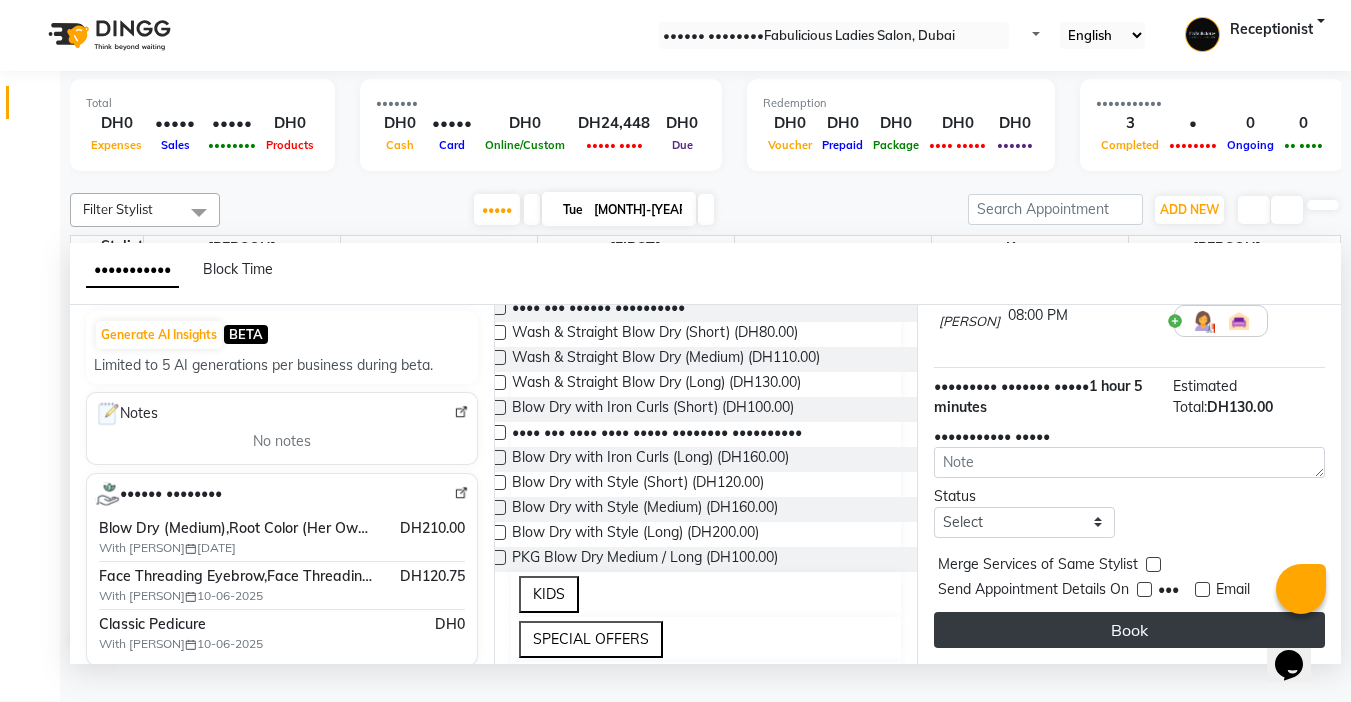 scroll, scrollTop: 385, scrollLeft: 0, axis: vertical 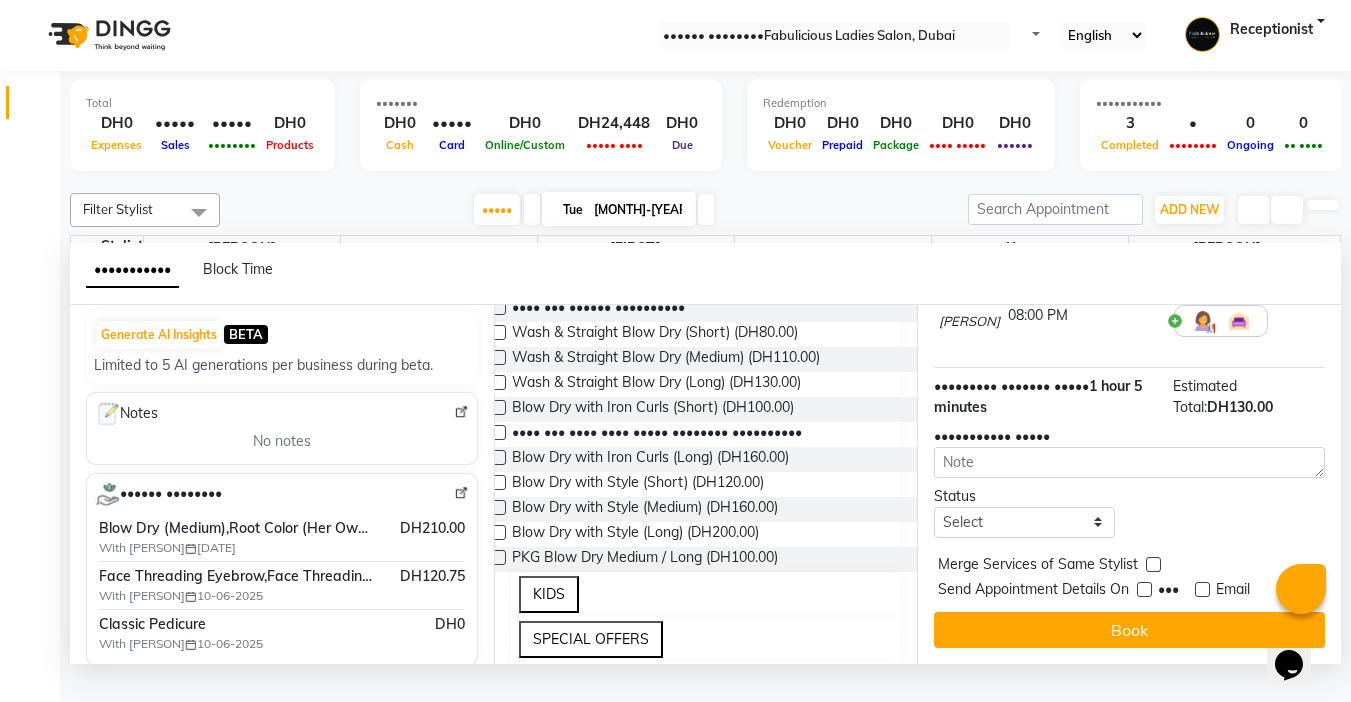 click at bounding box center [1153, 564] 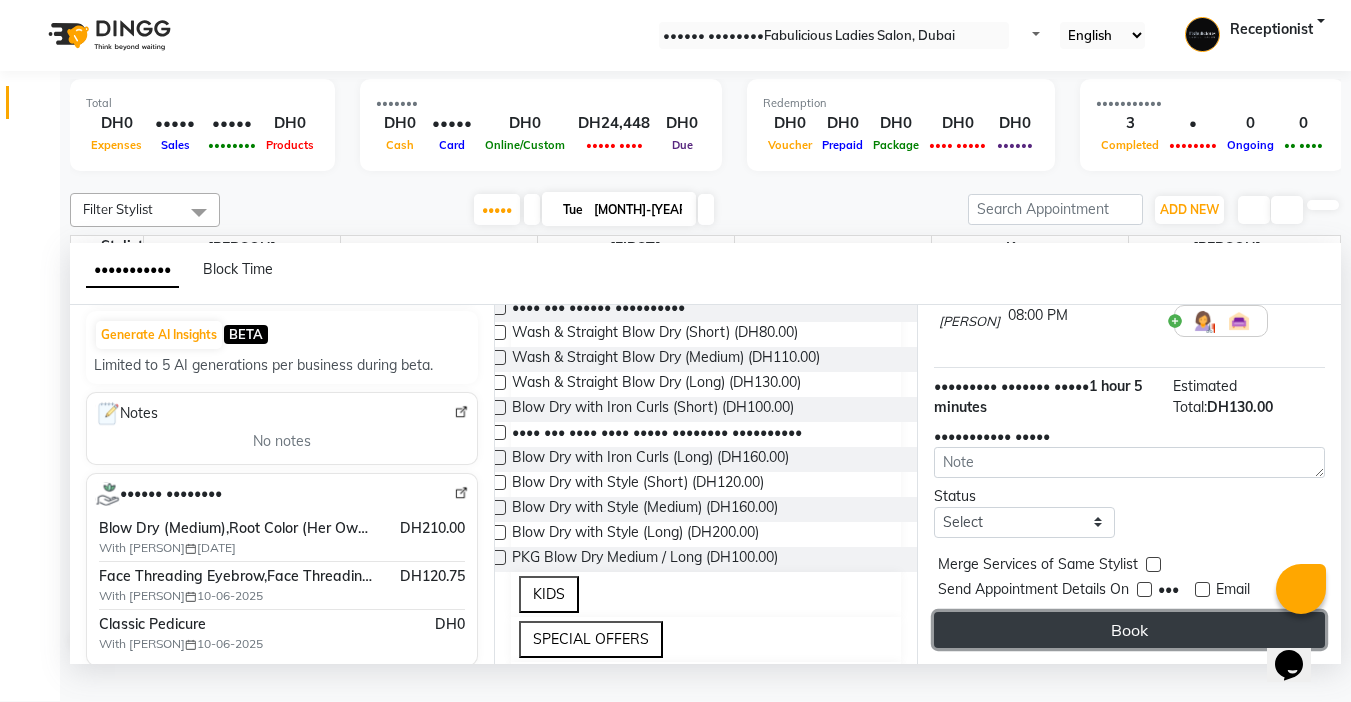 click on "Book" at bounding box center [1129, 630] 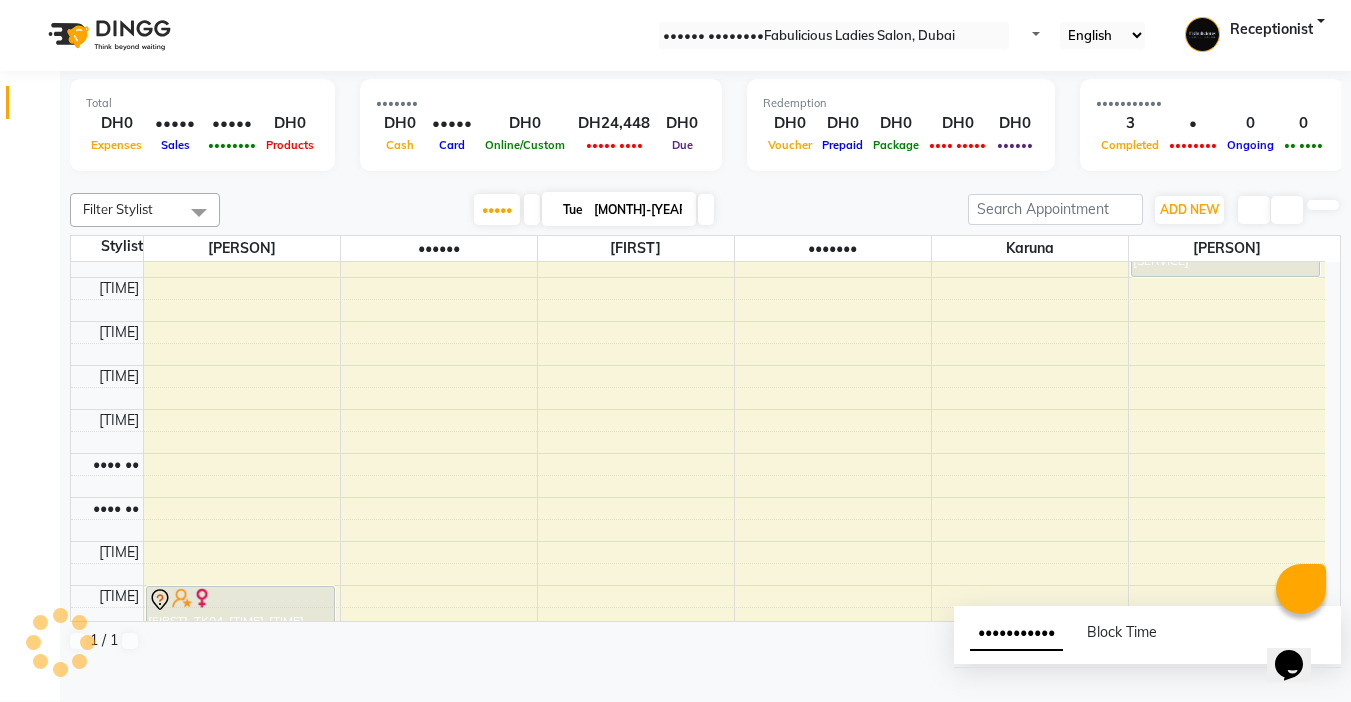 scroll, scrollTop: 0, scrollLeft: 0, axis: both 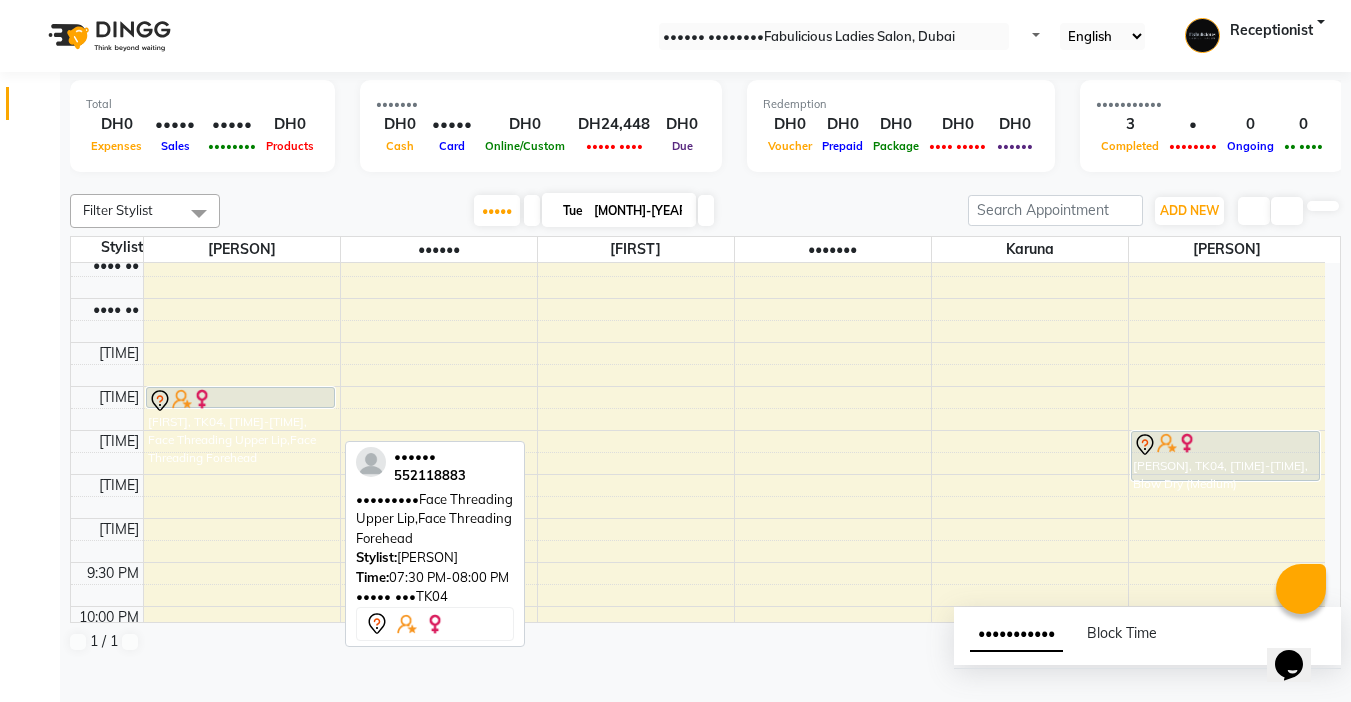drag, startPoint x: 253, startPoint y: 447, endPoint x: 715, endPoint y: 435, distance: 462.15582 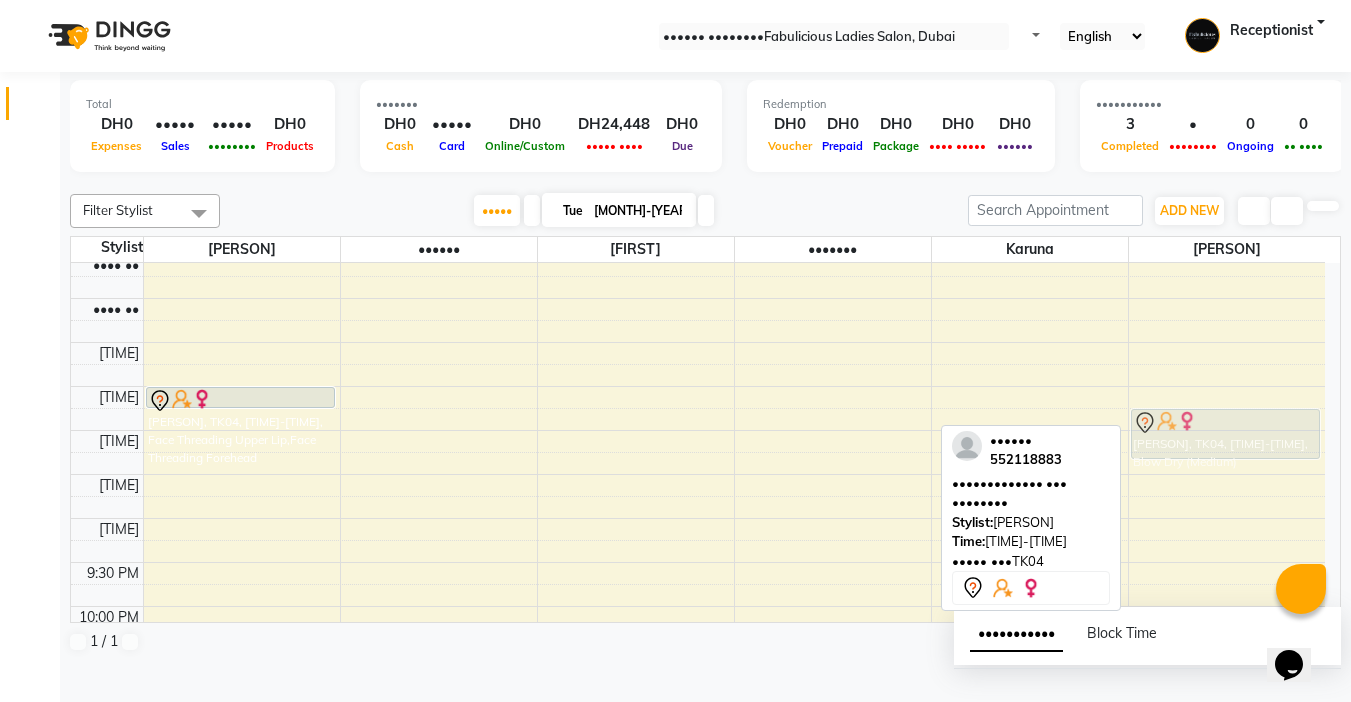 drag, startPoint x: 1228, startPoint y: 461, endPoint x: 1228, endPoint y: 446, distance: 15 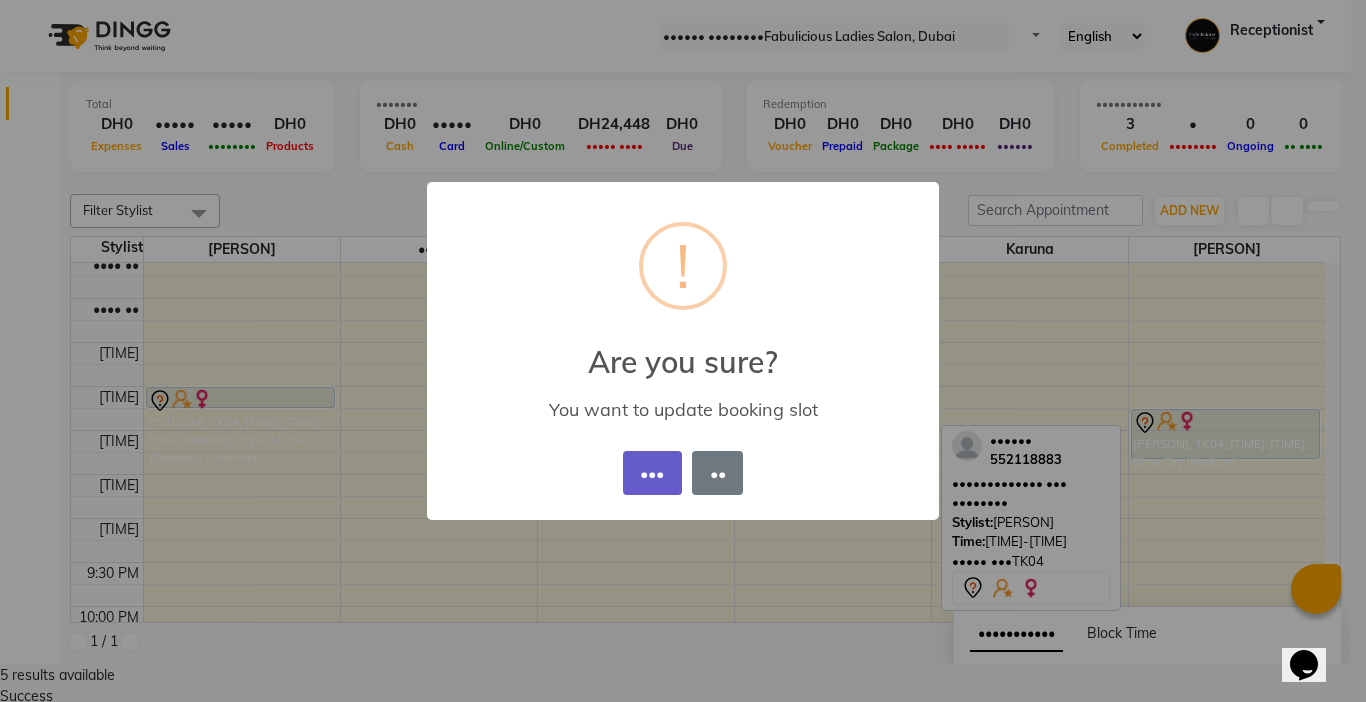 click on "•••" at bounding box center [652, 473] 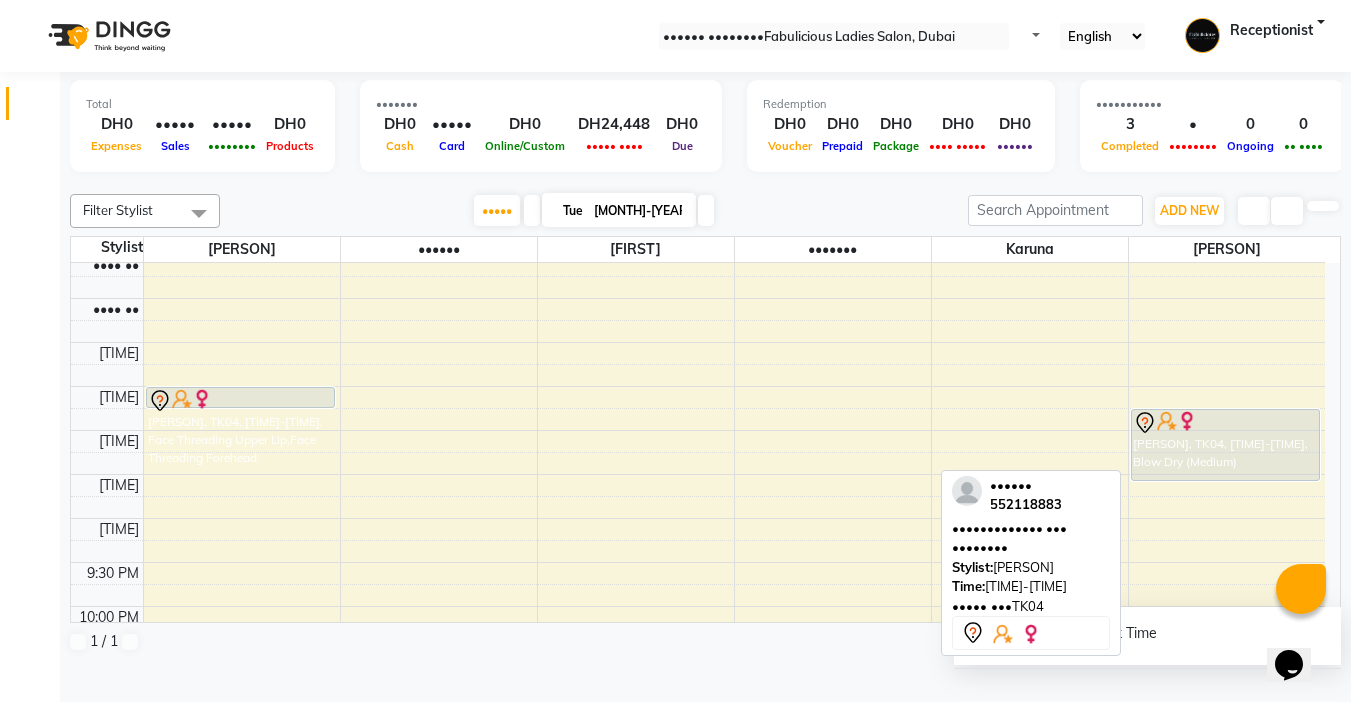 drag, startPoint x: 1246, startPoint y: 476, endPoint x: 1239, endPoint y: 496, distance: 21.189621 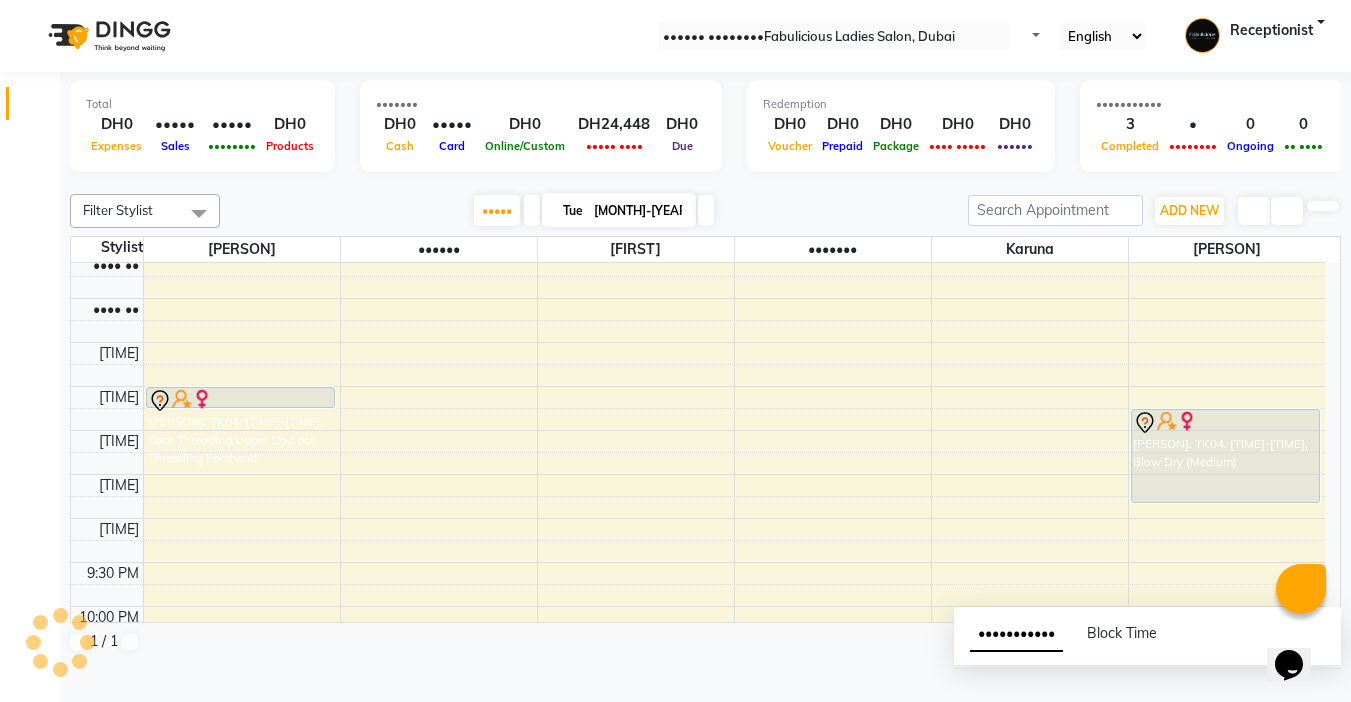 drag, startPoint x: 1239, startPoint y: 501, endPoint x: 1239, endPoint y: 519, distance: 18 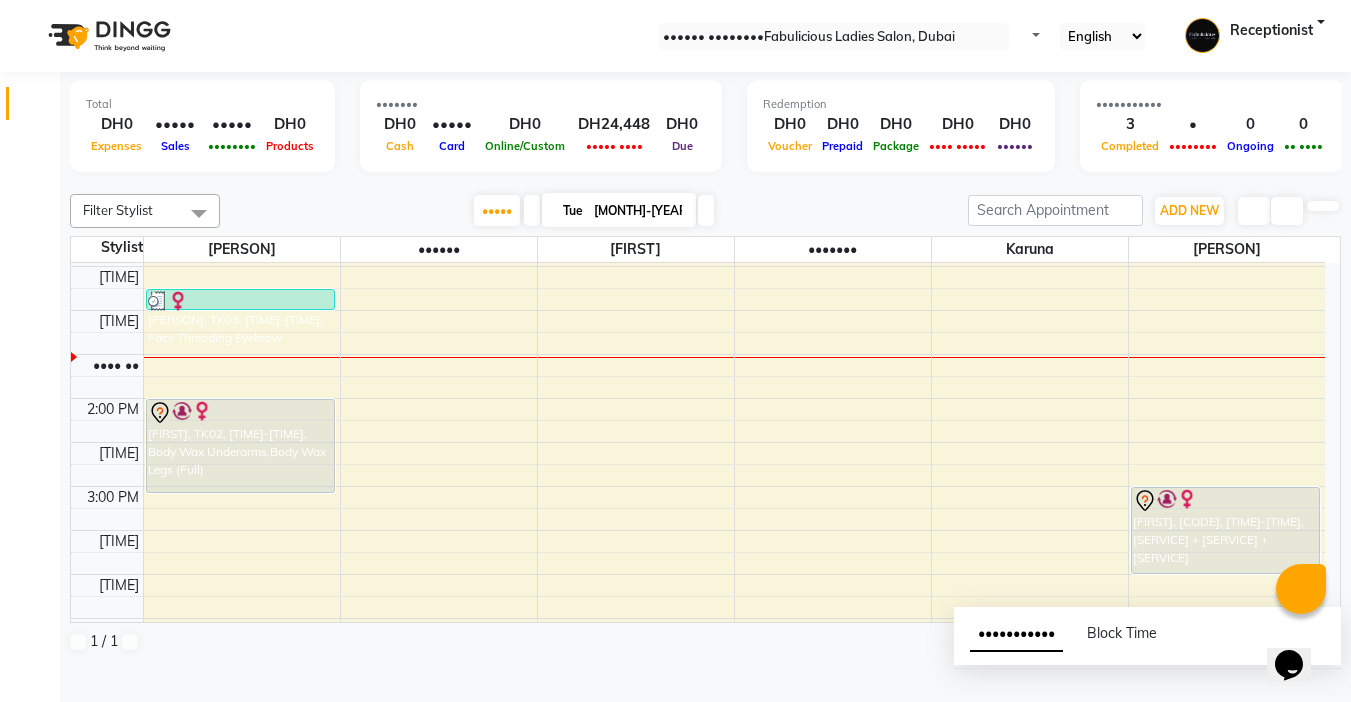 scroll, scrollTop: 300, scrollLeft: 0, axis: vertical 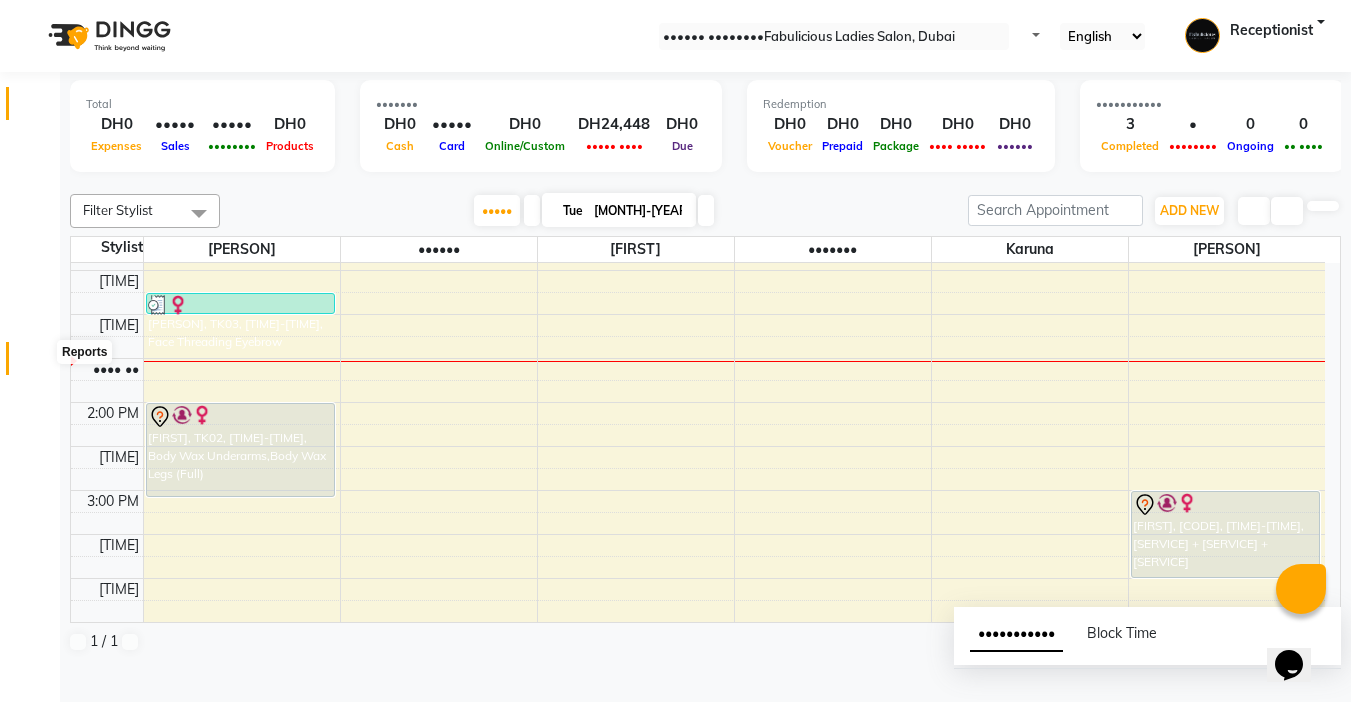 click at bounding box center [38, 363] 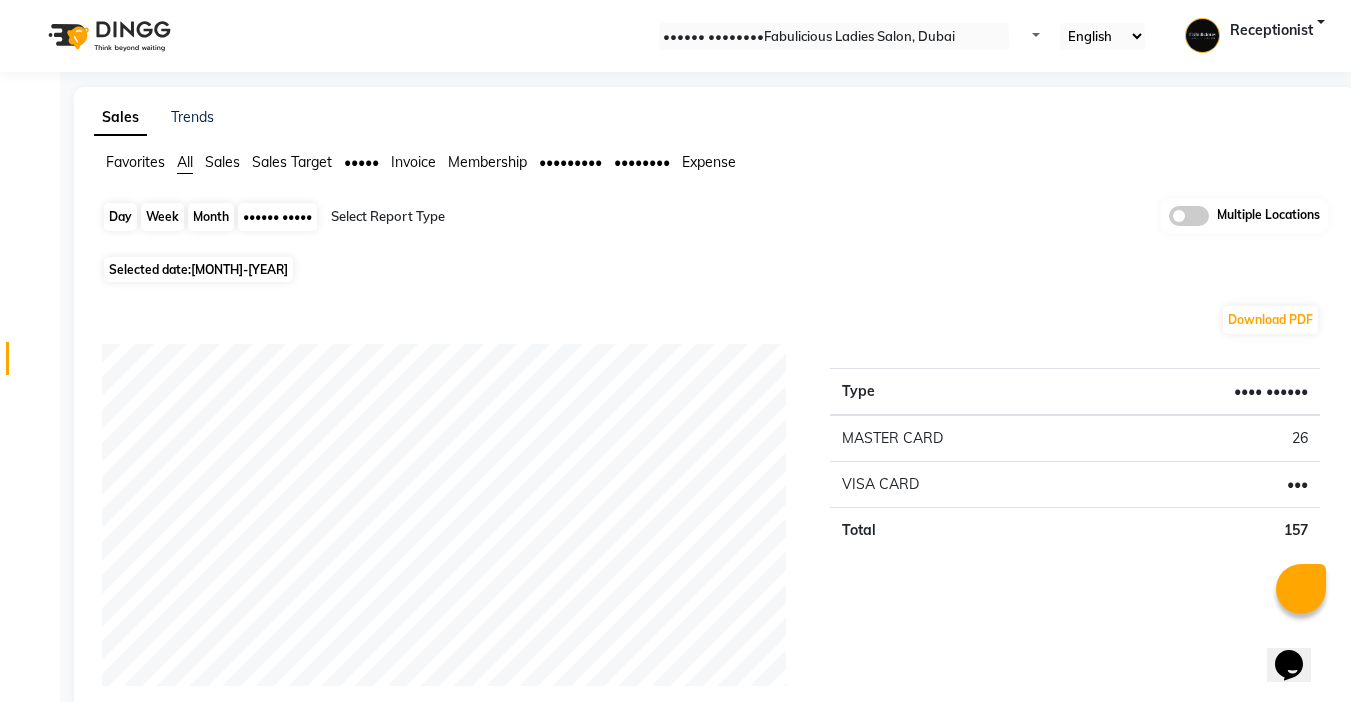 click on "Day" at bounding box center (120, 217) 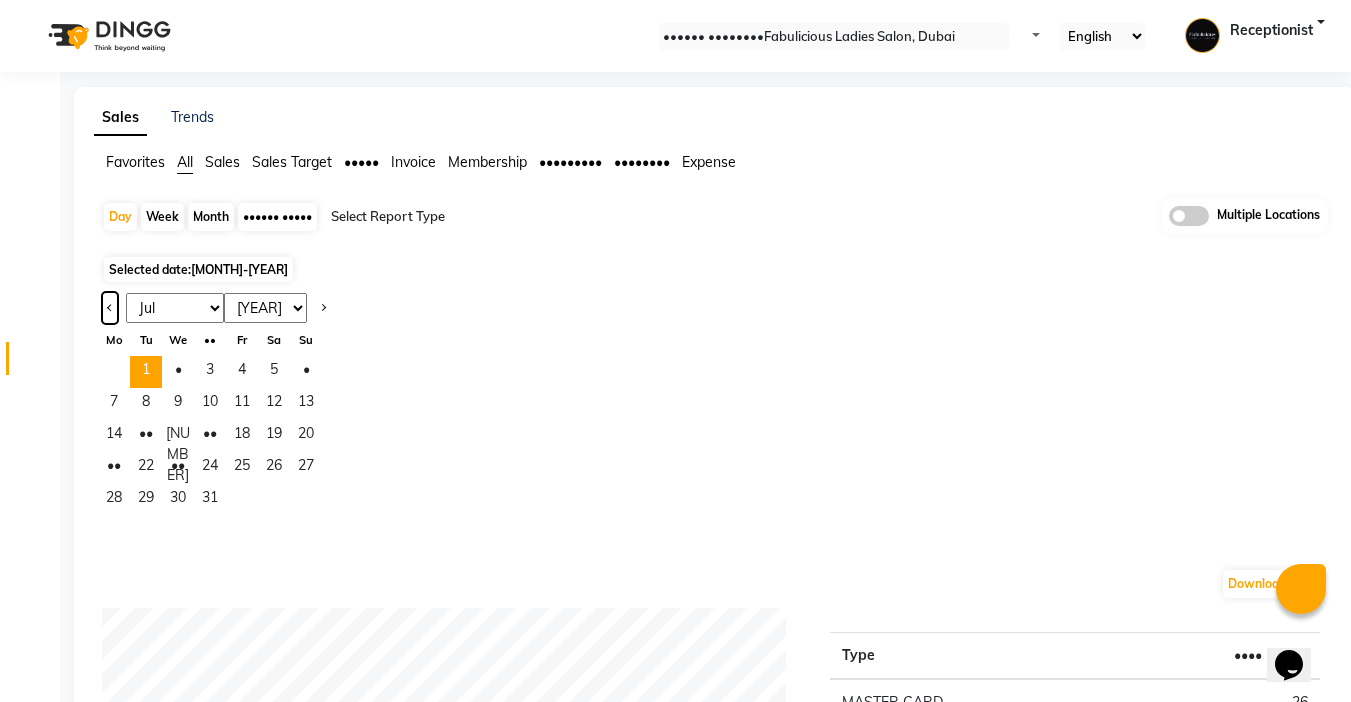 click at bounding box center (110, 308) 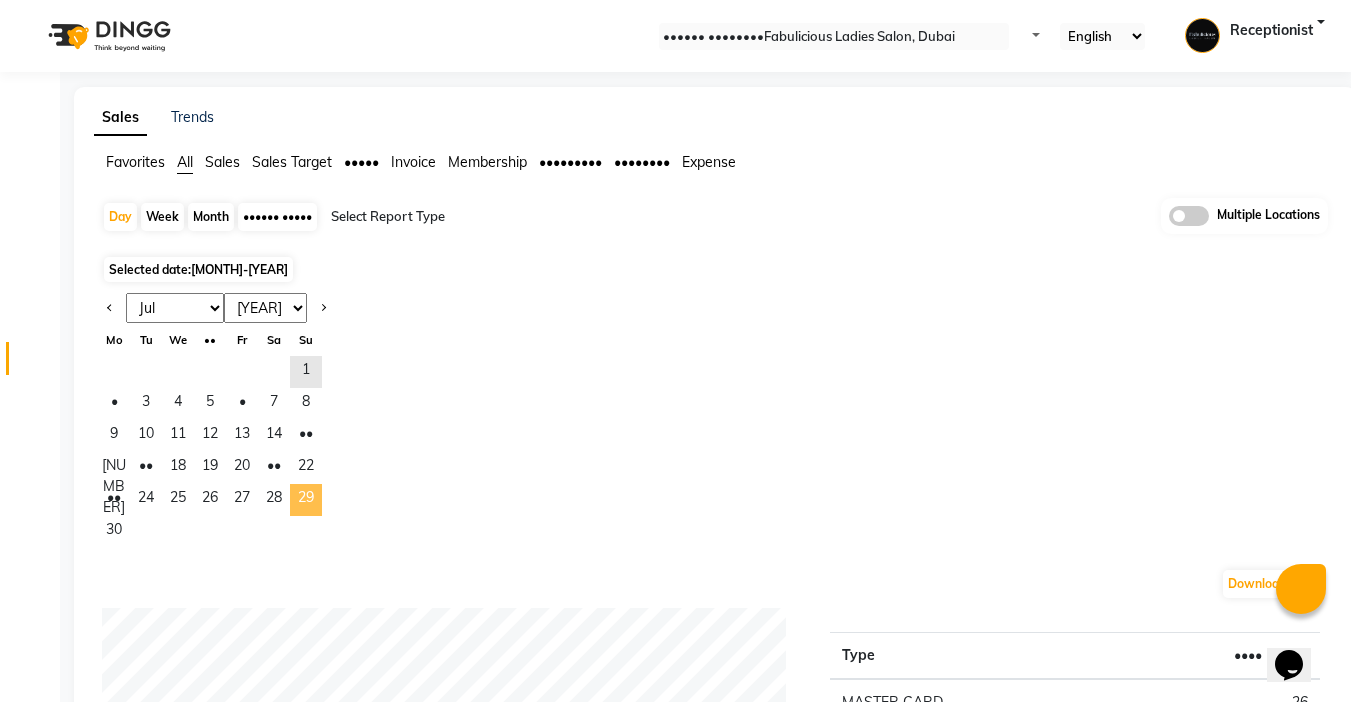 click on "29" at bounding box center [306, 500] 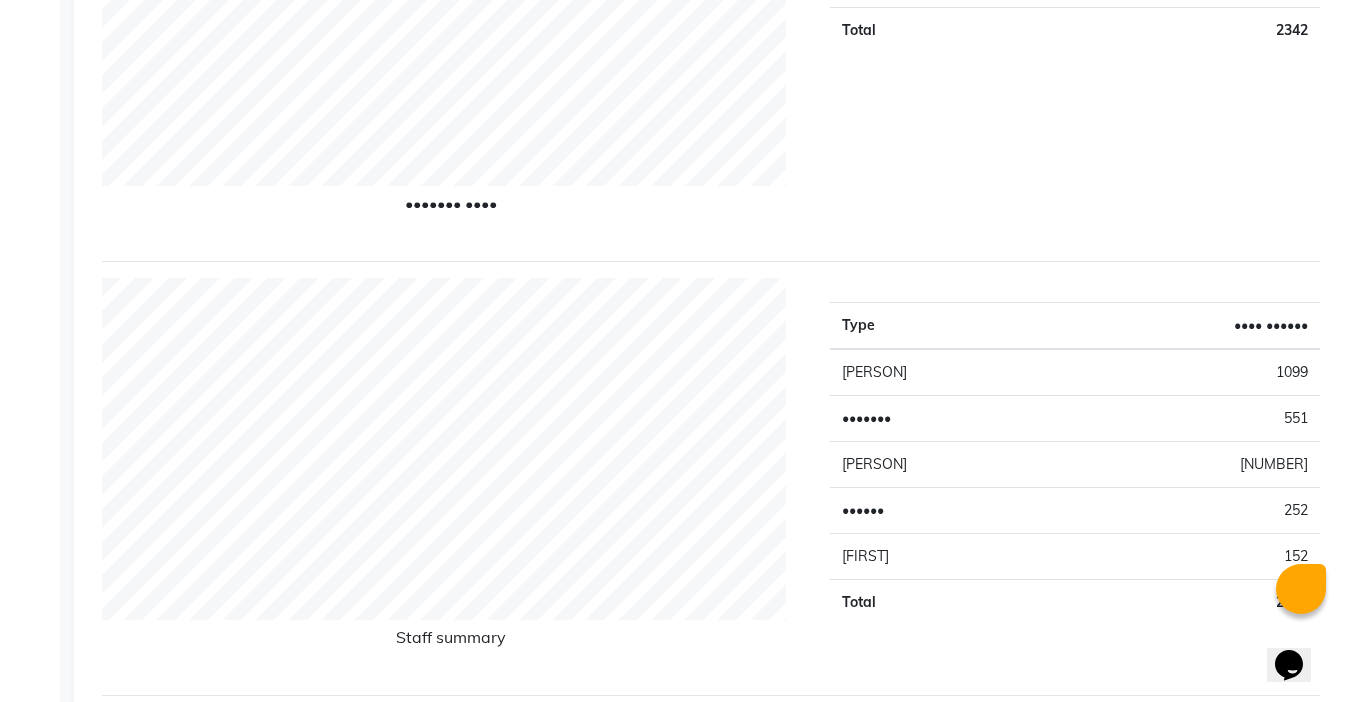 scroll, scrollTop: 100, scrollLeft: 0, axis: vertical 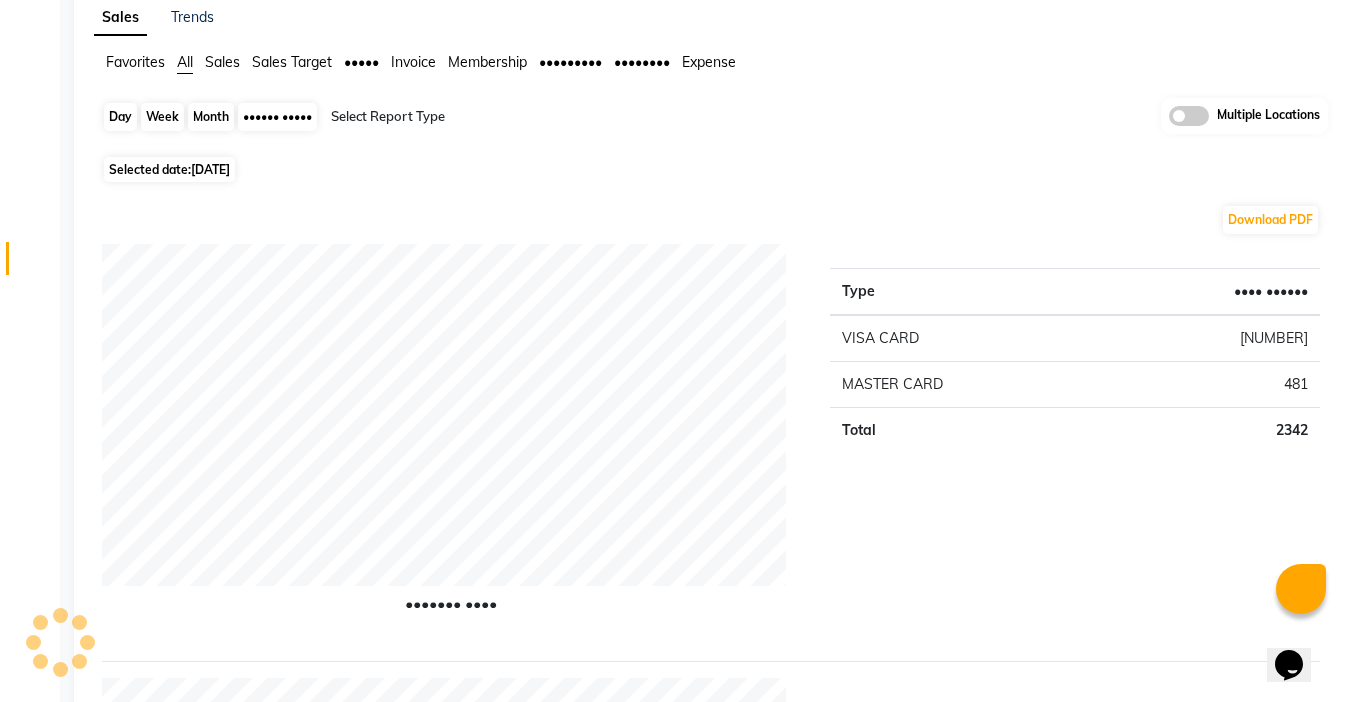 click on "Day" at bounding box center [120, 117] 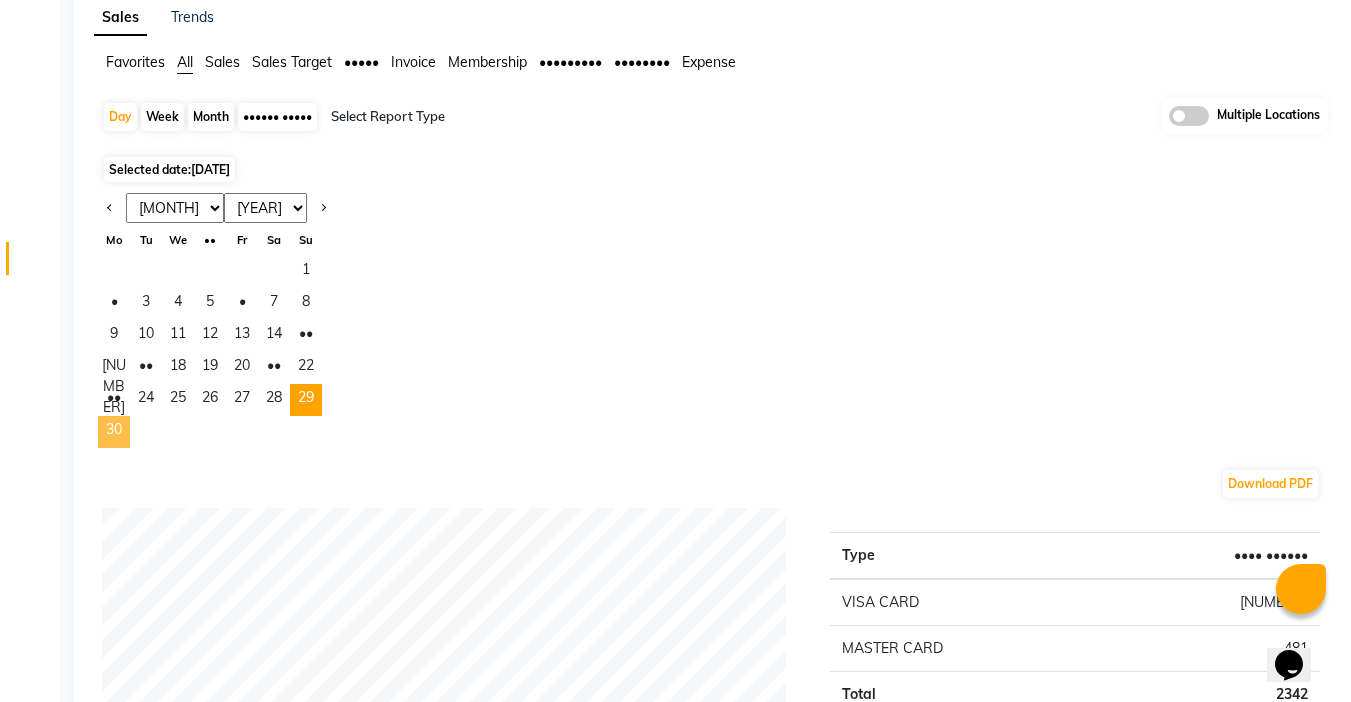 click on "30" at bounding box center (114, 432) 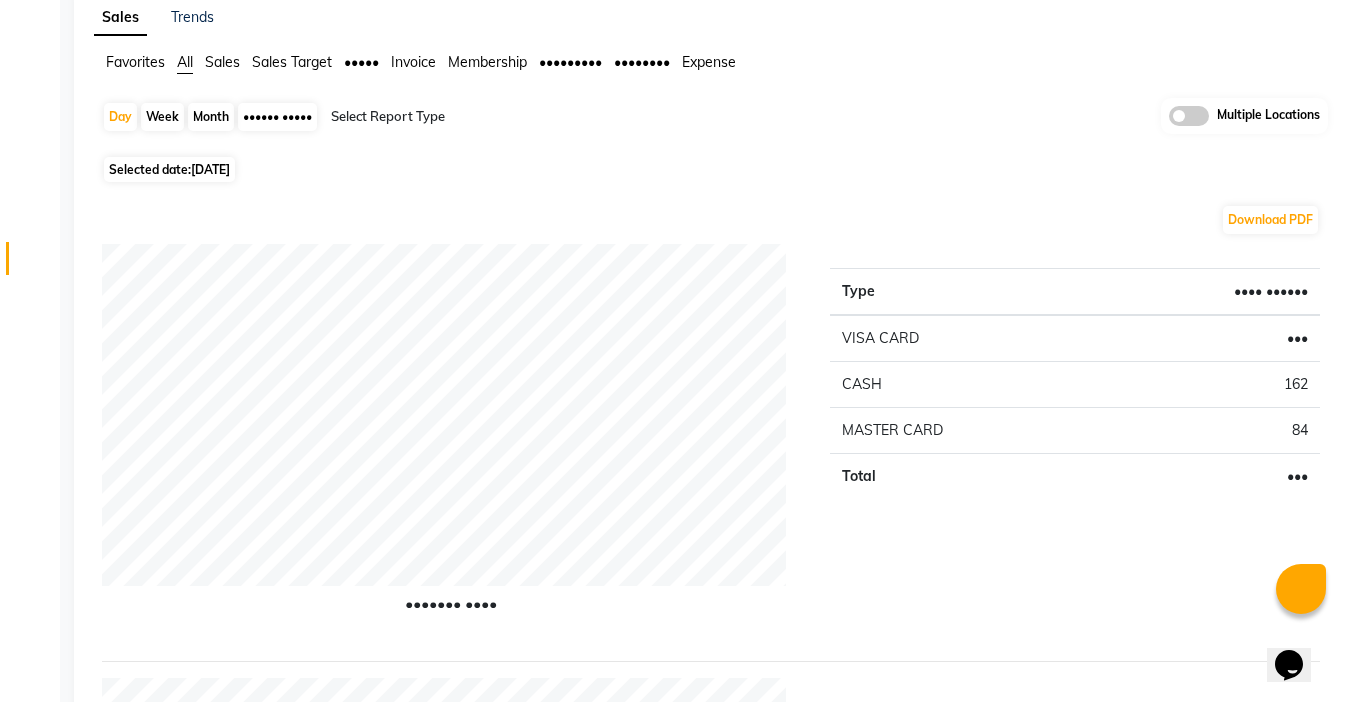 scroll, scrollTop: 0, scrollLeft: 0, axis: both 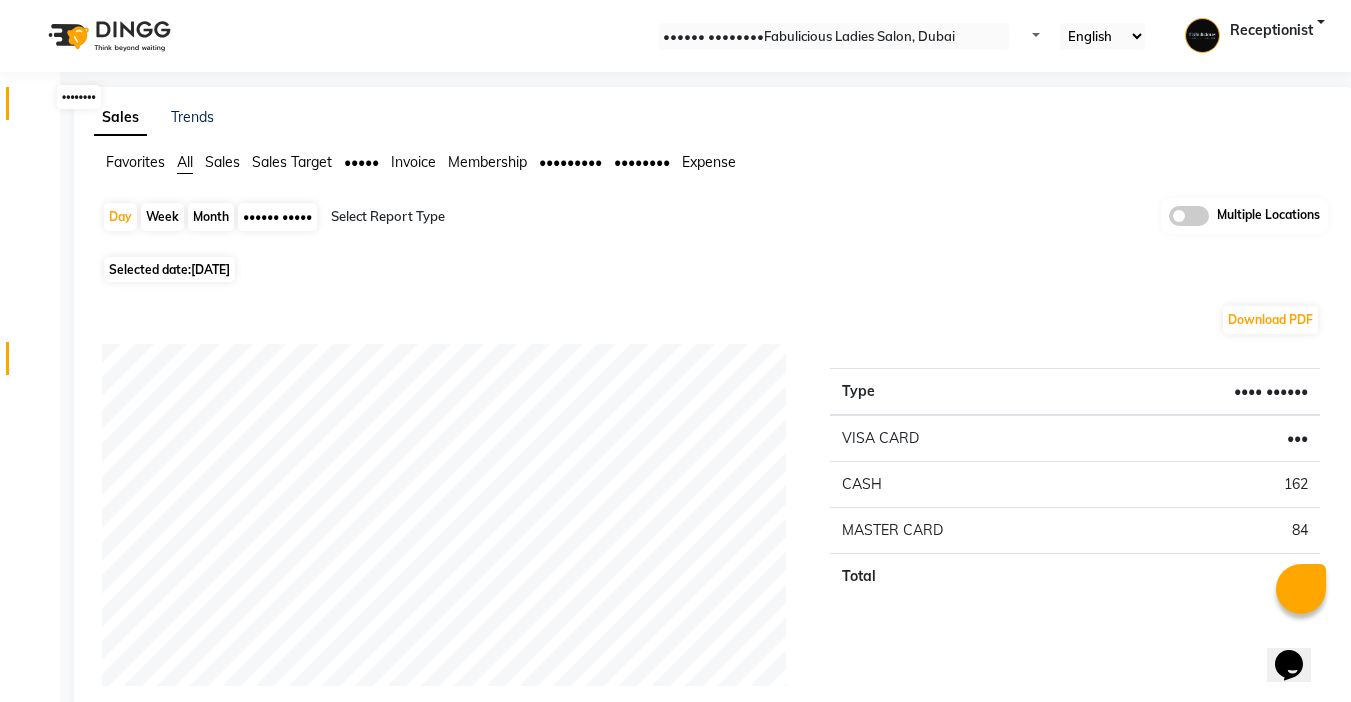 click at bounding box center (38, 108) 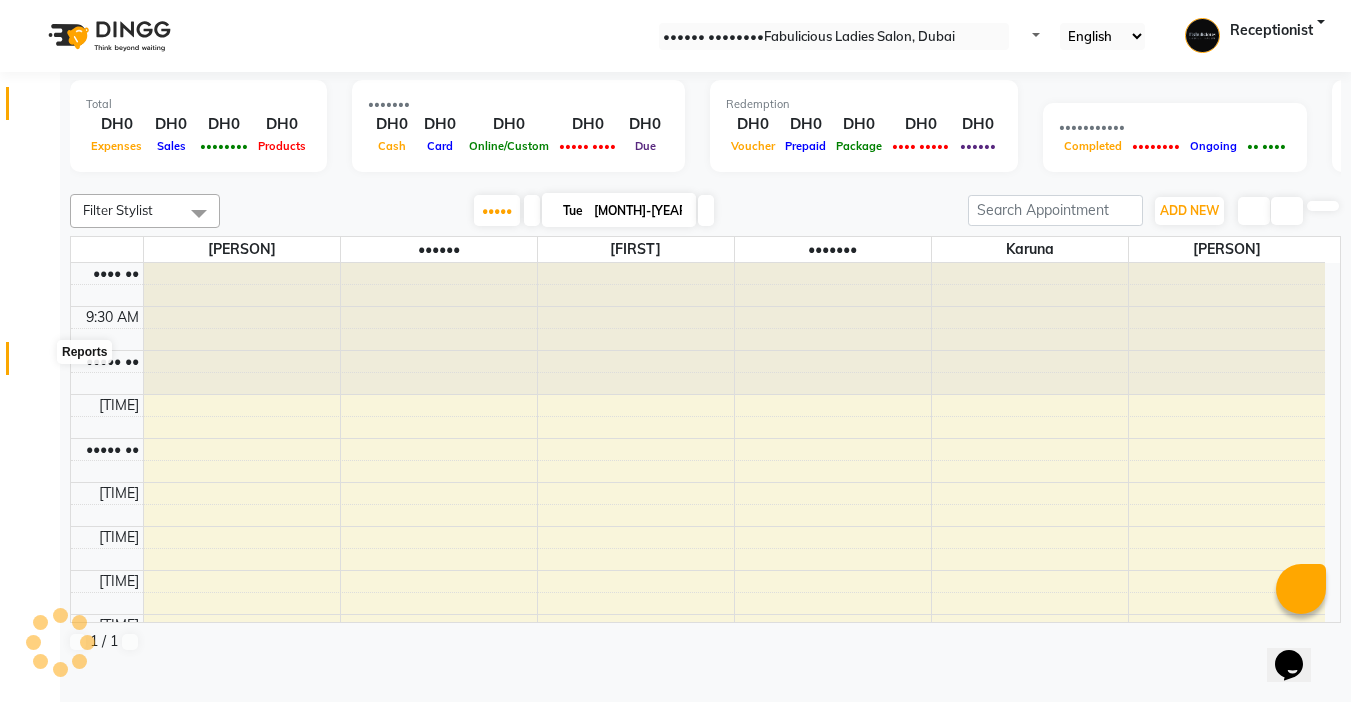 click at bounding box center (38, 363) 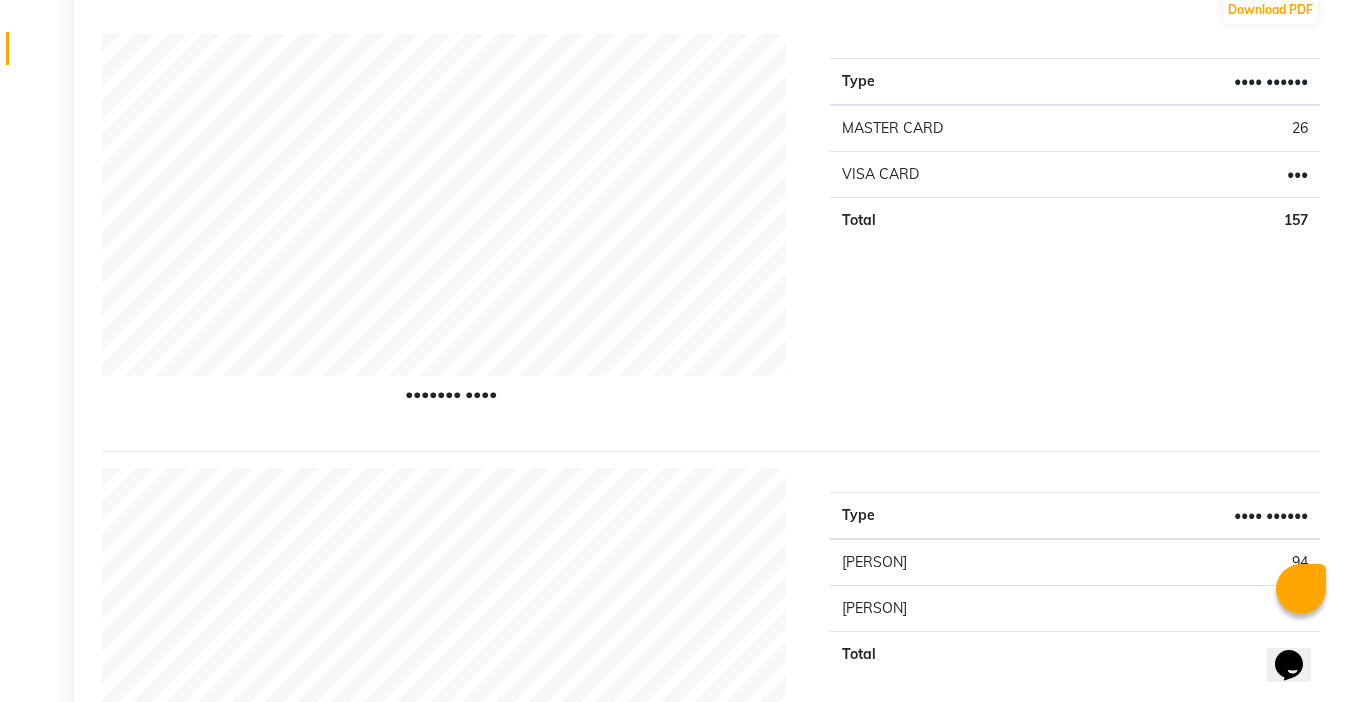 scroll, scrollTop: 0, scrollLeft: 0, axis: both 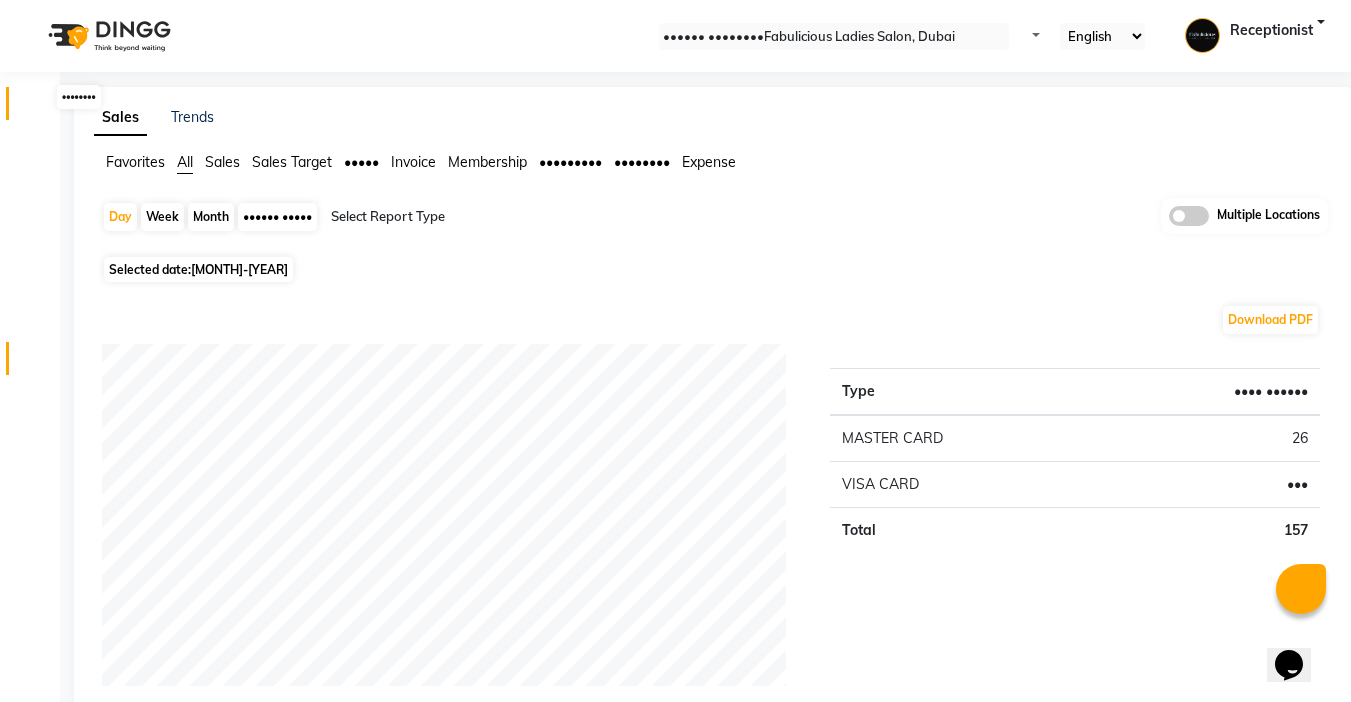 click at bounding box center [38, 108] 